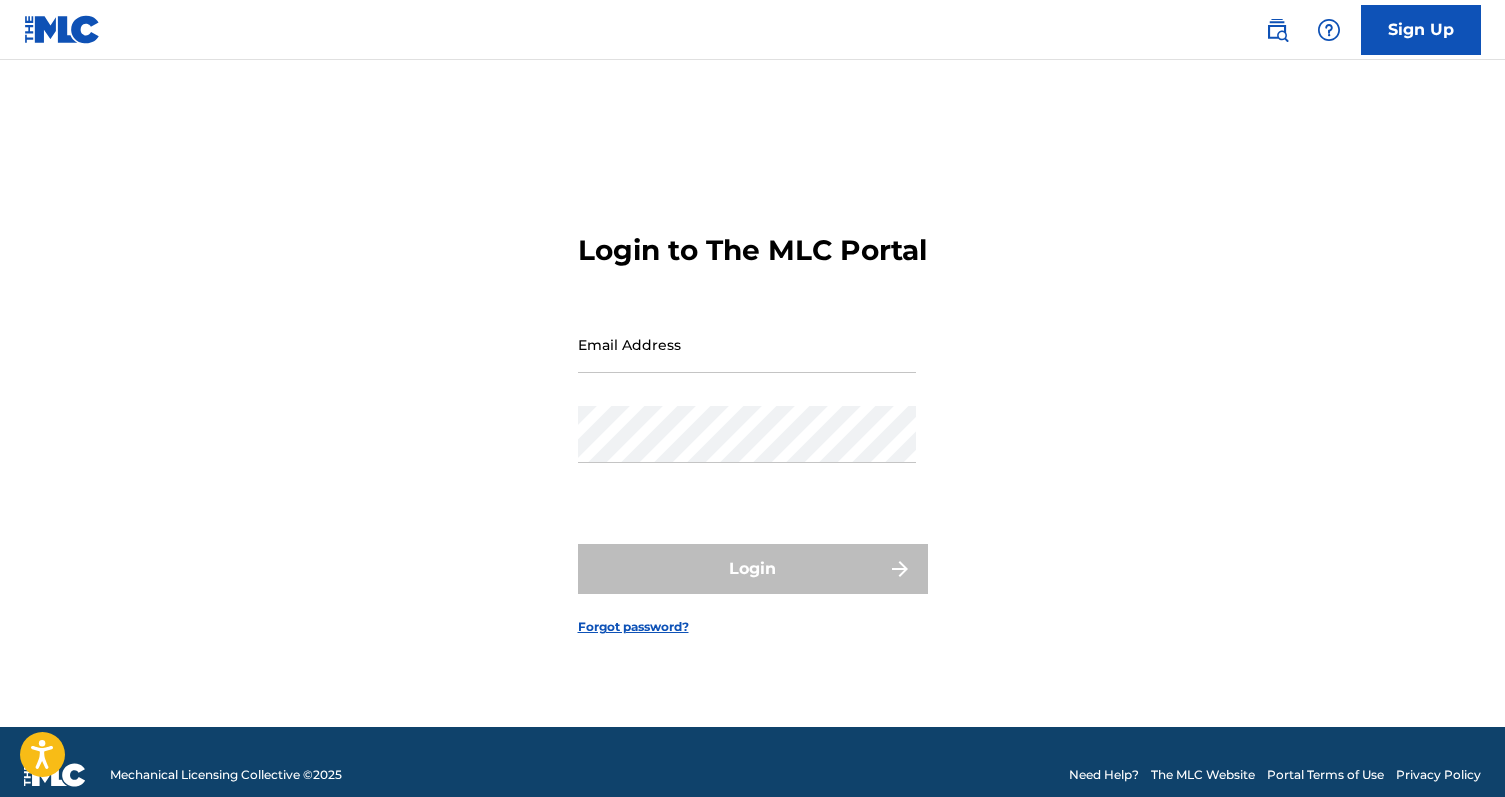 scroll, scrollTop: 0, scrollLeft: 0, axis: both 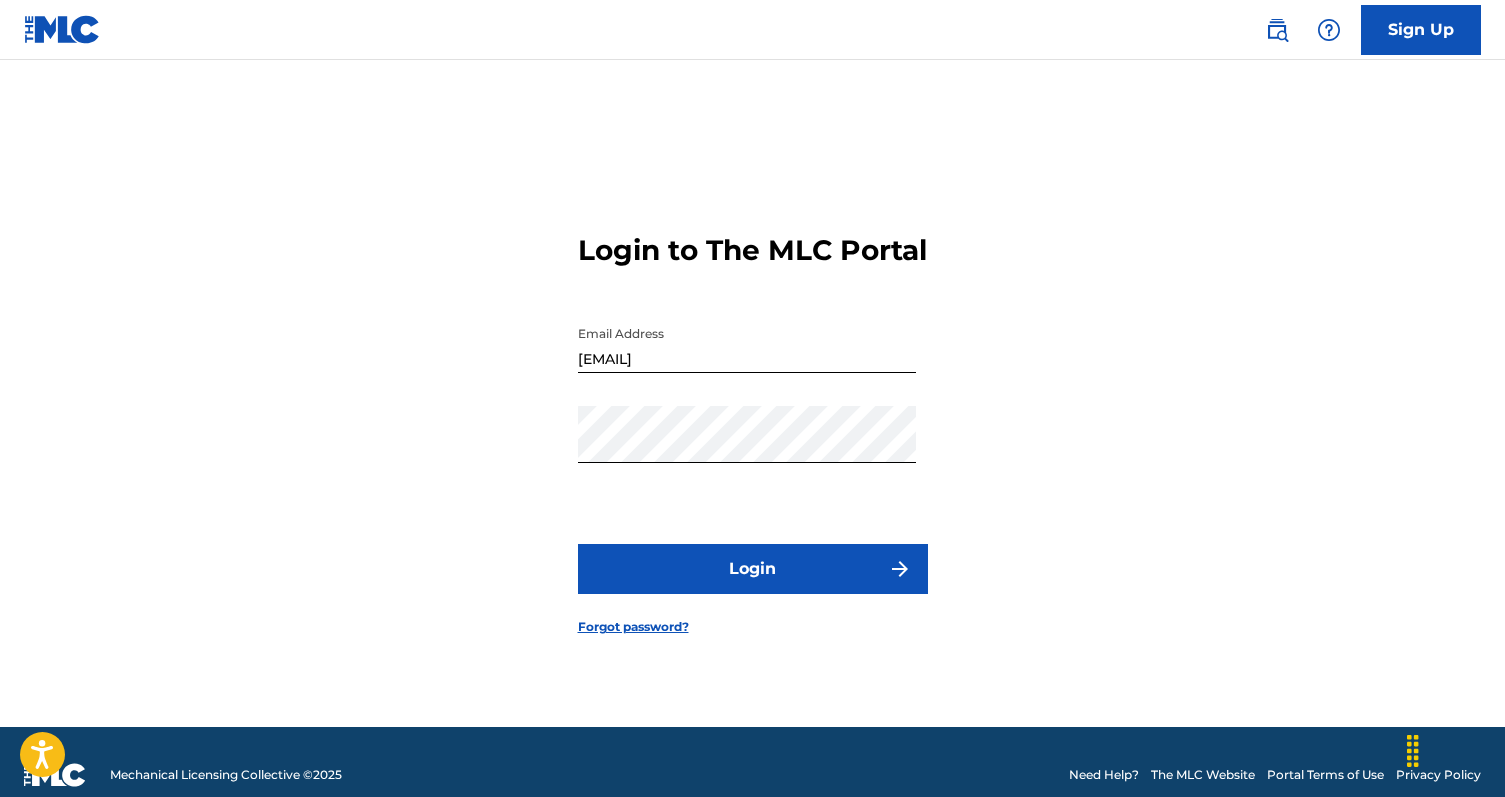 click on "Login" at bounding box center (753, 569) 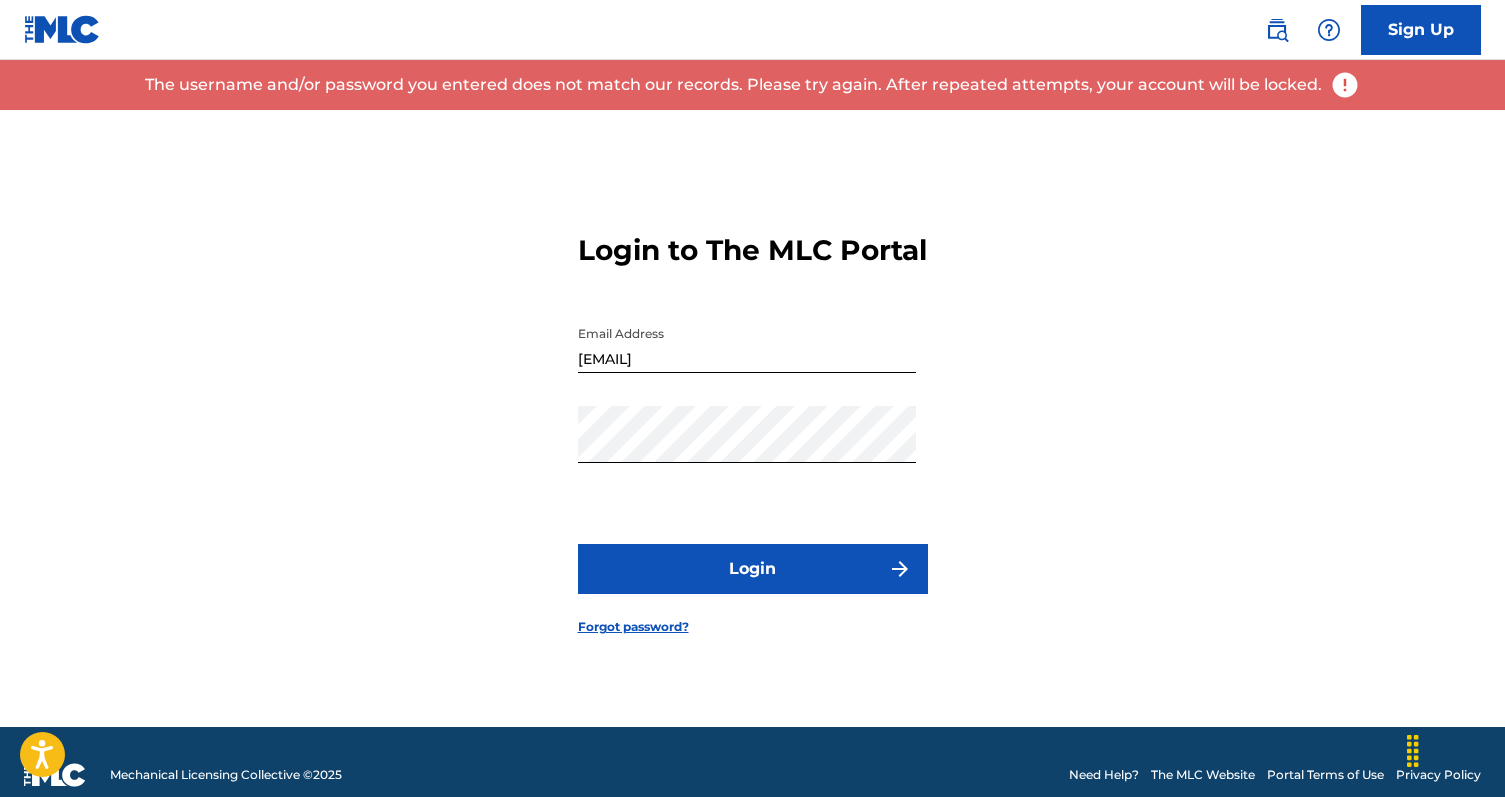 click on "[EMAIL]" at bounding box center (747, 344) 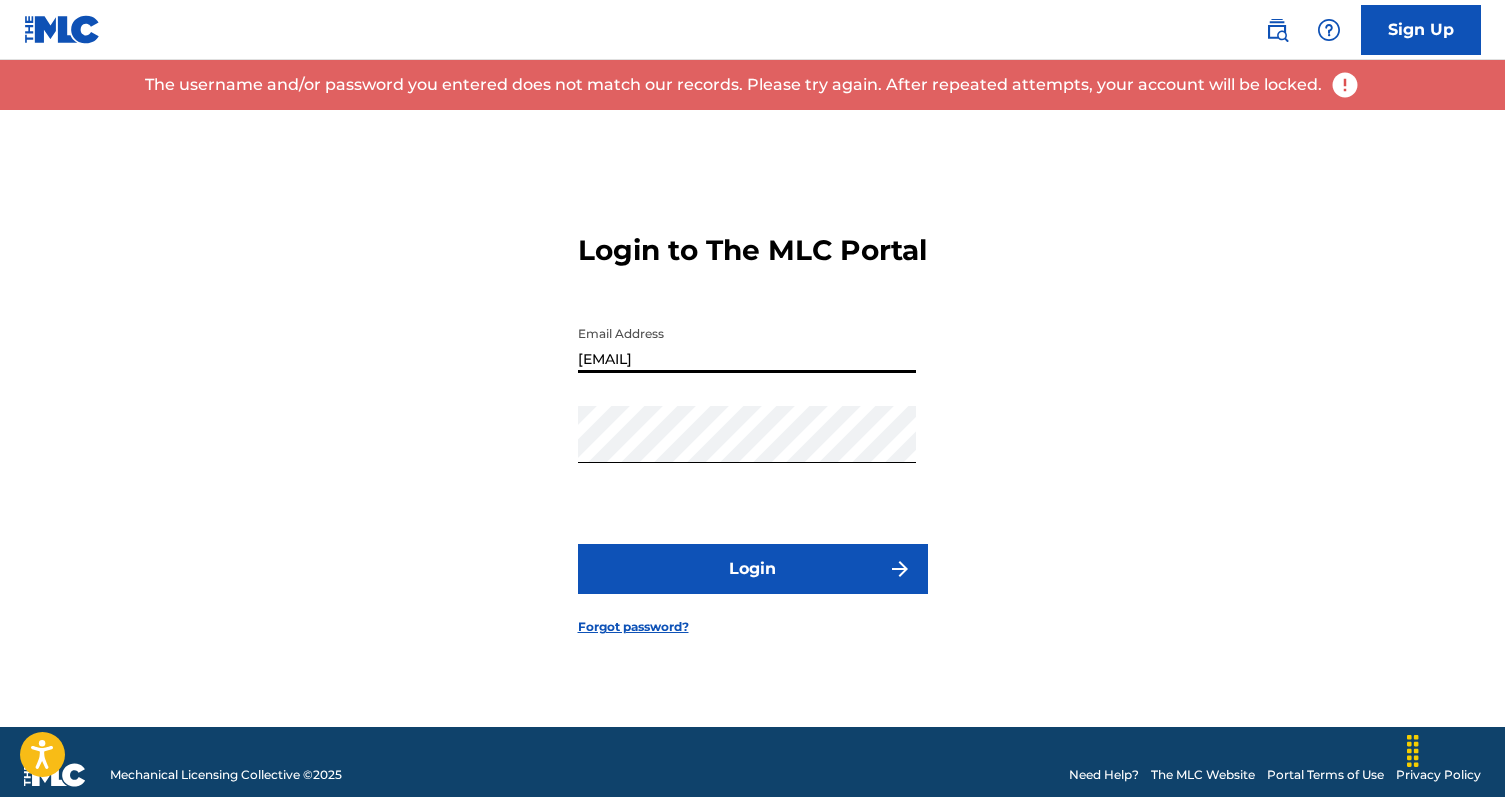 click on "[EMAIL]" at bounding box center [747, 344] 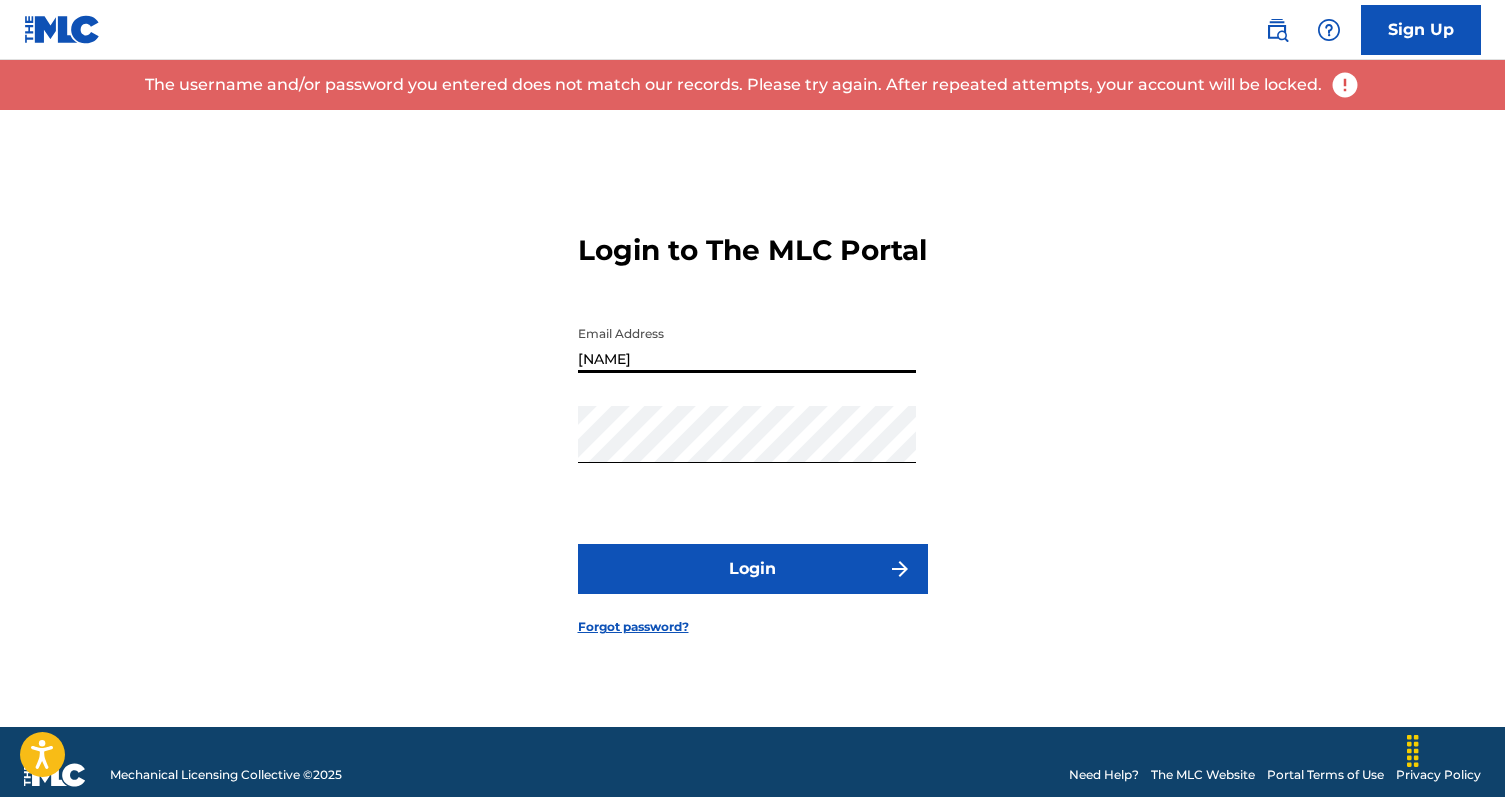 type on "[EMAIL]" 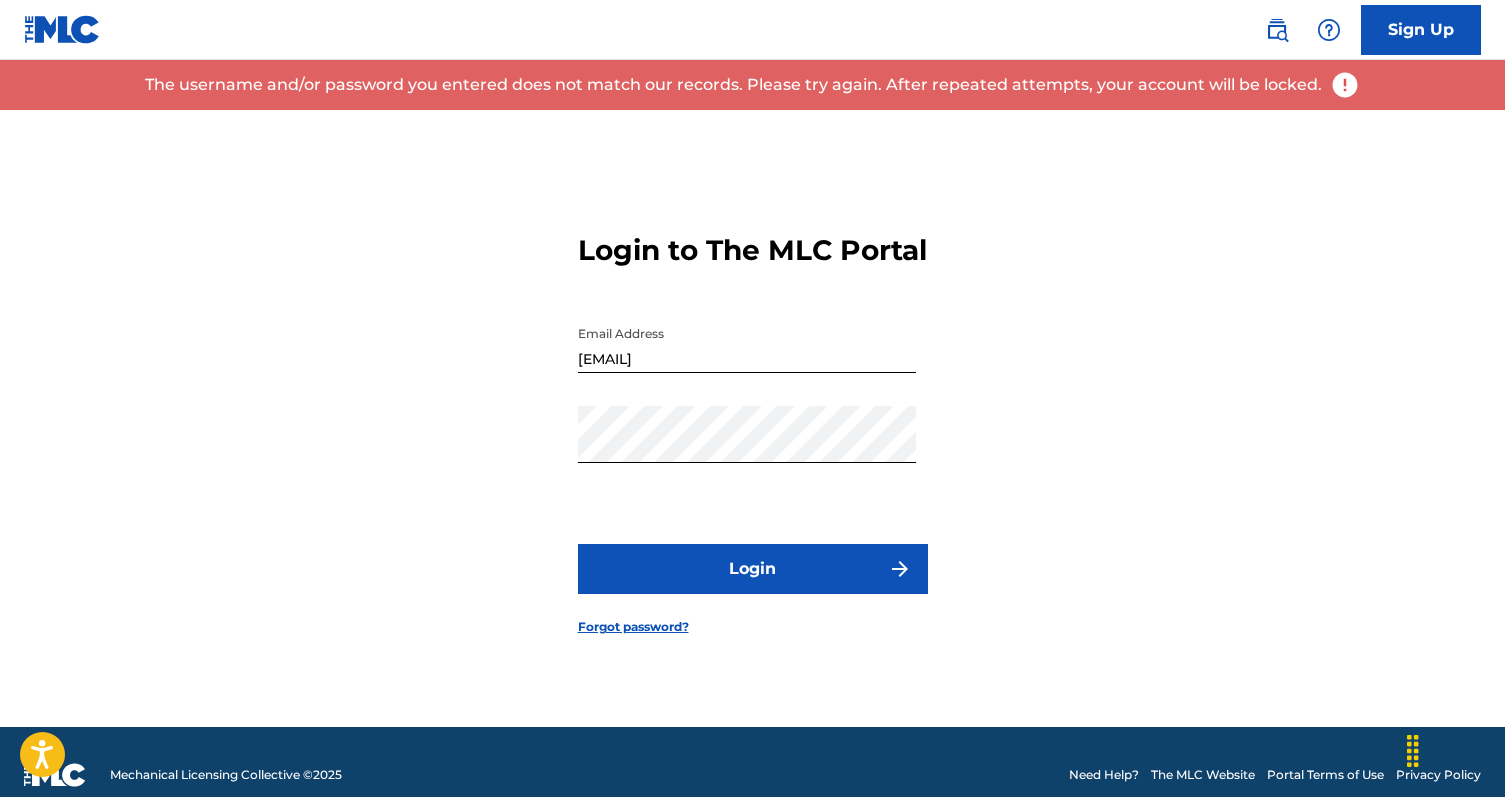 click on "Login" at bounding box center (753, 569) 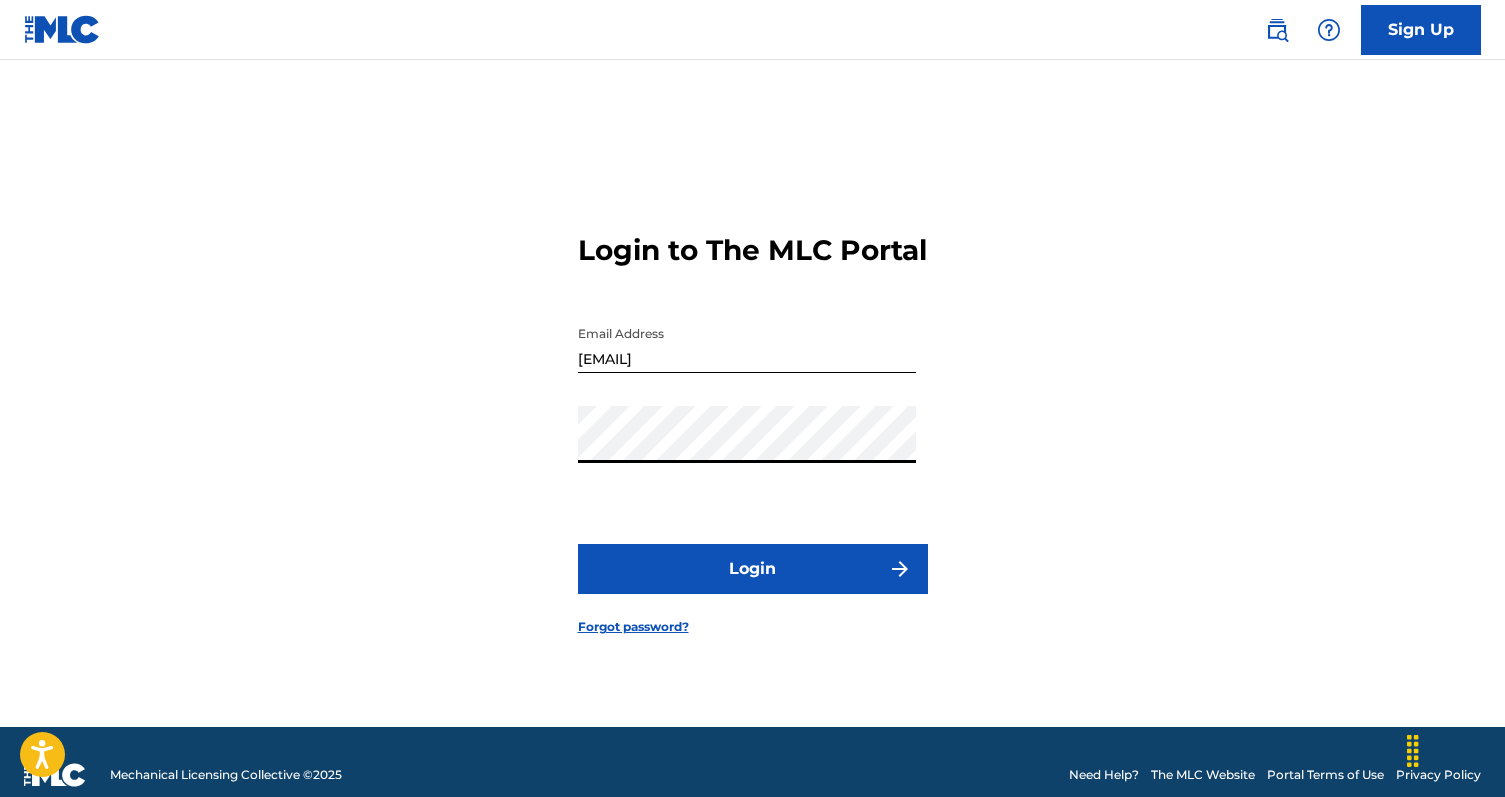 click on "Login" at bounding box center (753, 569) 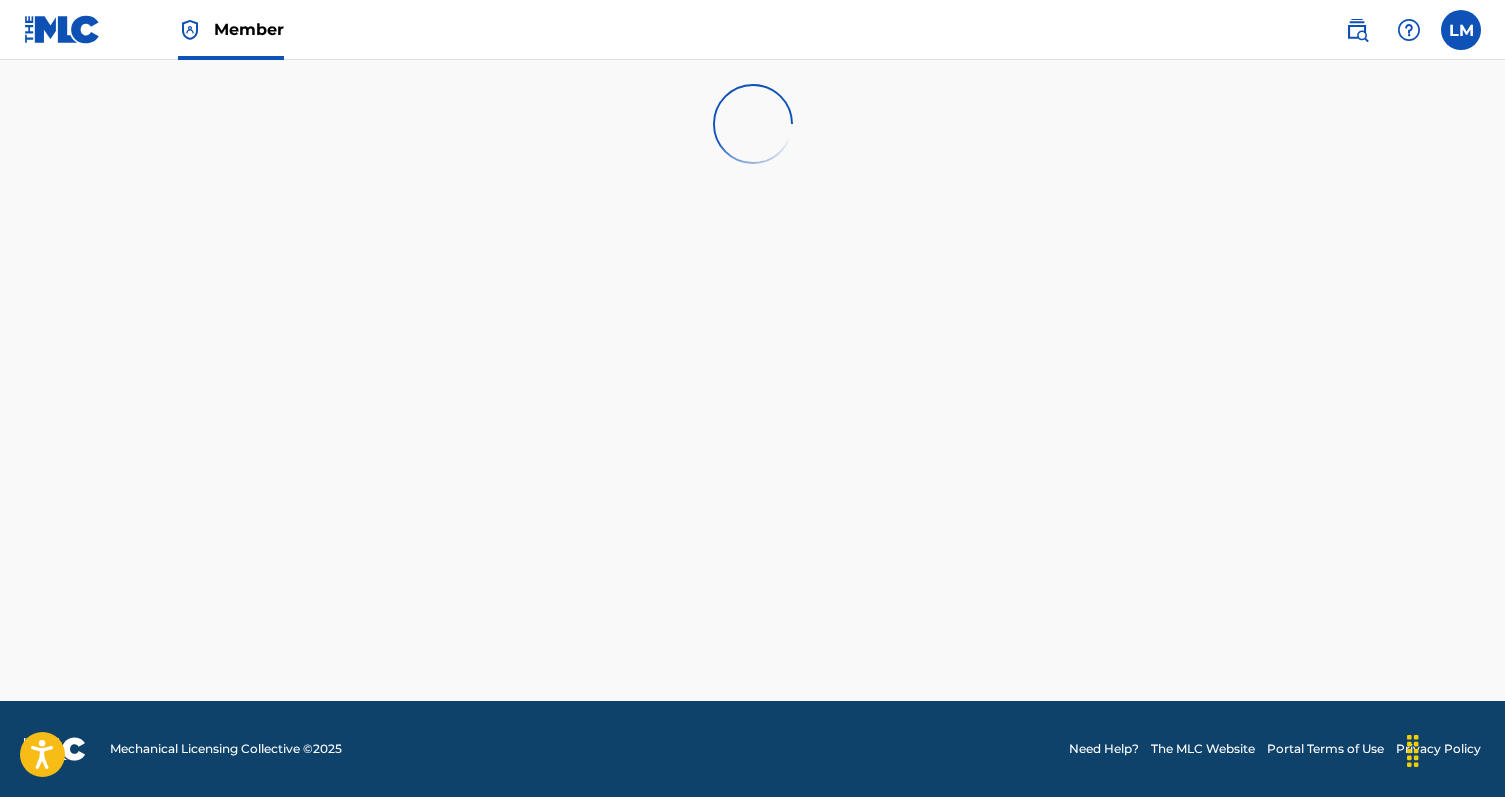 scroll, scrollTop: 1, scrollLeft: 0, axis: vertical 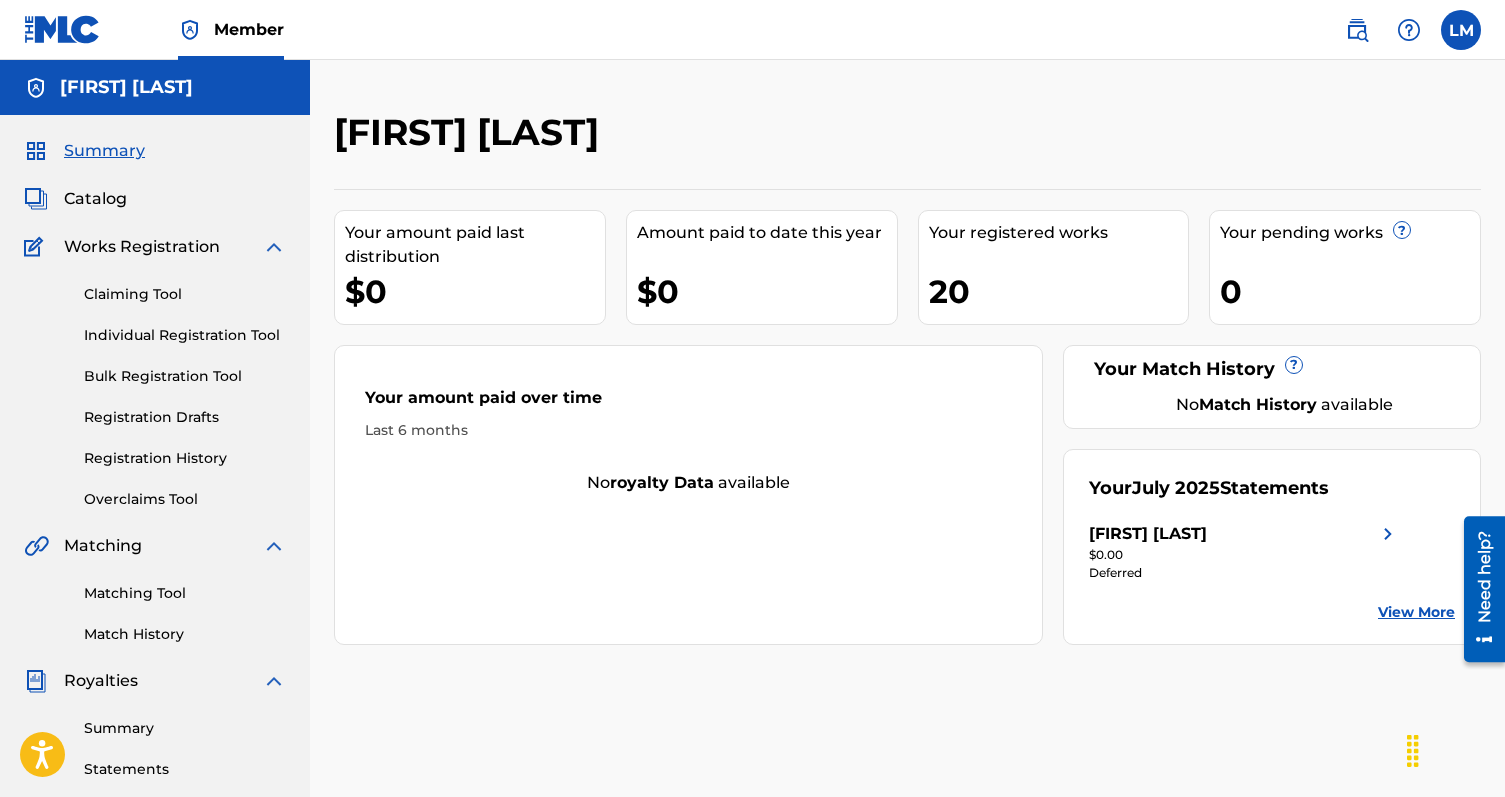 click on "Registration History" at bounding box center (185, 458) 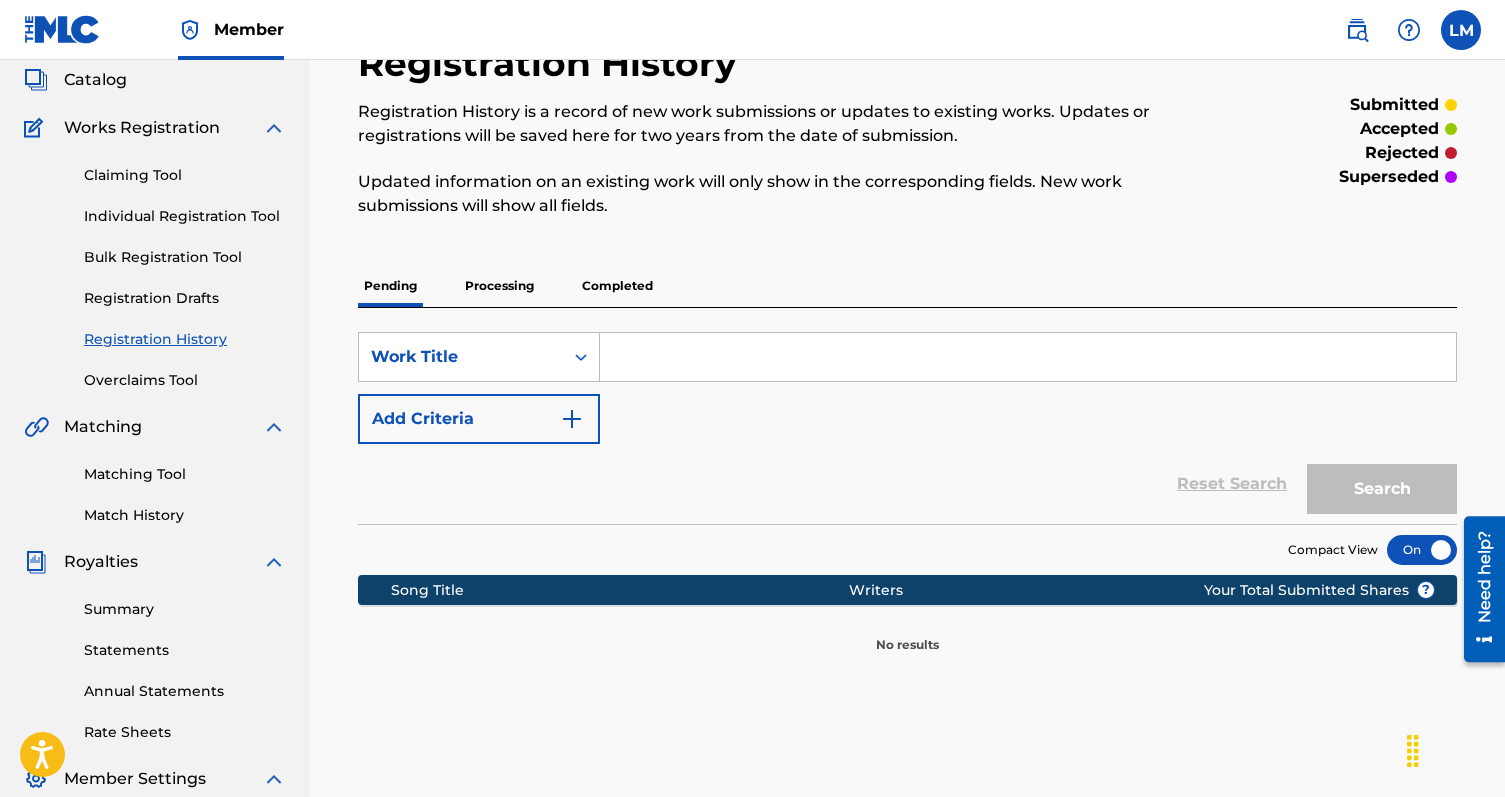 scroll, scrollTop: 151, scrollLeft: 0, axis: vertical 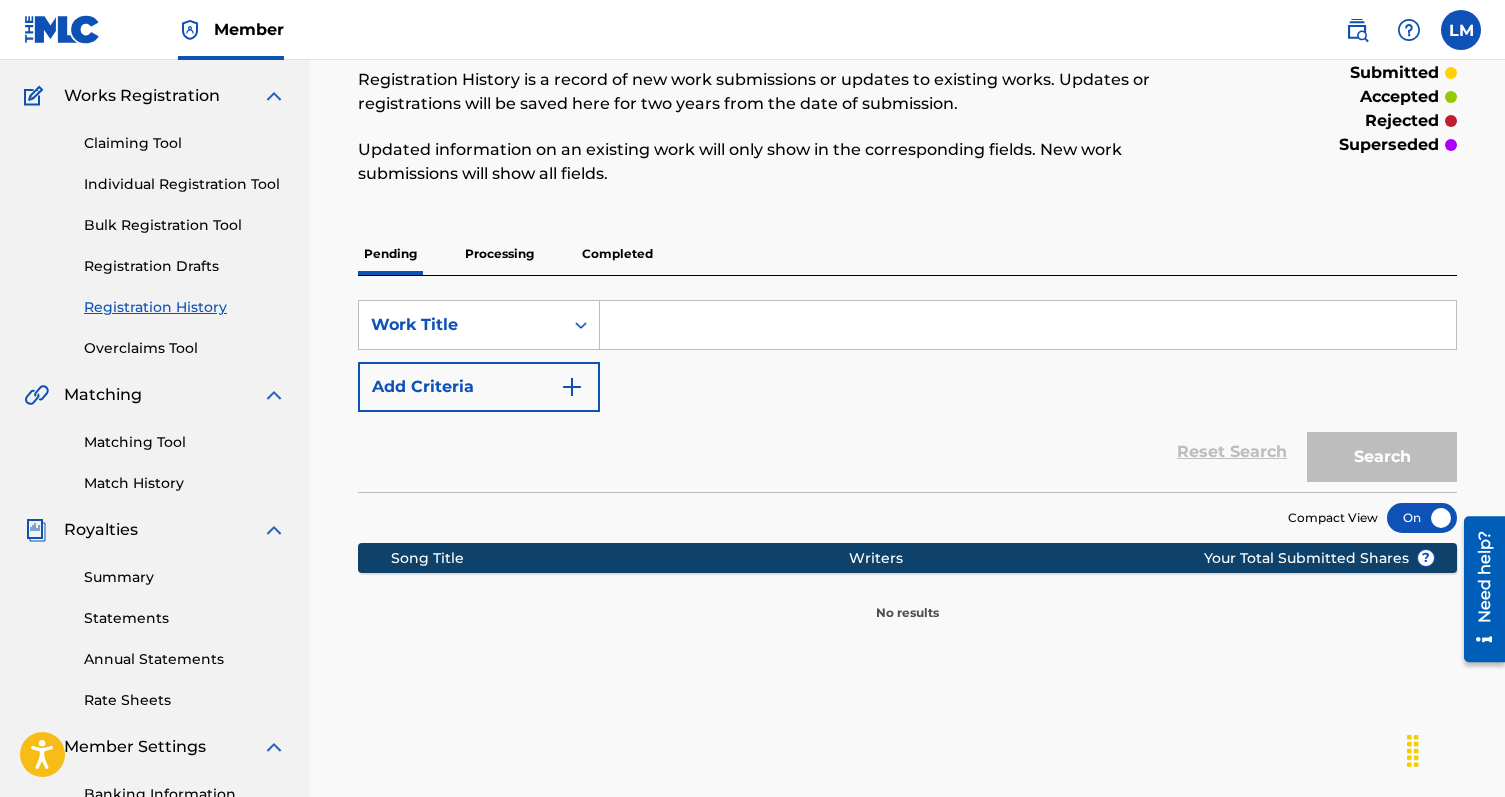 click on "Processing" at bounding box center [499, 254] 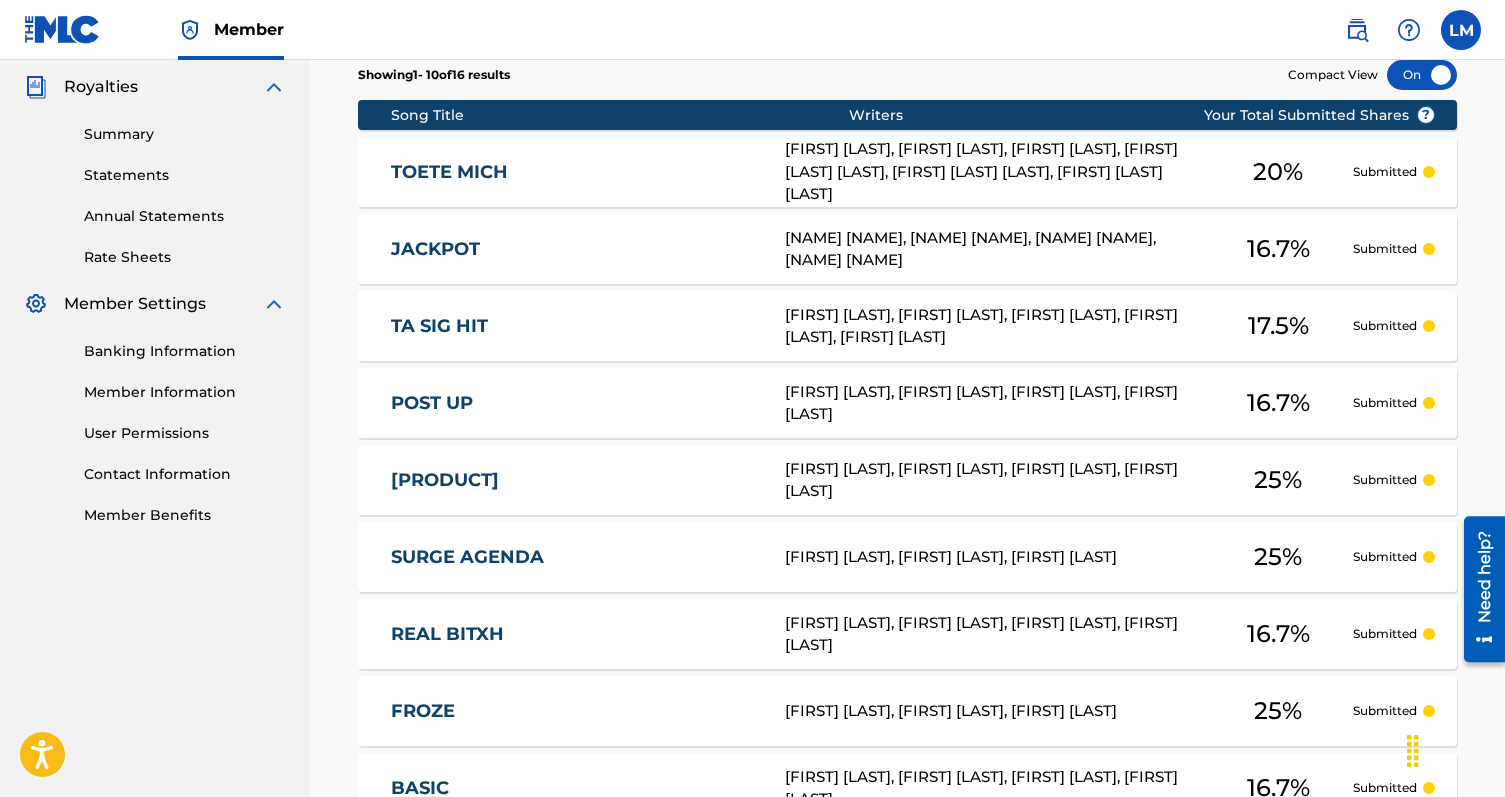 scroll, scrollTop: 0, scrollLeft: 0, axis: both 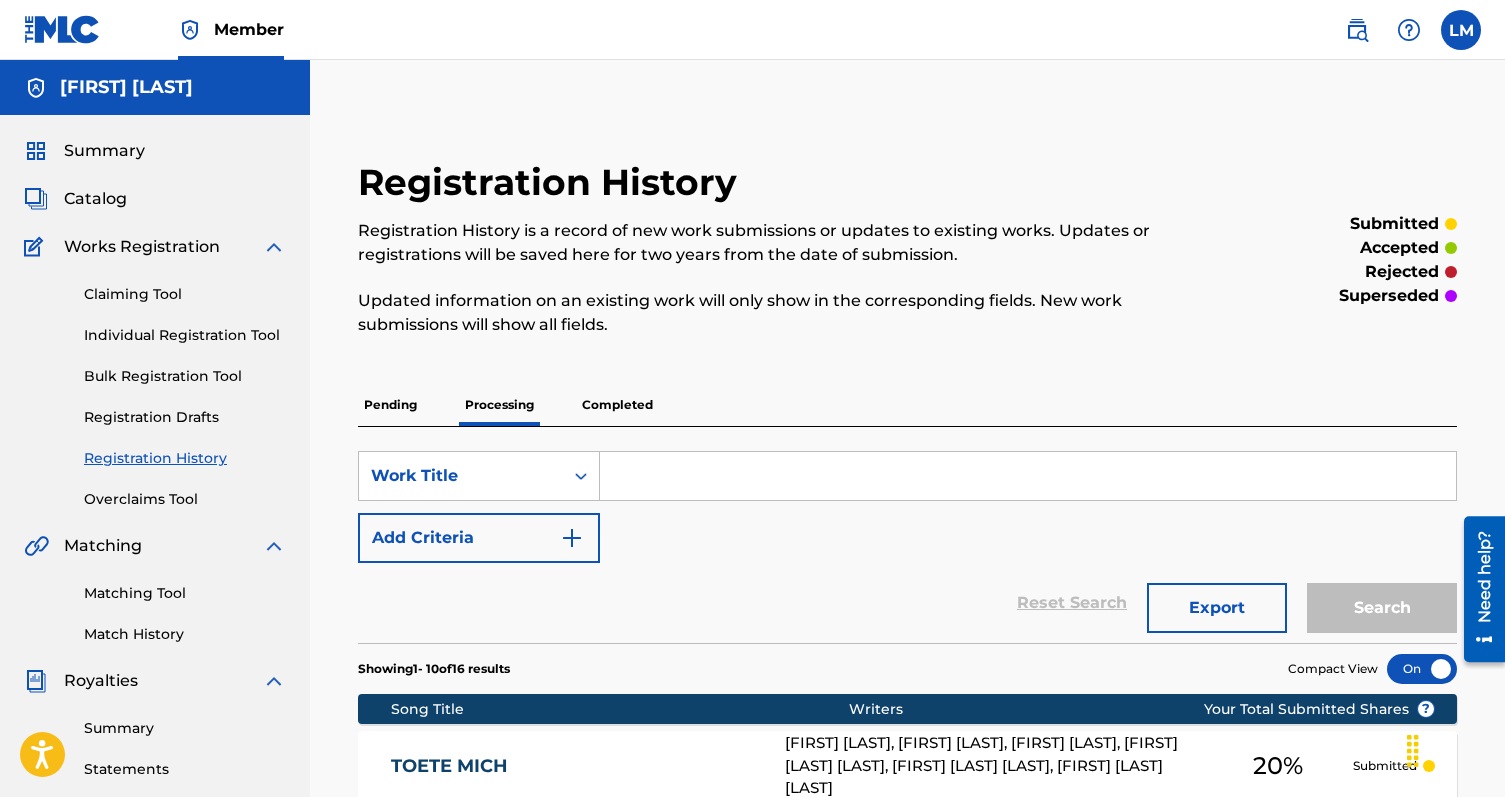 click on "Completed" at bounding box center [617, 405] 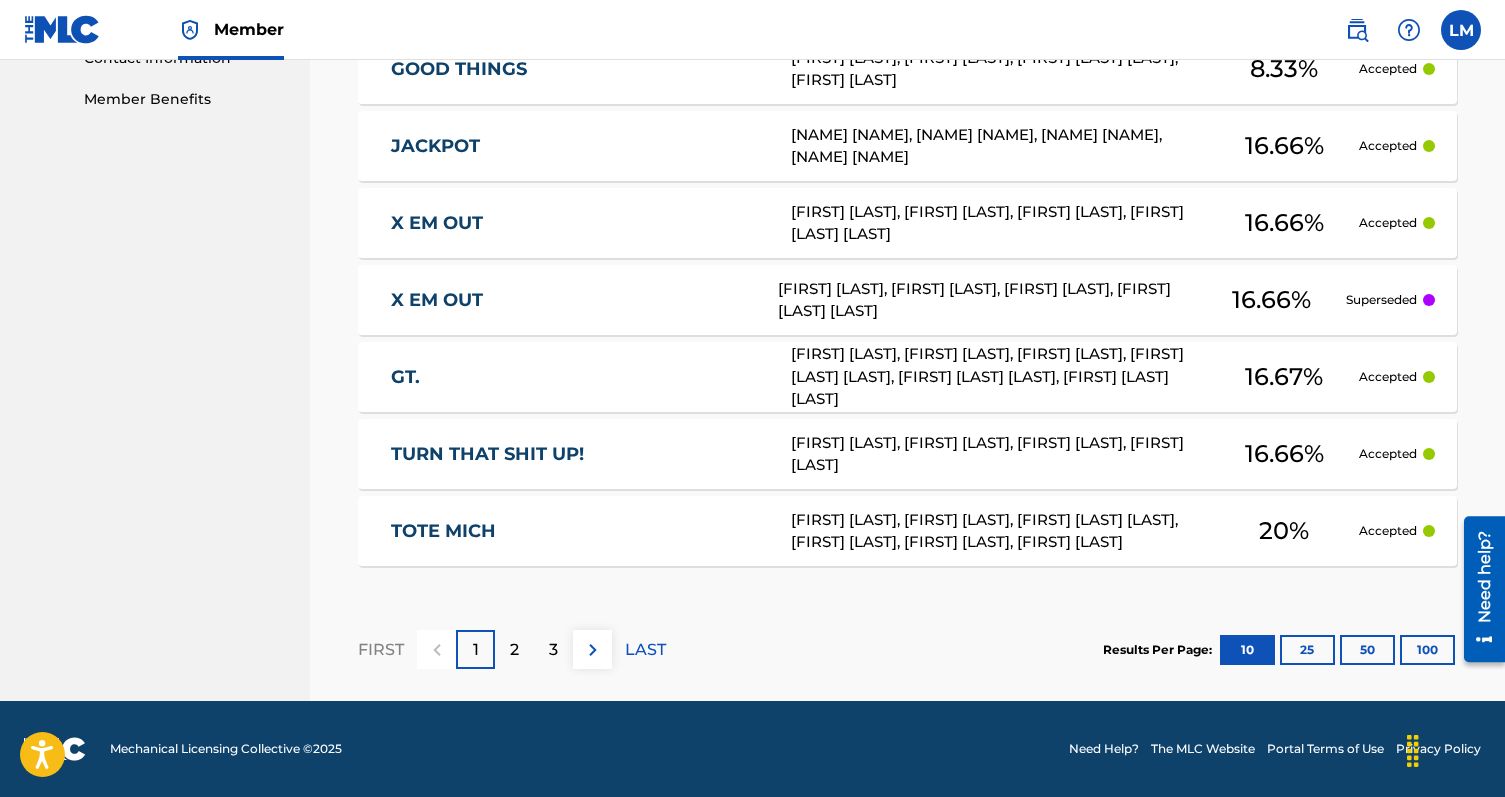scroll, scrollTop: 969, scrollLeft: 0, axis: vertical 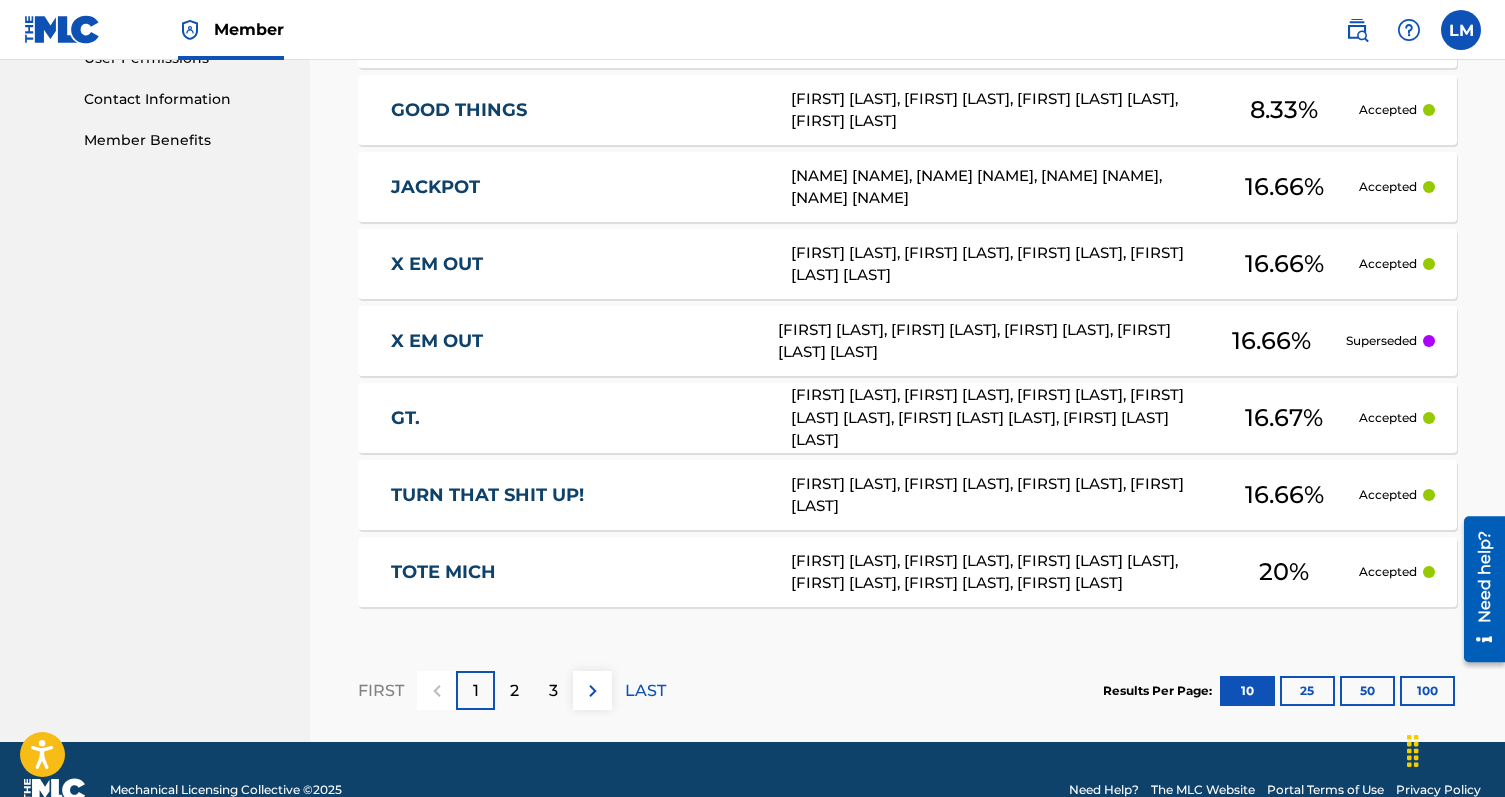 click on "2" at bounding box center (514, 690) 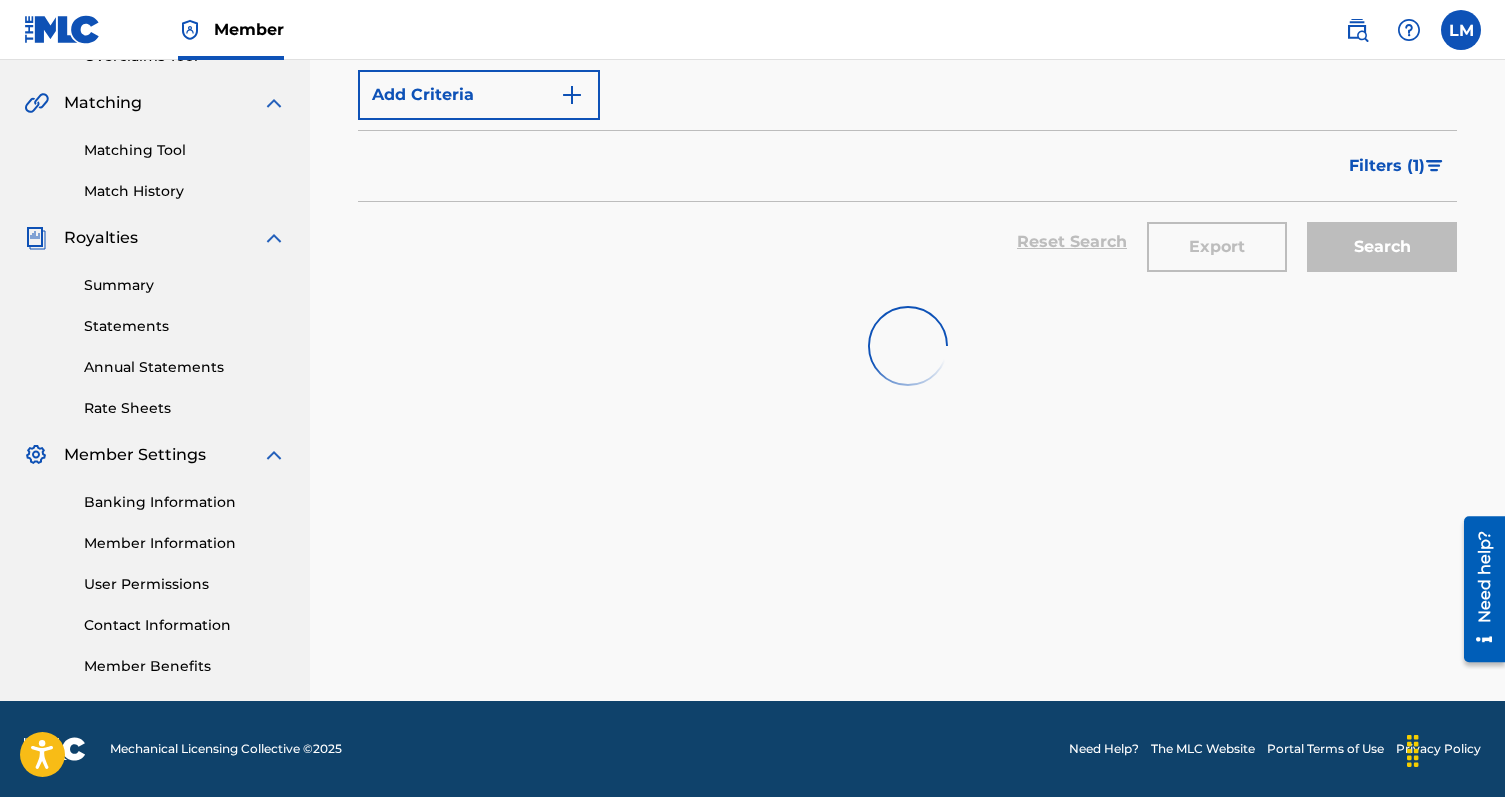 scroll, scrollTop: 1010, scrollLeft: 0, axis: vertical 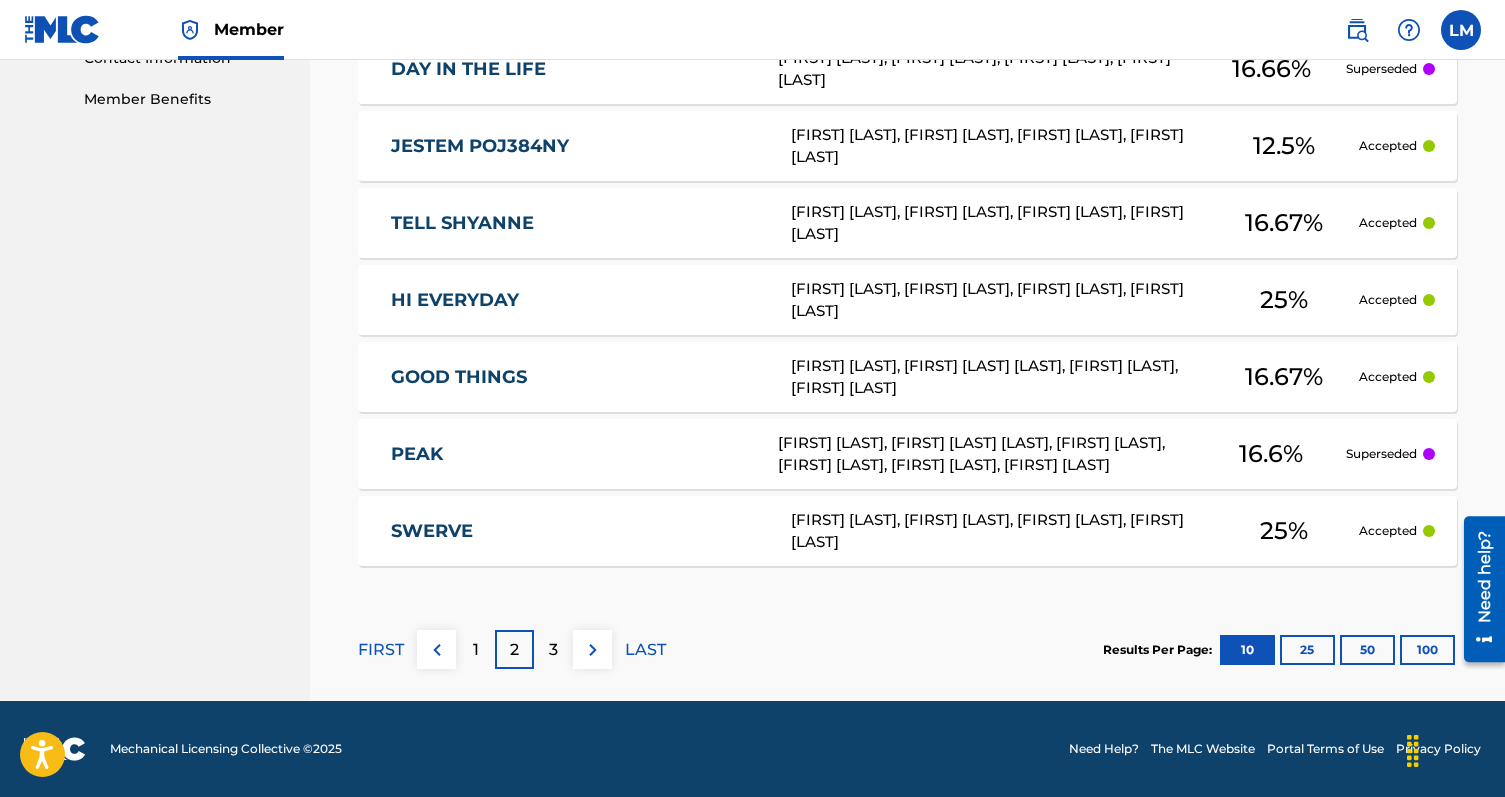 click on "3" at bounding box center [553, 649] 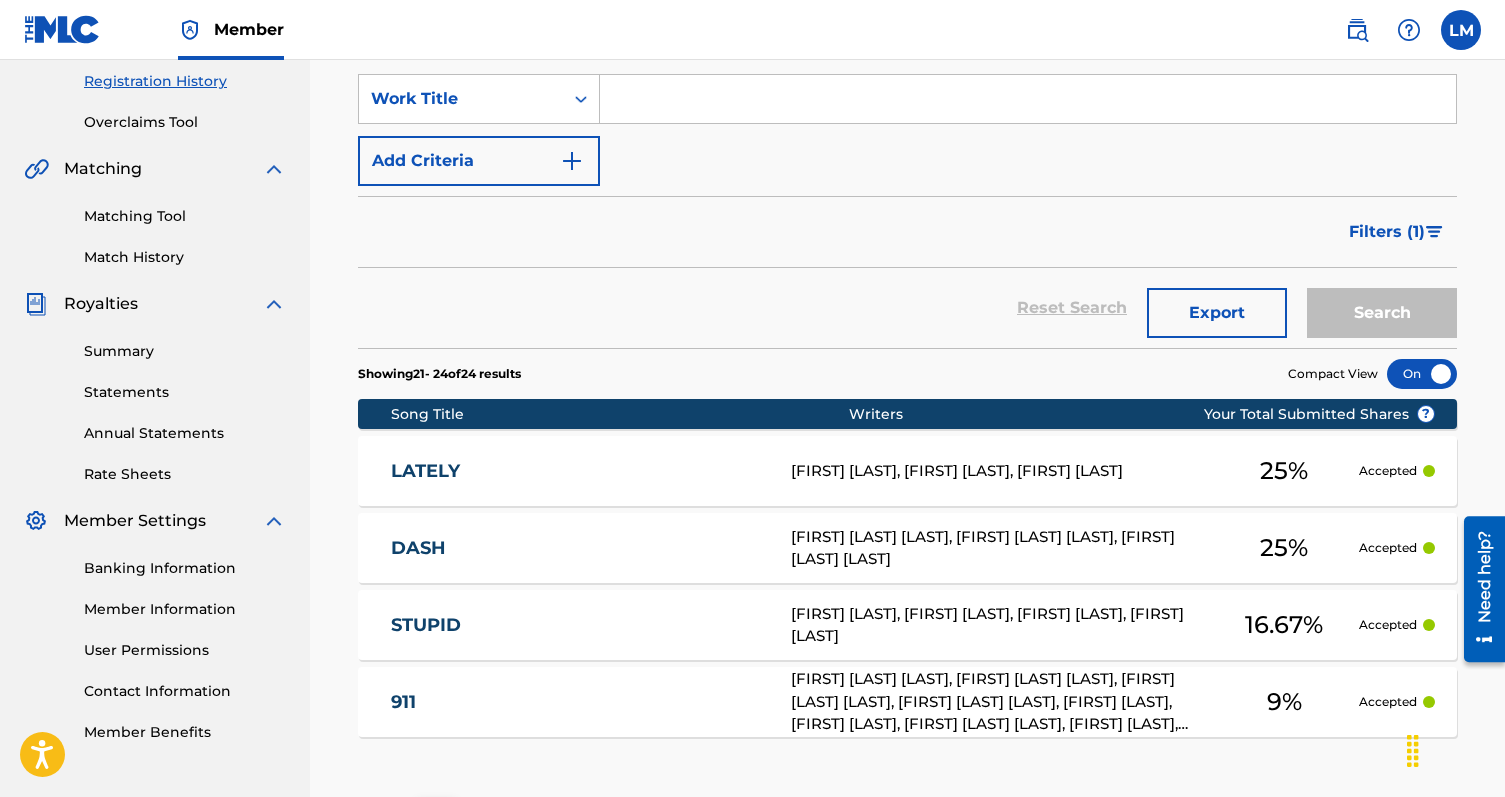 scroll, scrollTop: 0, scrollLeft: 0, axis: both 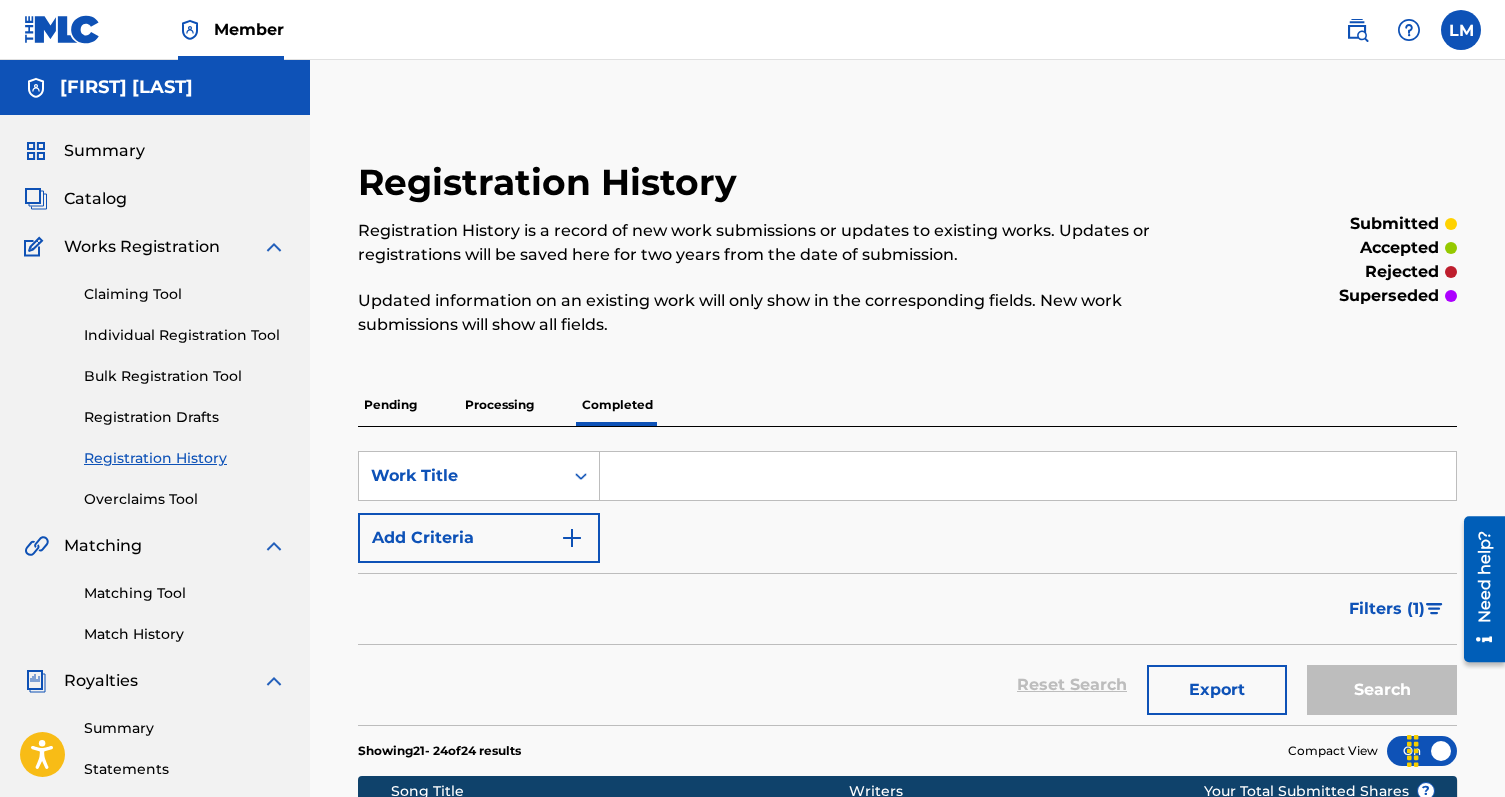 click on "Claiming Tool" at bounding box center (185, 294) 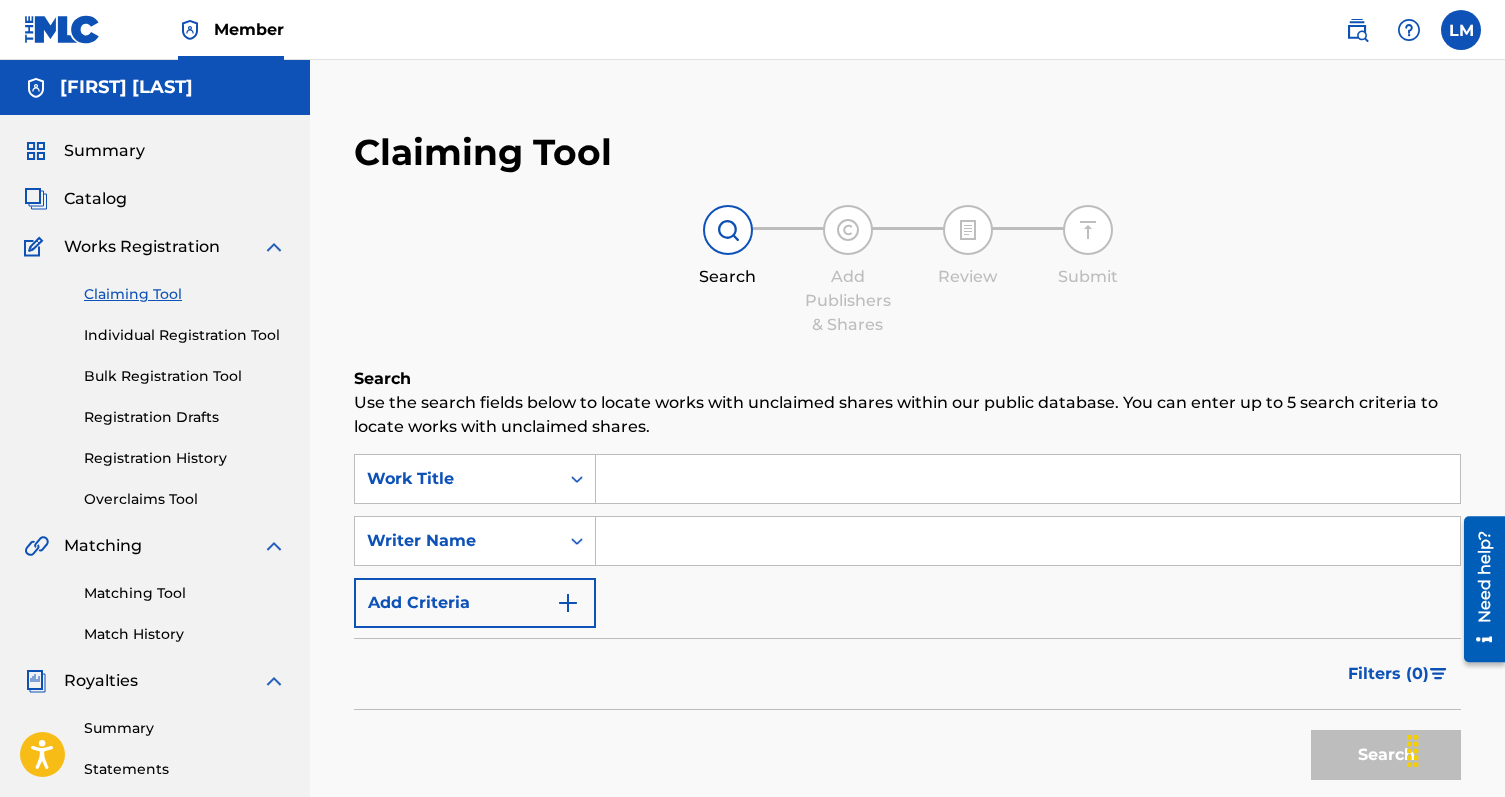 click at bounding box center (1028, 541) 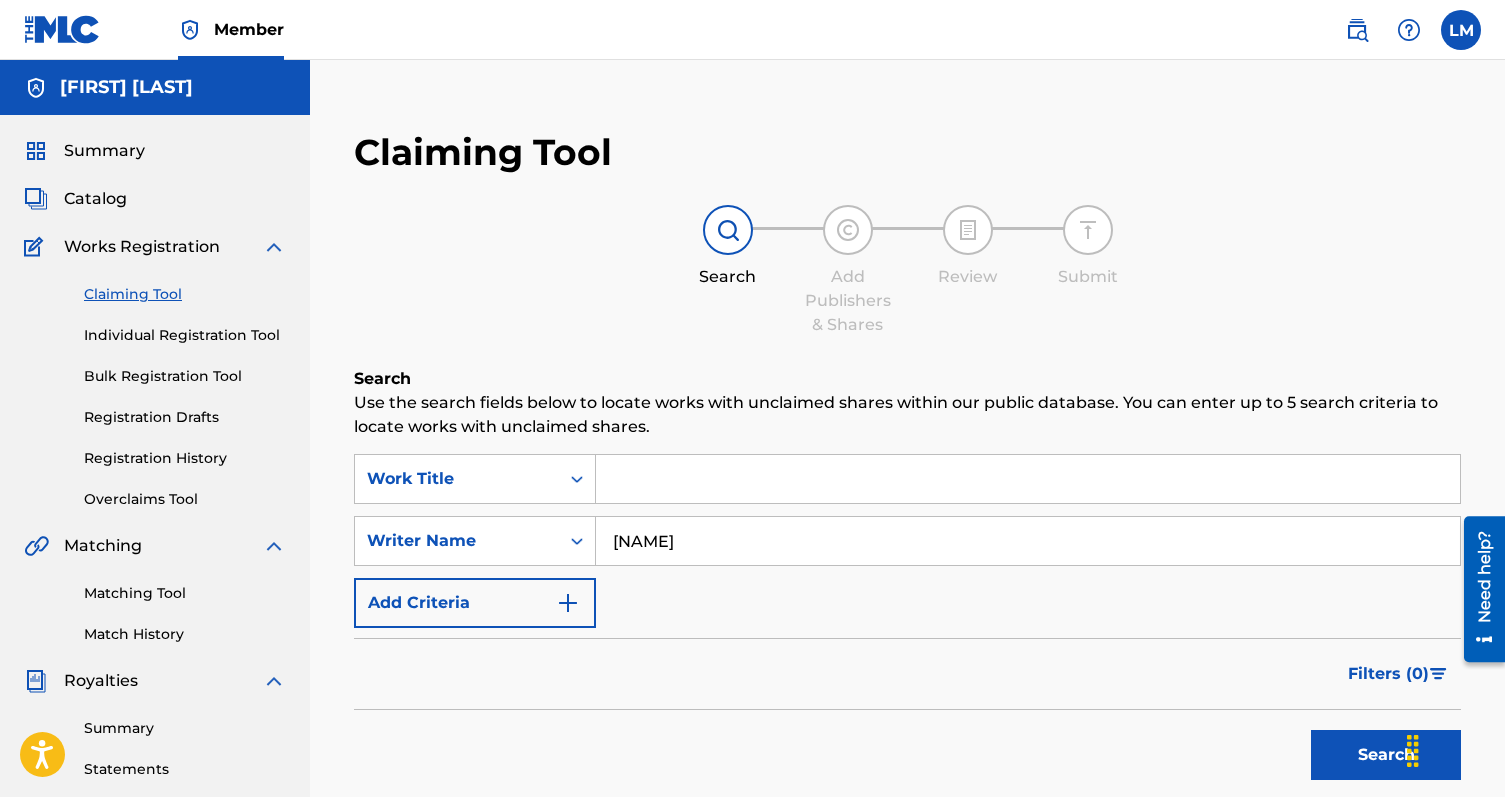 type on "[NAME]" 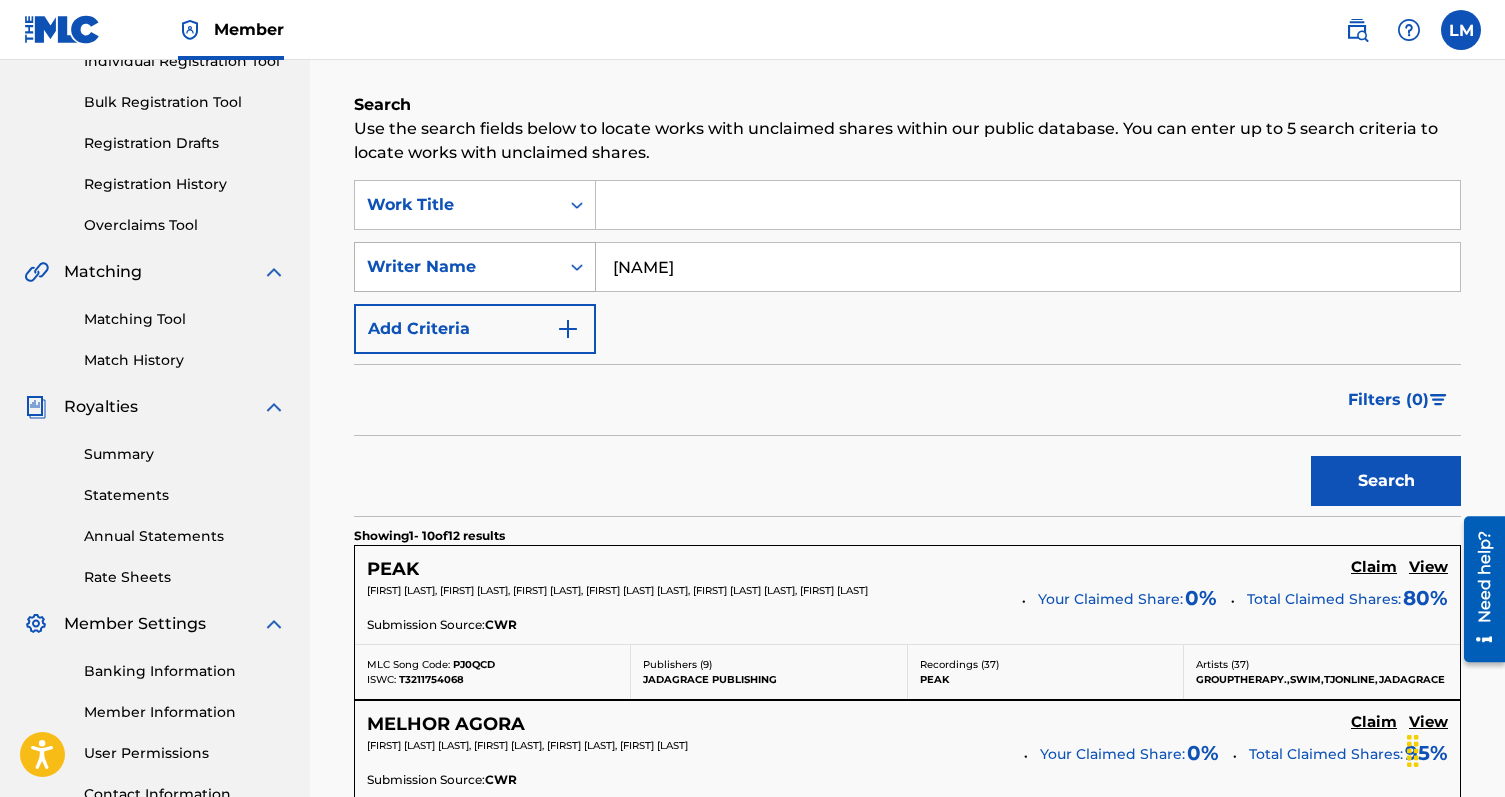 scroll, scrollTop: 0, scrollLeft: 0, axis: both 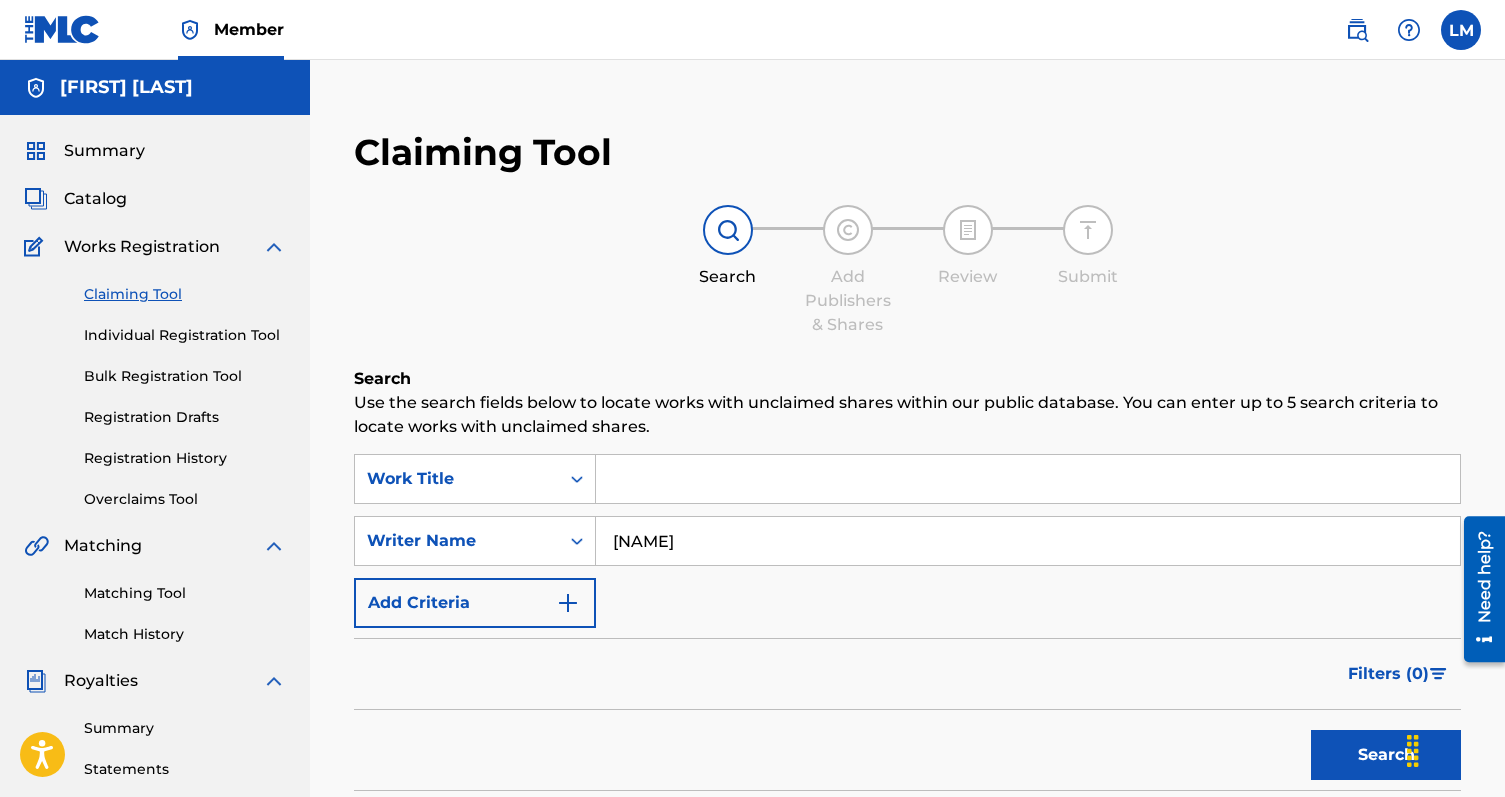 click on "Summary" at bounding box center [104, 151] 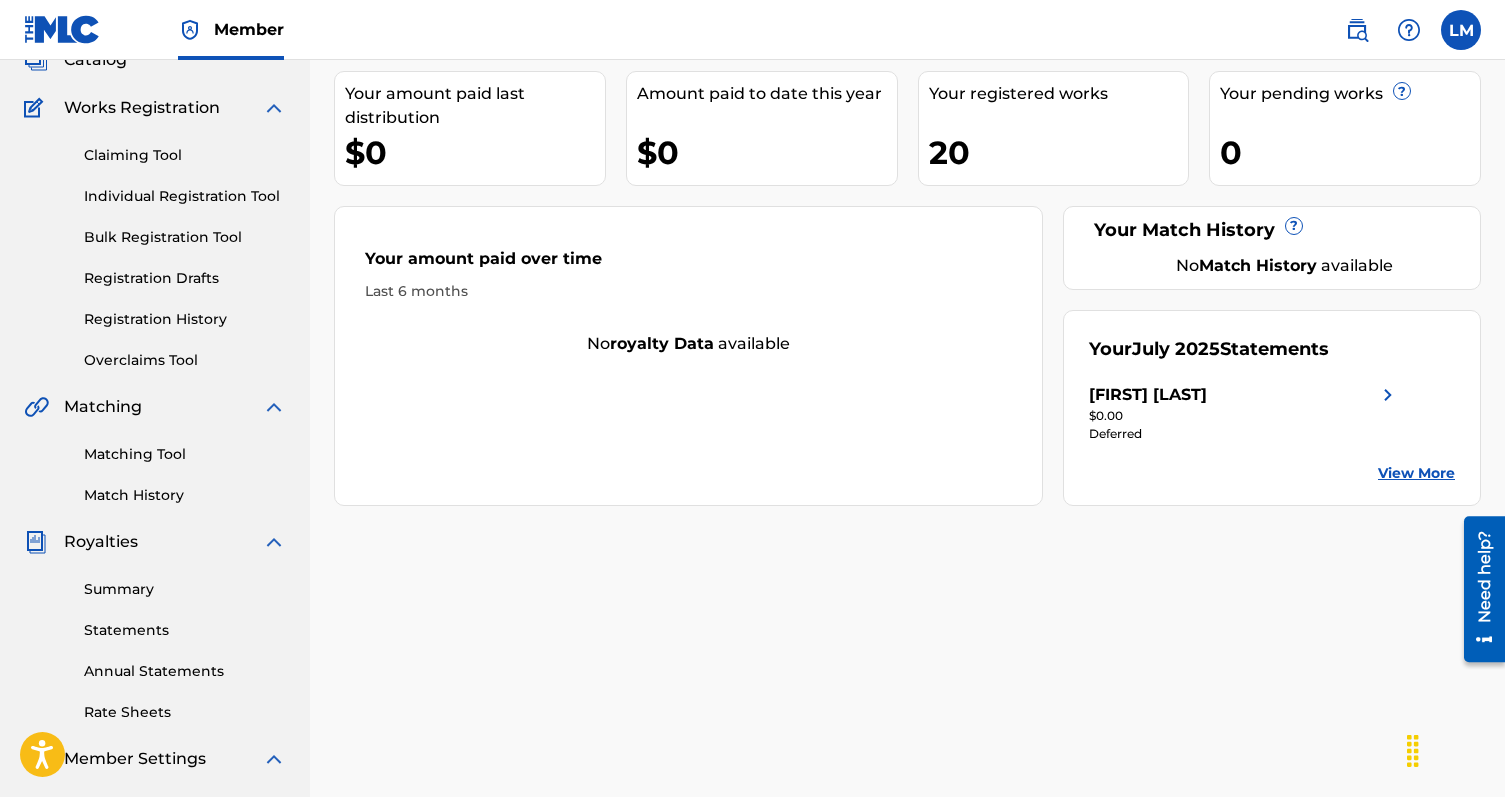 scroll, scrollTop: 0, scrollLeft: 0, axis: both 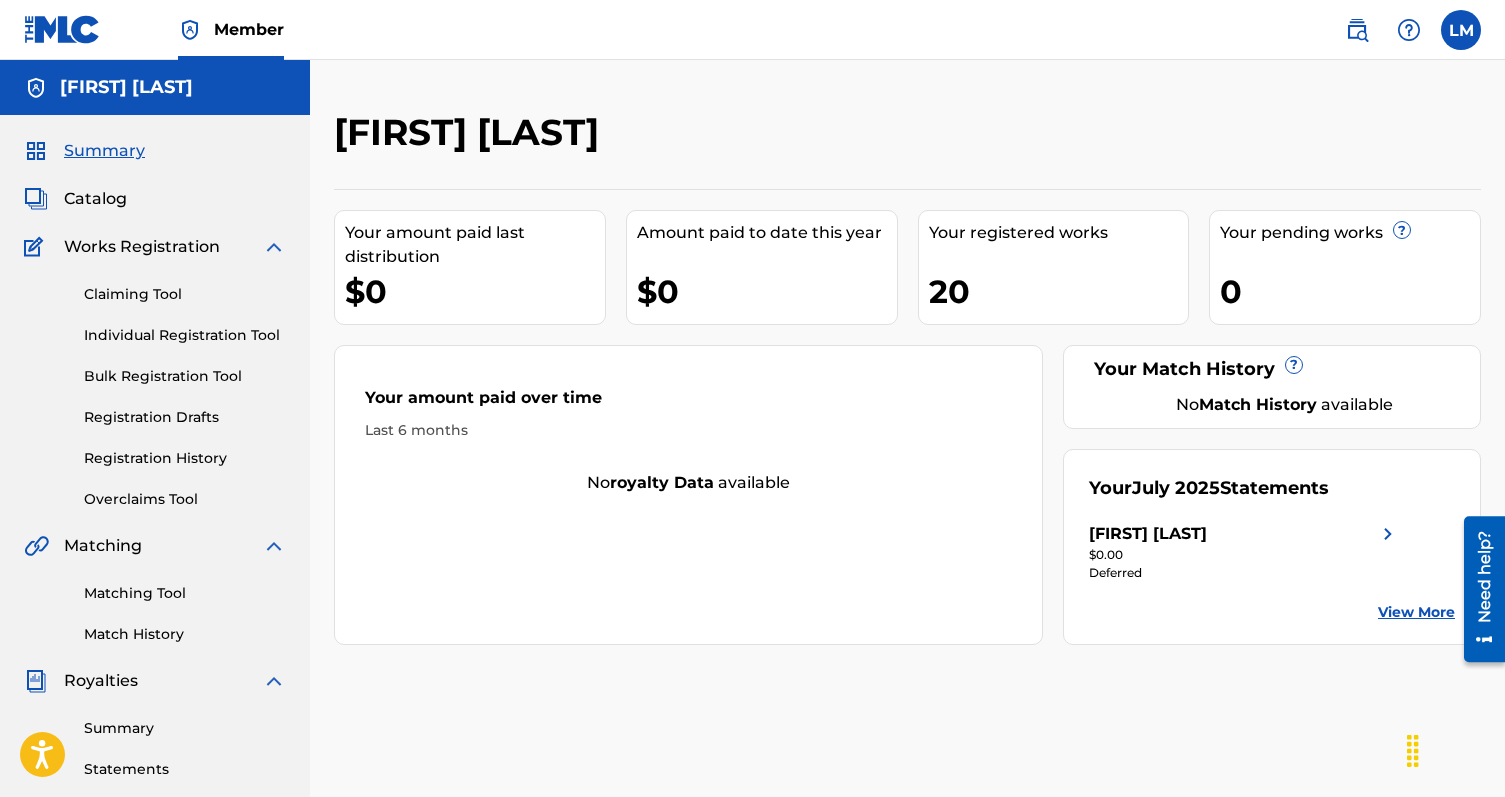 click at bounding box center (62, 29) 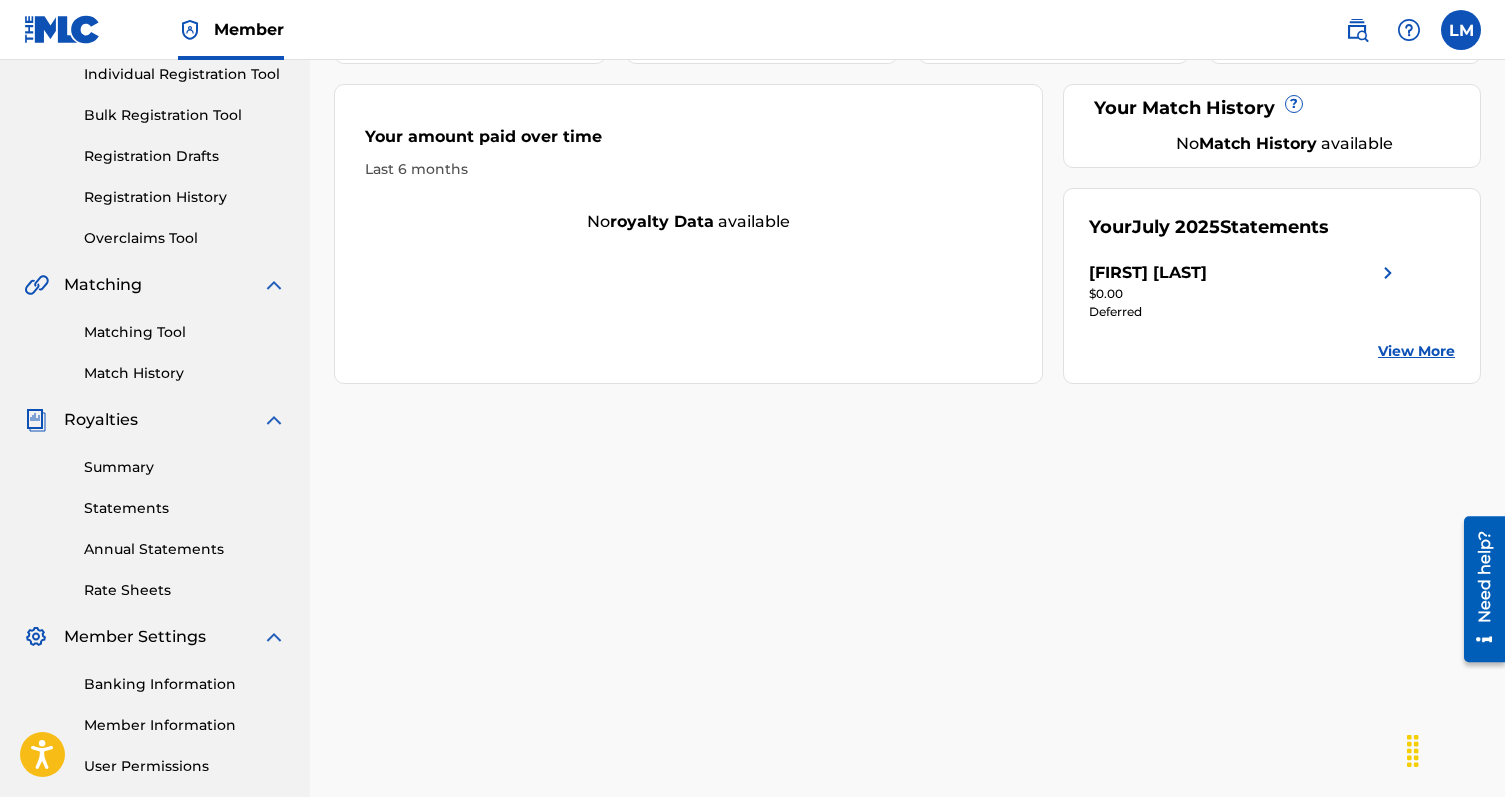 scroll, scrollTop: 291, scrollLeft: 0, axis: vertical 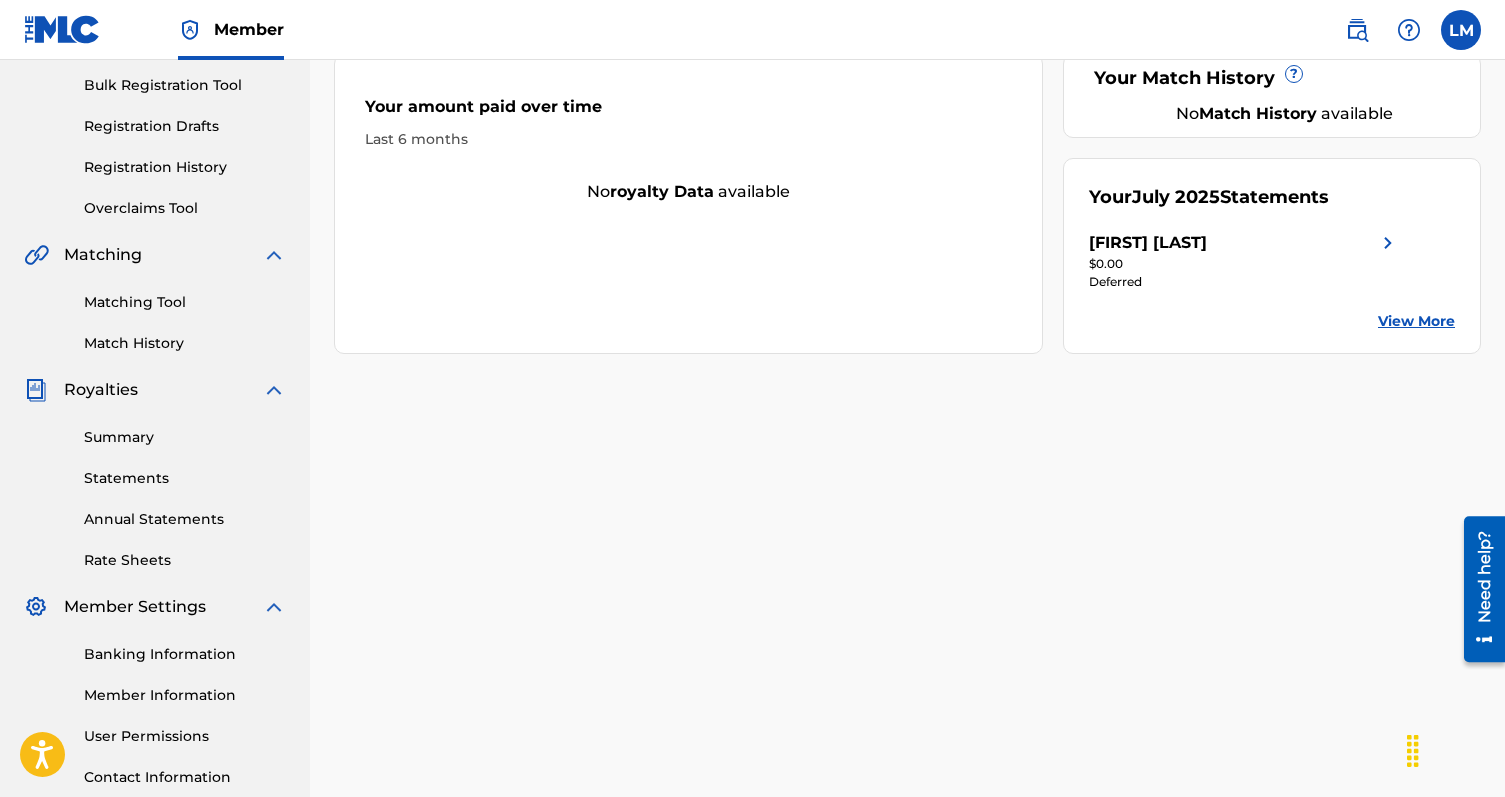 click on "Banking Information" at bounding box center [185, 654] 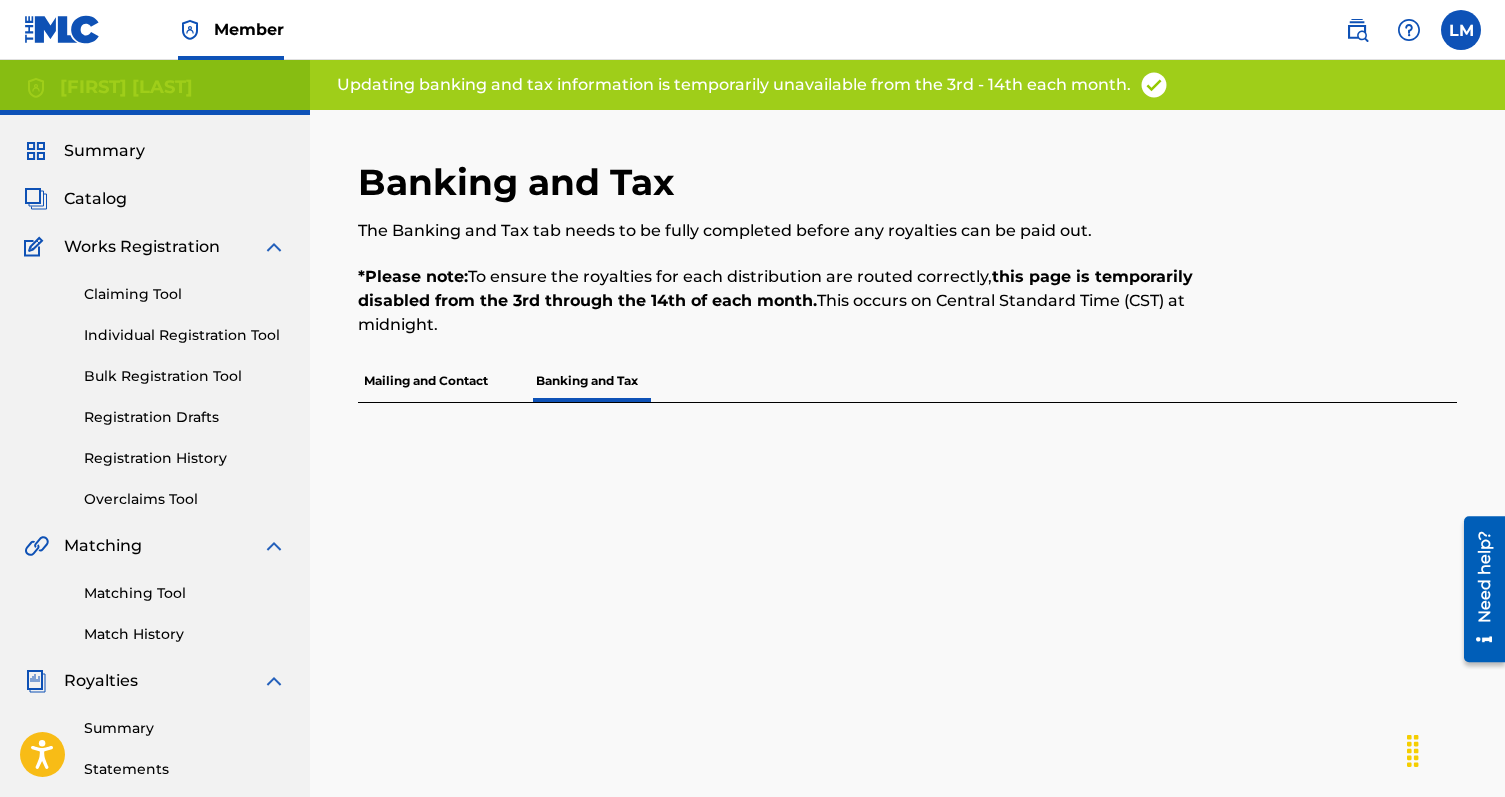 click on "Mailing and Contact" at bounding box center (426, 381) 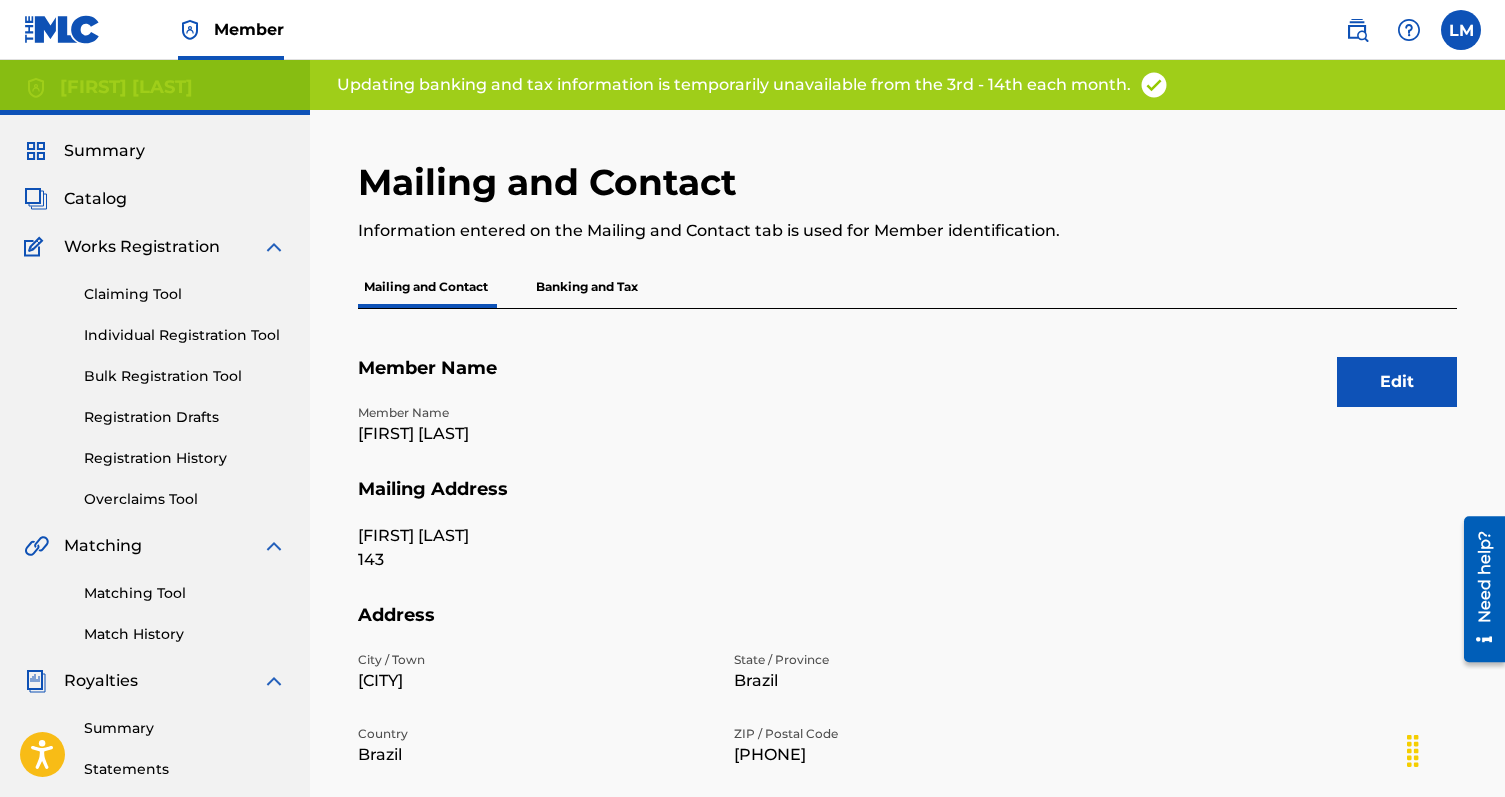 click on "Banking and Tax" at bounding box center [587, 287] 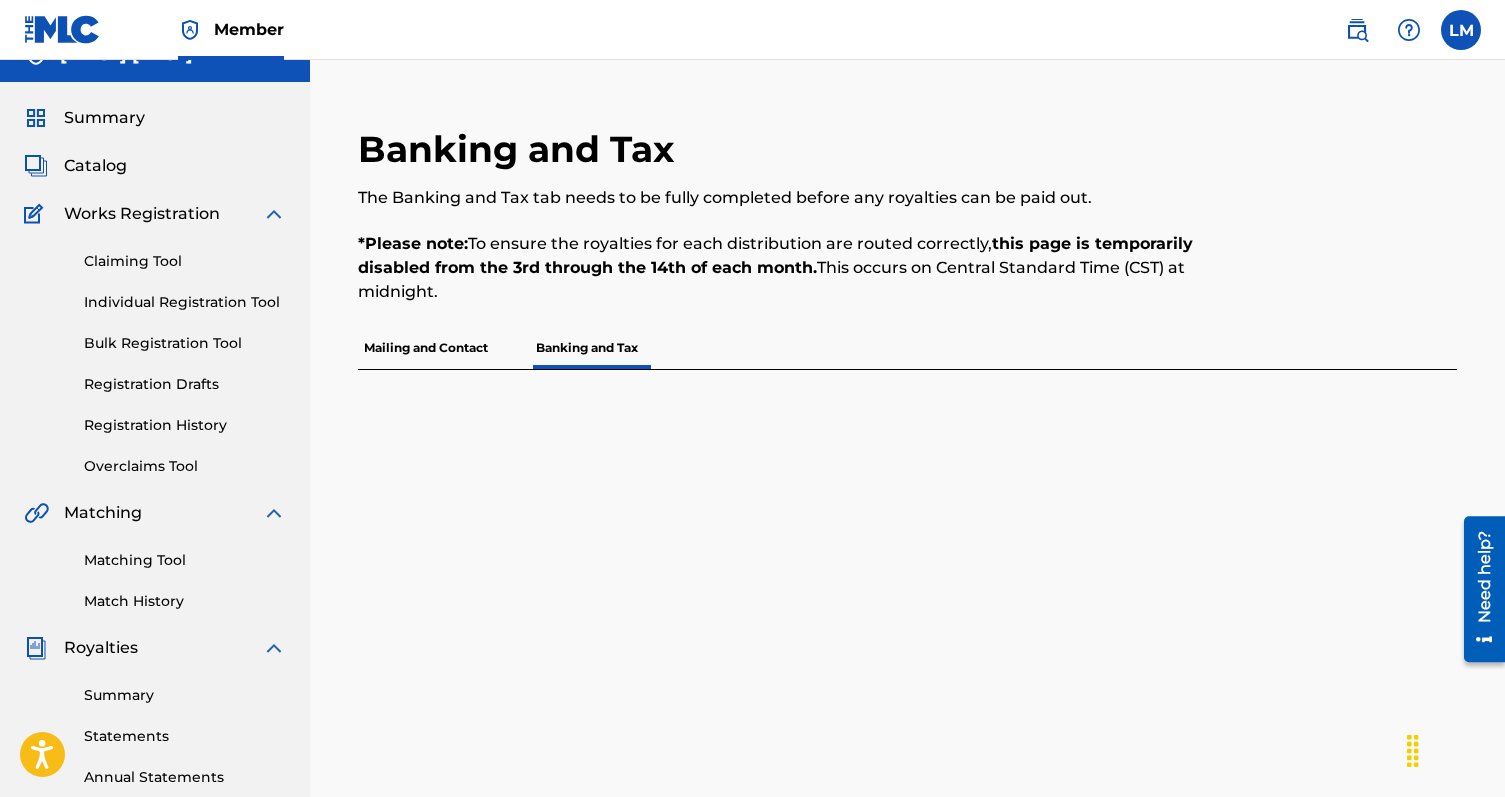scroll, scrollTop: 39, scrollLeft: 0, axis: vertical 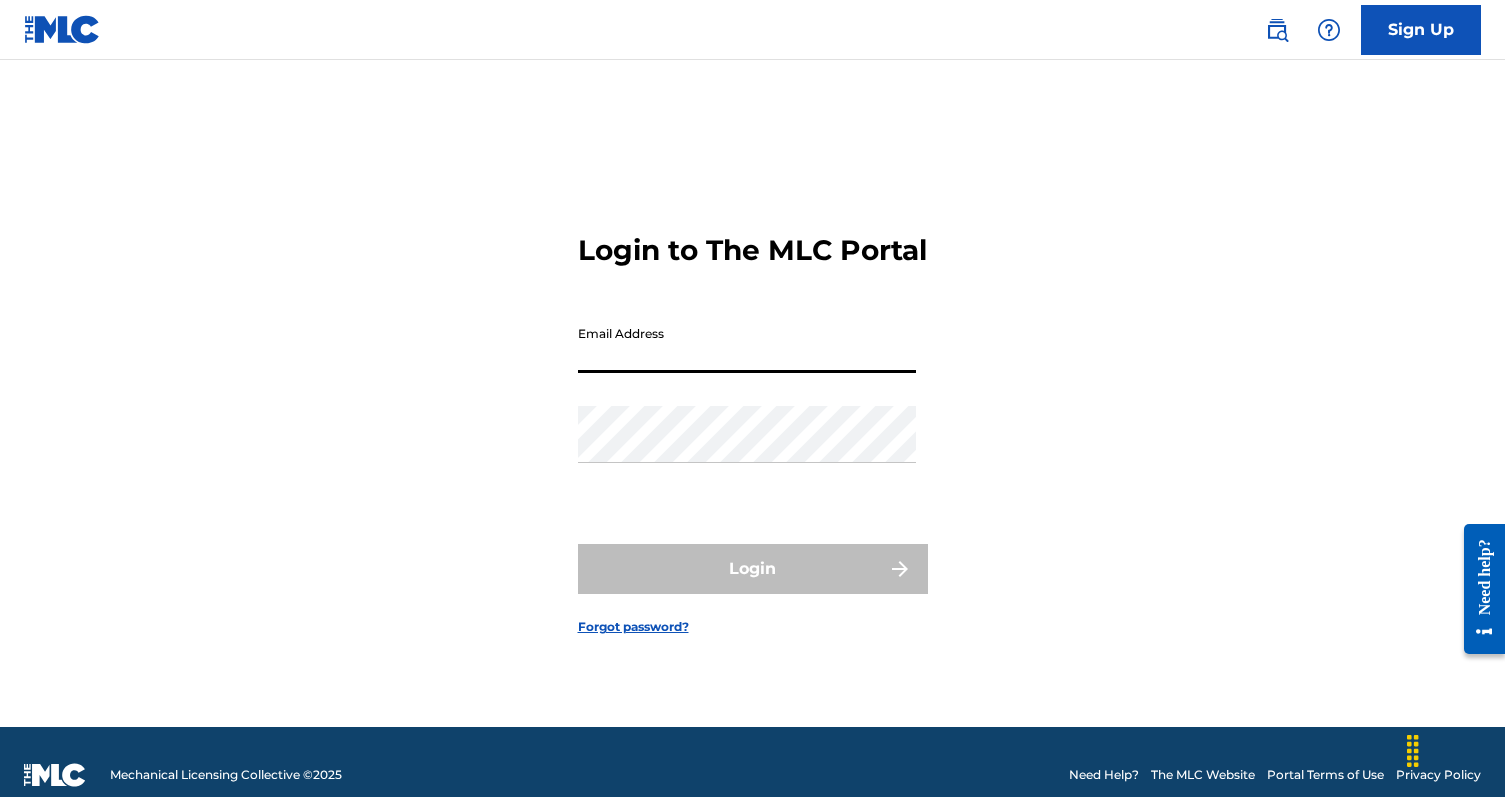 click on "Email Address" at bounding box center (747, 344) 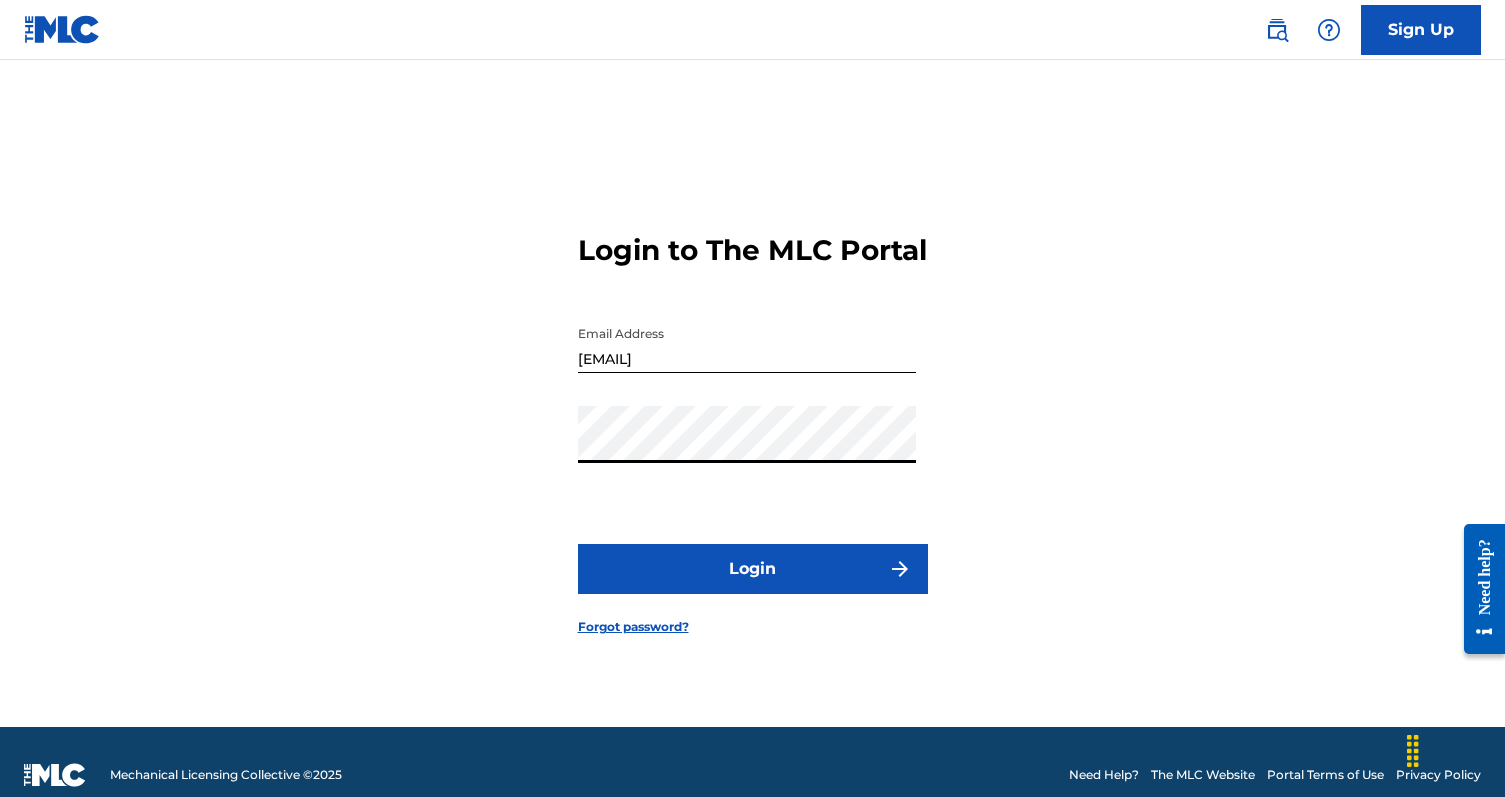 click on "[EMAIL]" at bounding box center (747, 344) 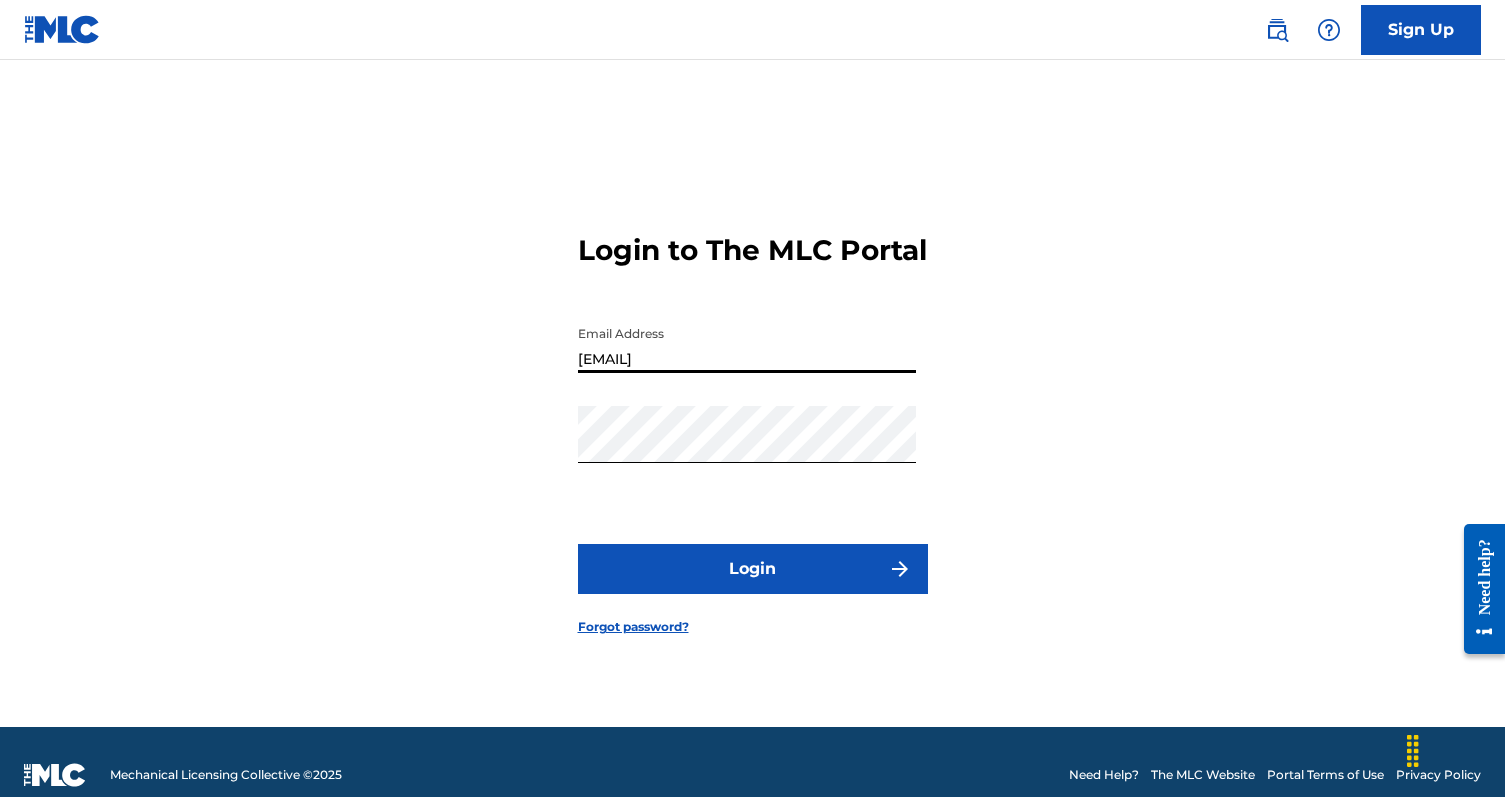 click on "[EMAIL]" at bounding box center (747, 344) 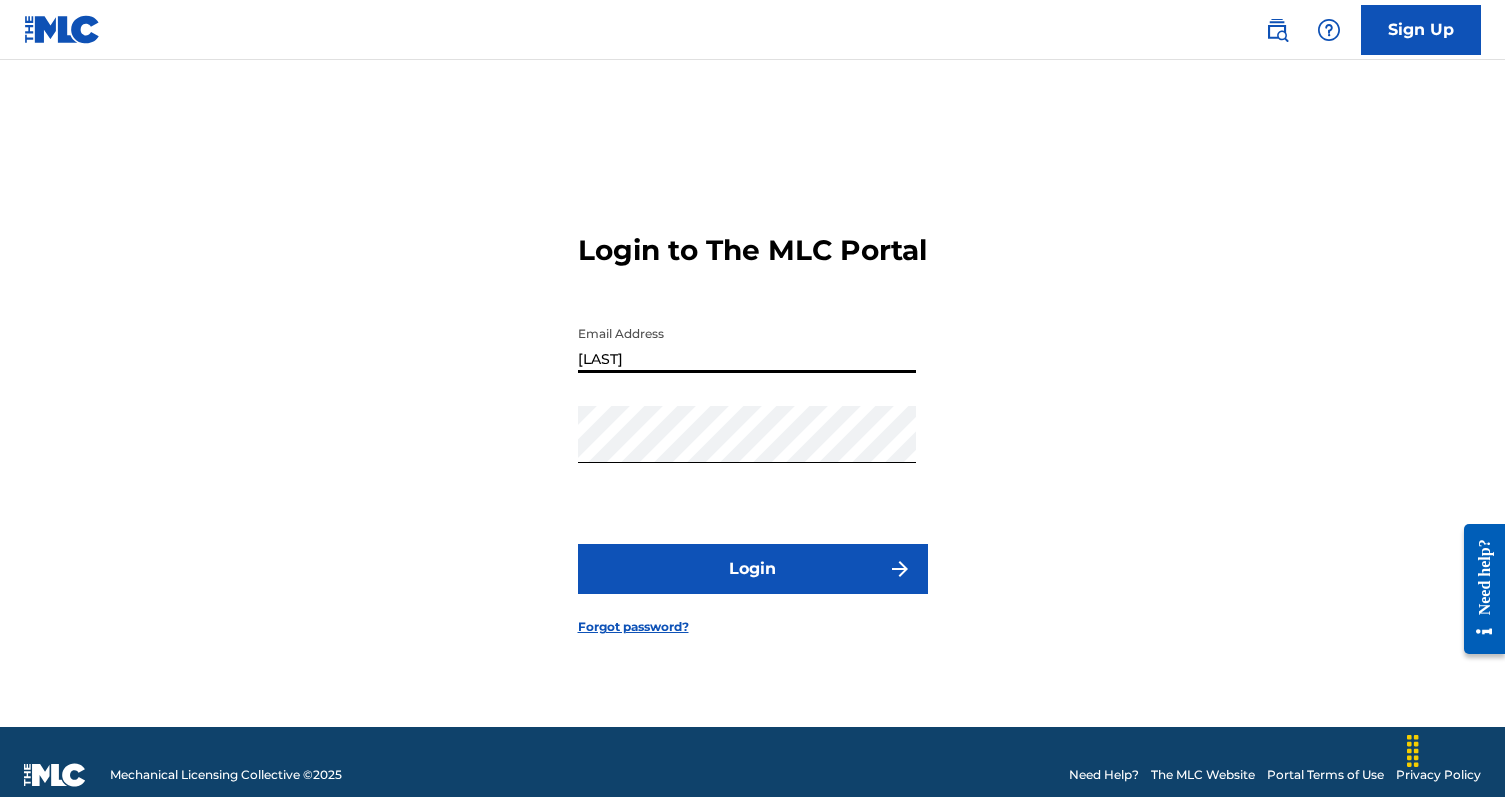 type on "[EMAIL]" 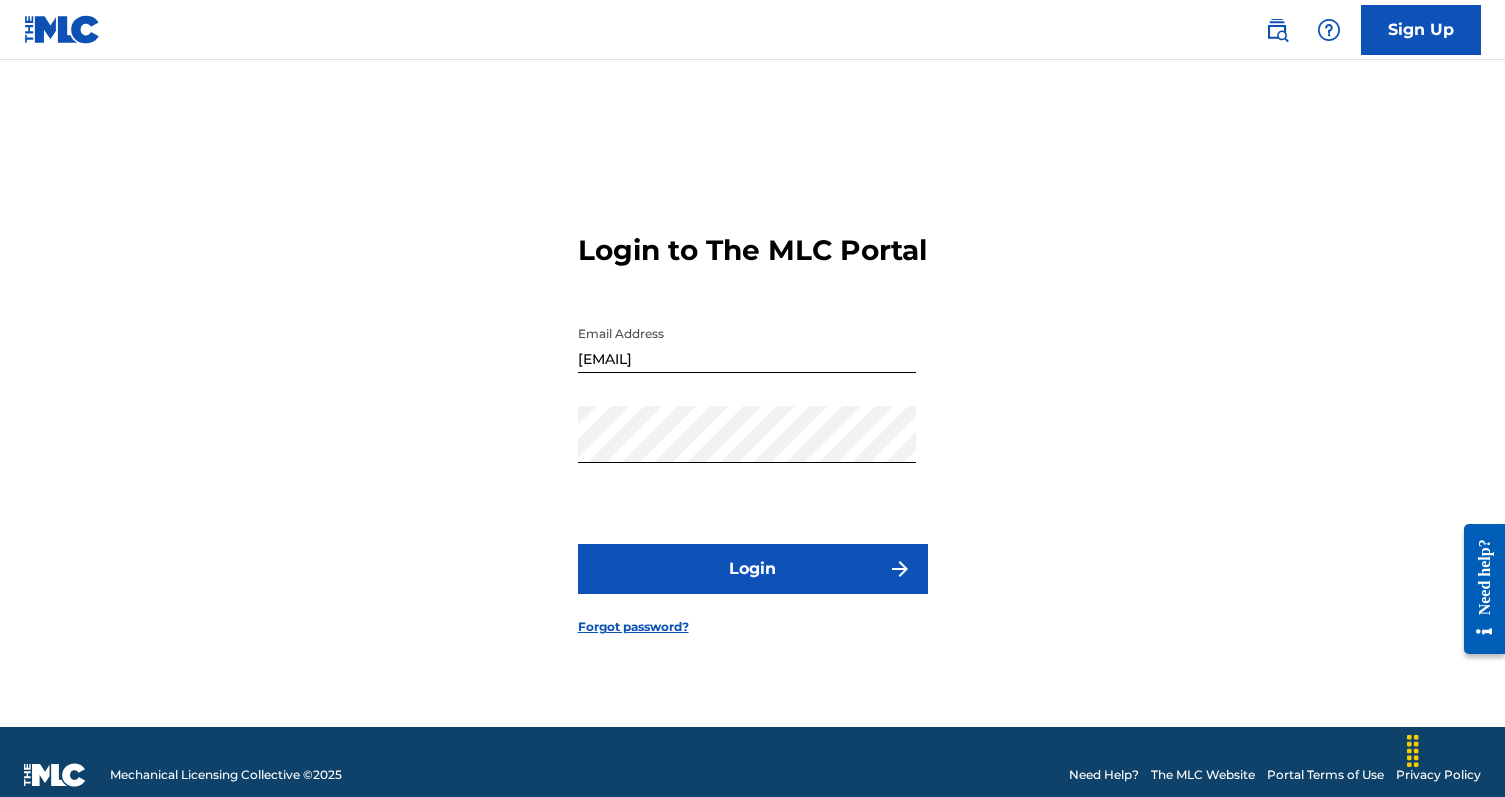 click on "Login" at bounding box center (753, 569) 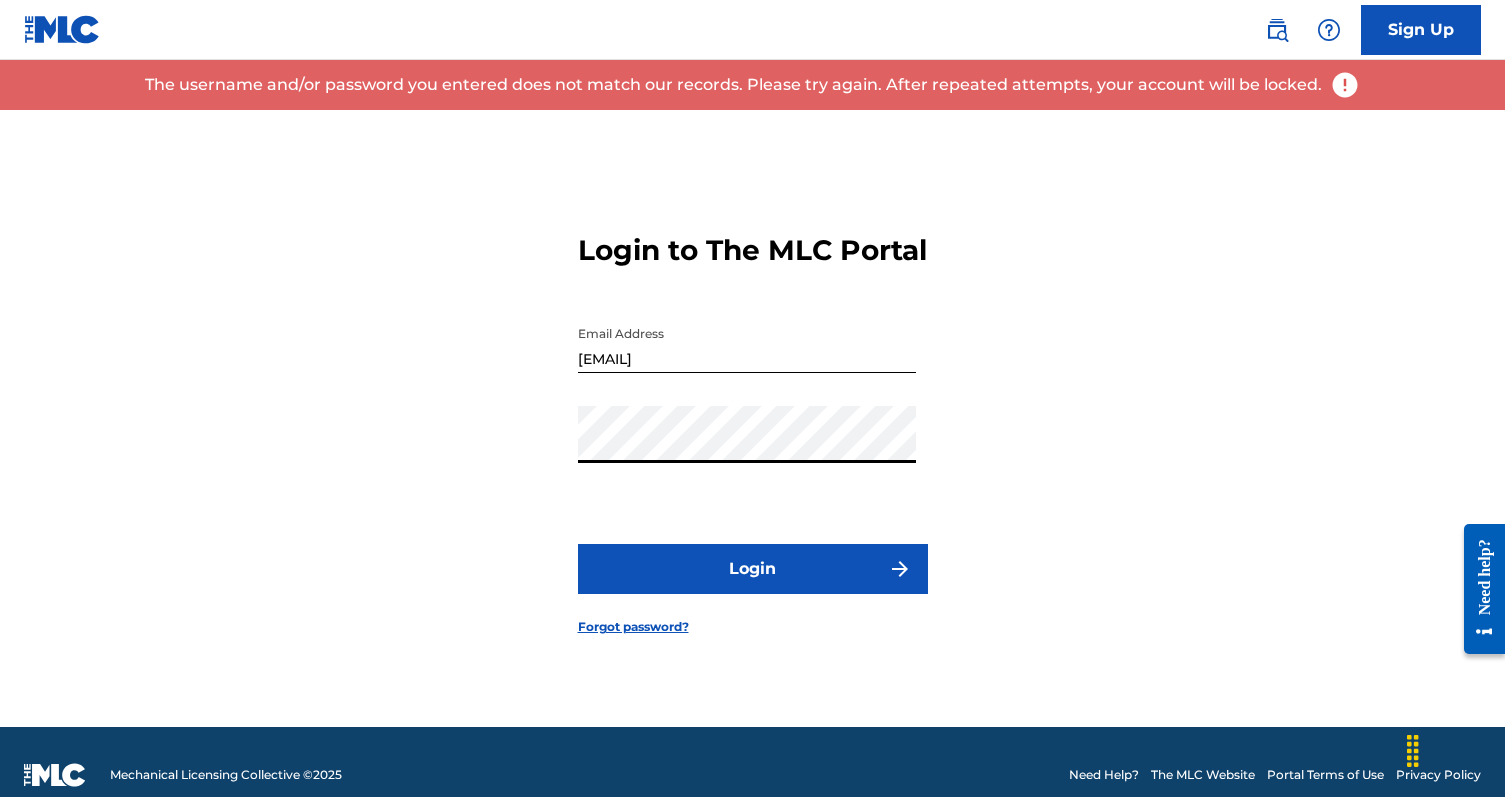click on "Login" at bounding box center (753, 569) 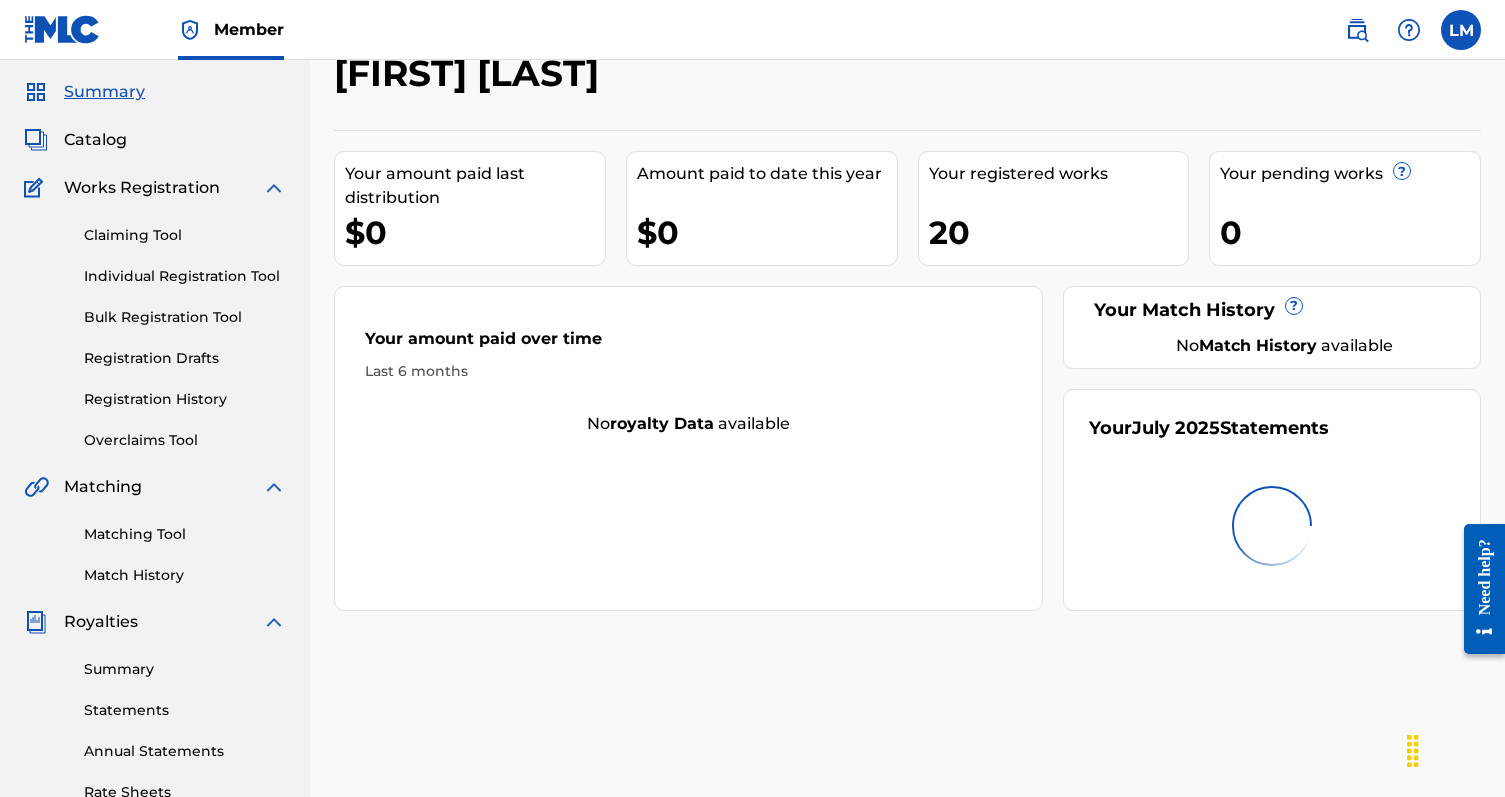 scroll, scrollTop: 0, scrollLeft: 0, axis: both 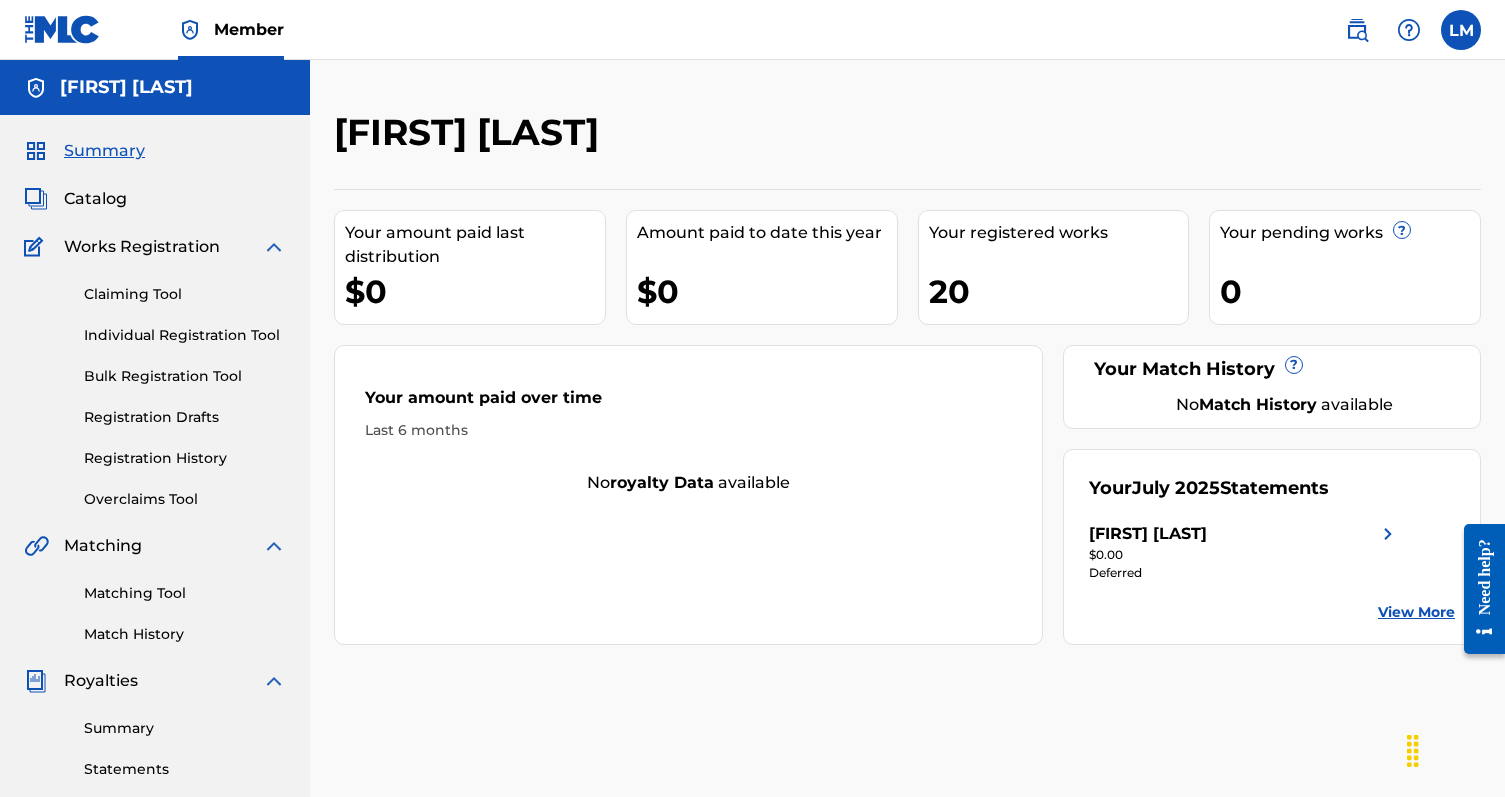 click on "Registration Drafts" at bounding box center [185, 417] 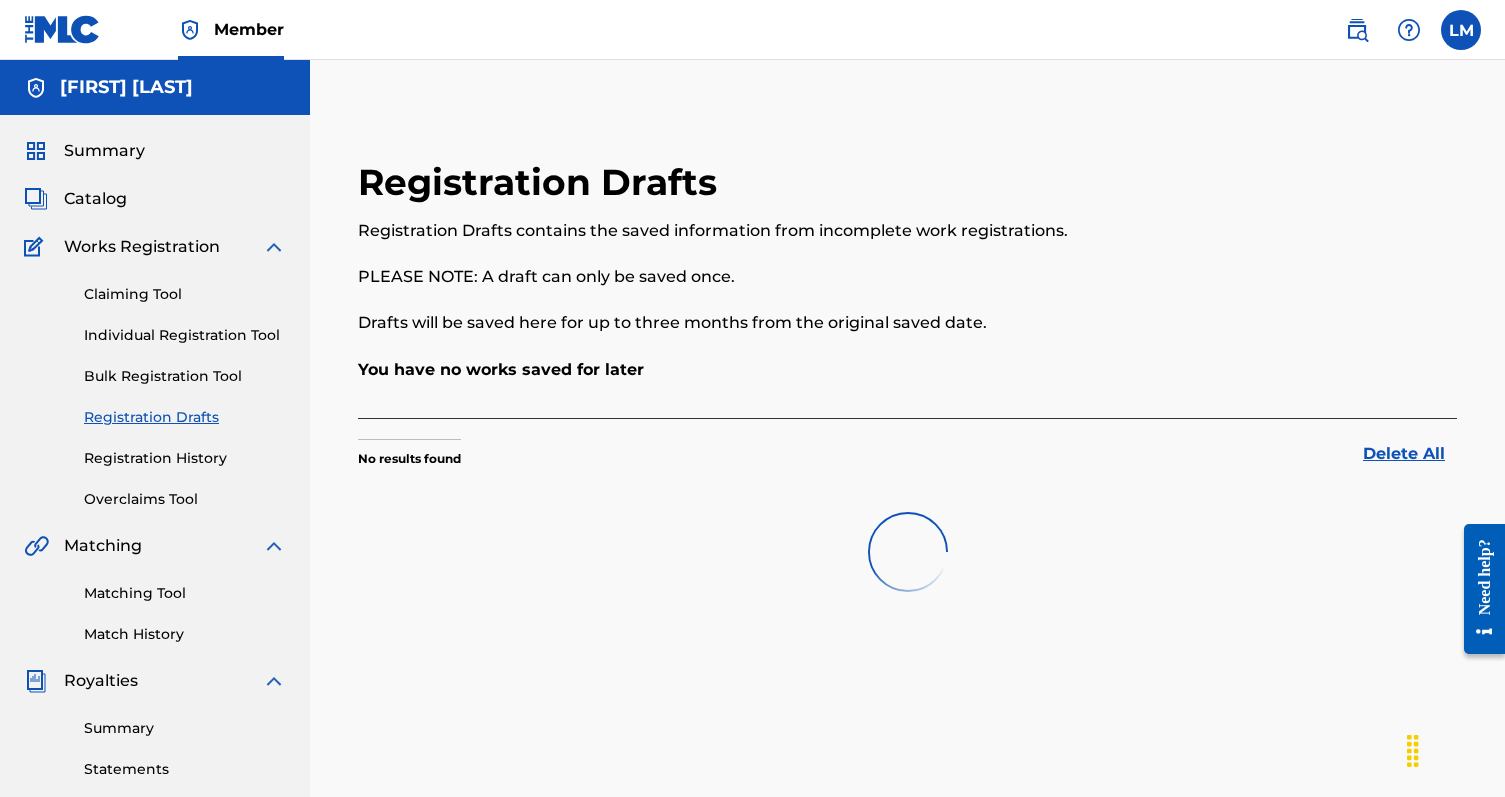 click on "Claiming Tool Individual Registration Tool Bulk Registration Tool Registration Drafts Registration History Overclaims Tool" at bounding box center [155, 384] 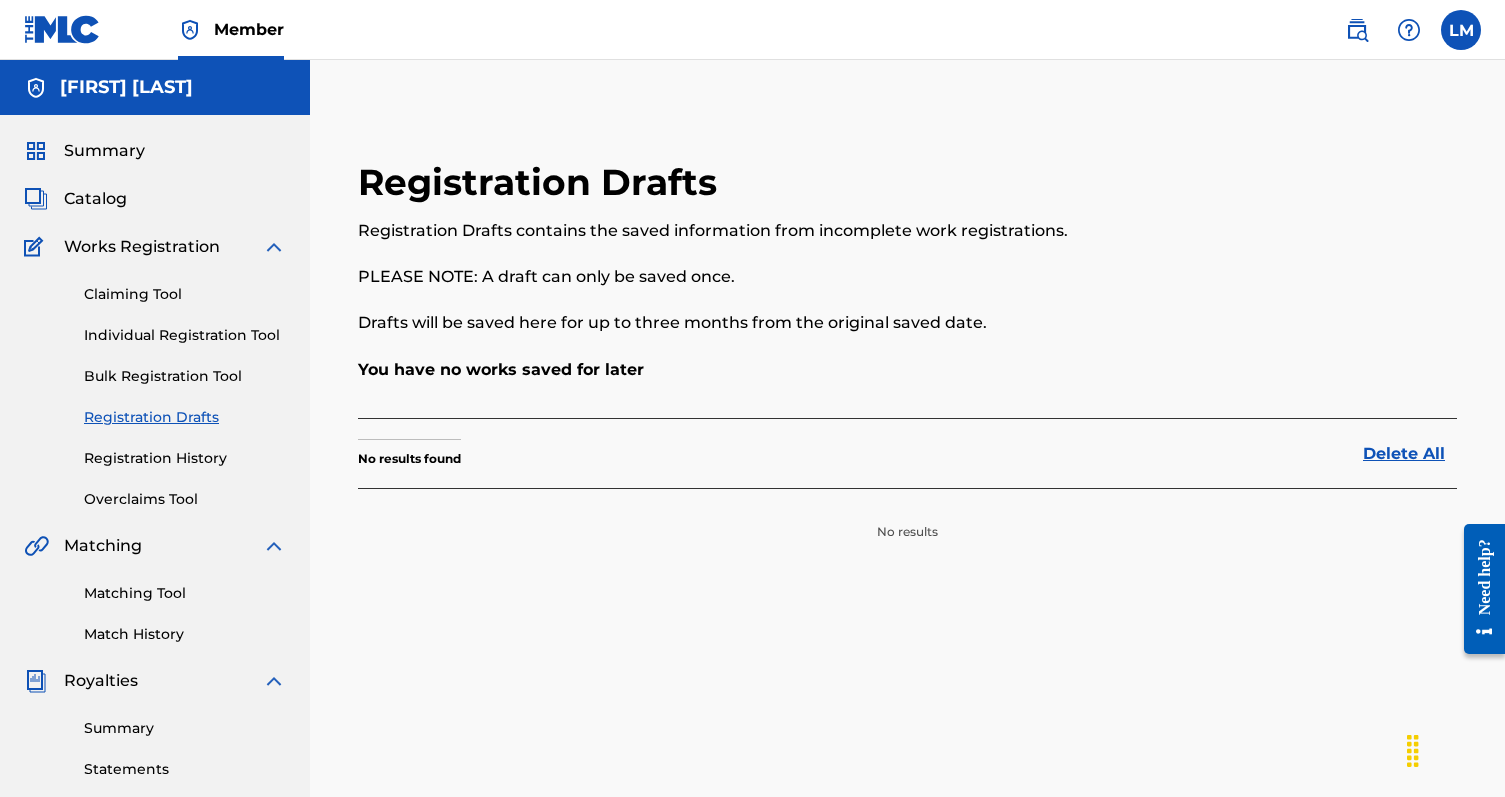 click on "Individual Registration Tool" at bounding box center (185, 335) 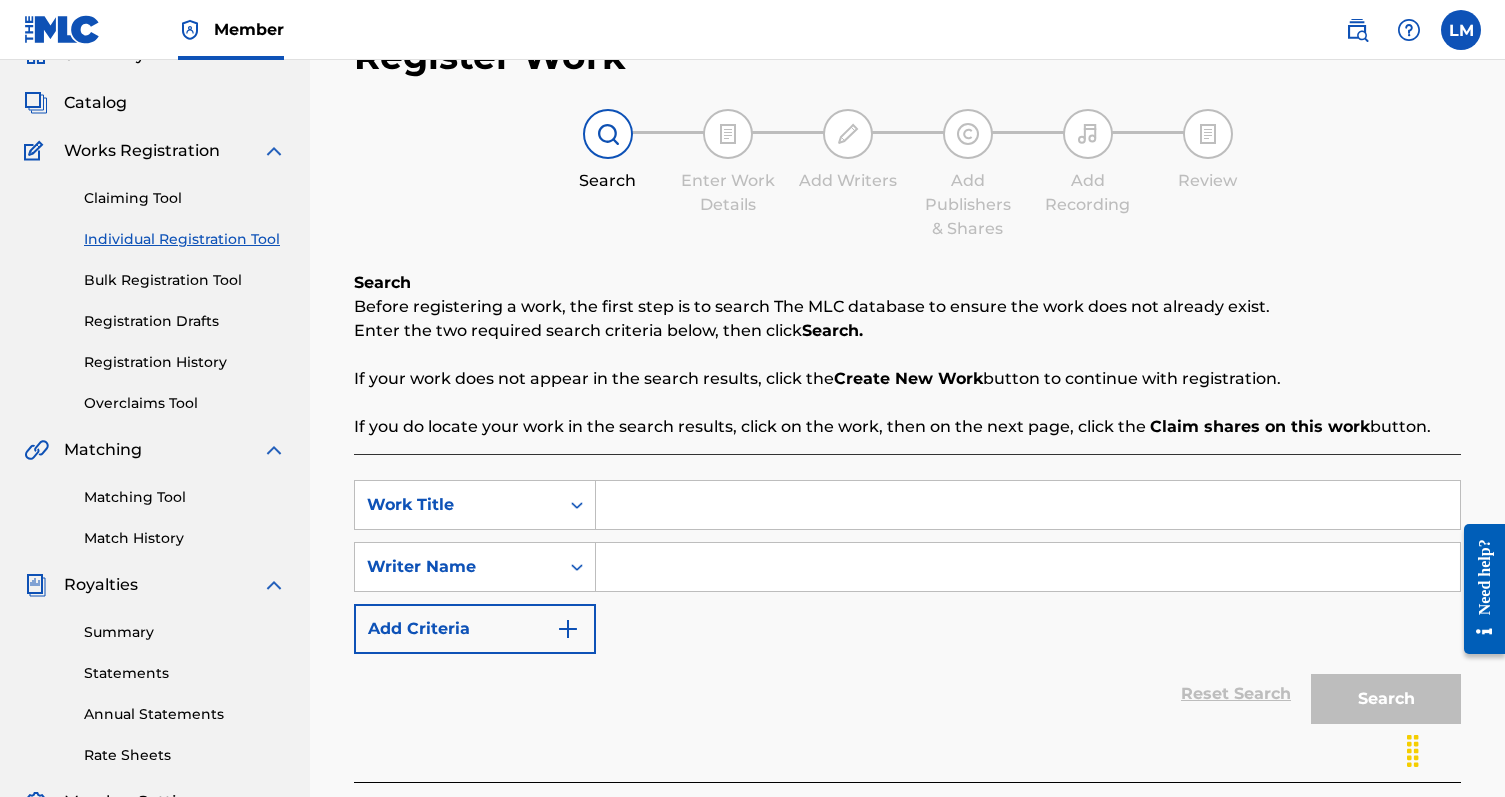 scroll, scrollTop: 157, scrollLeft: 0, axis: vertical 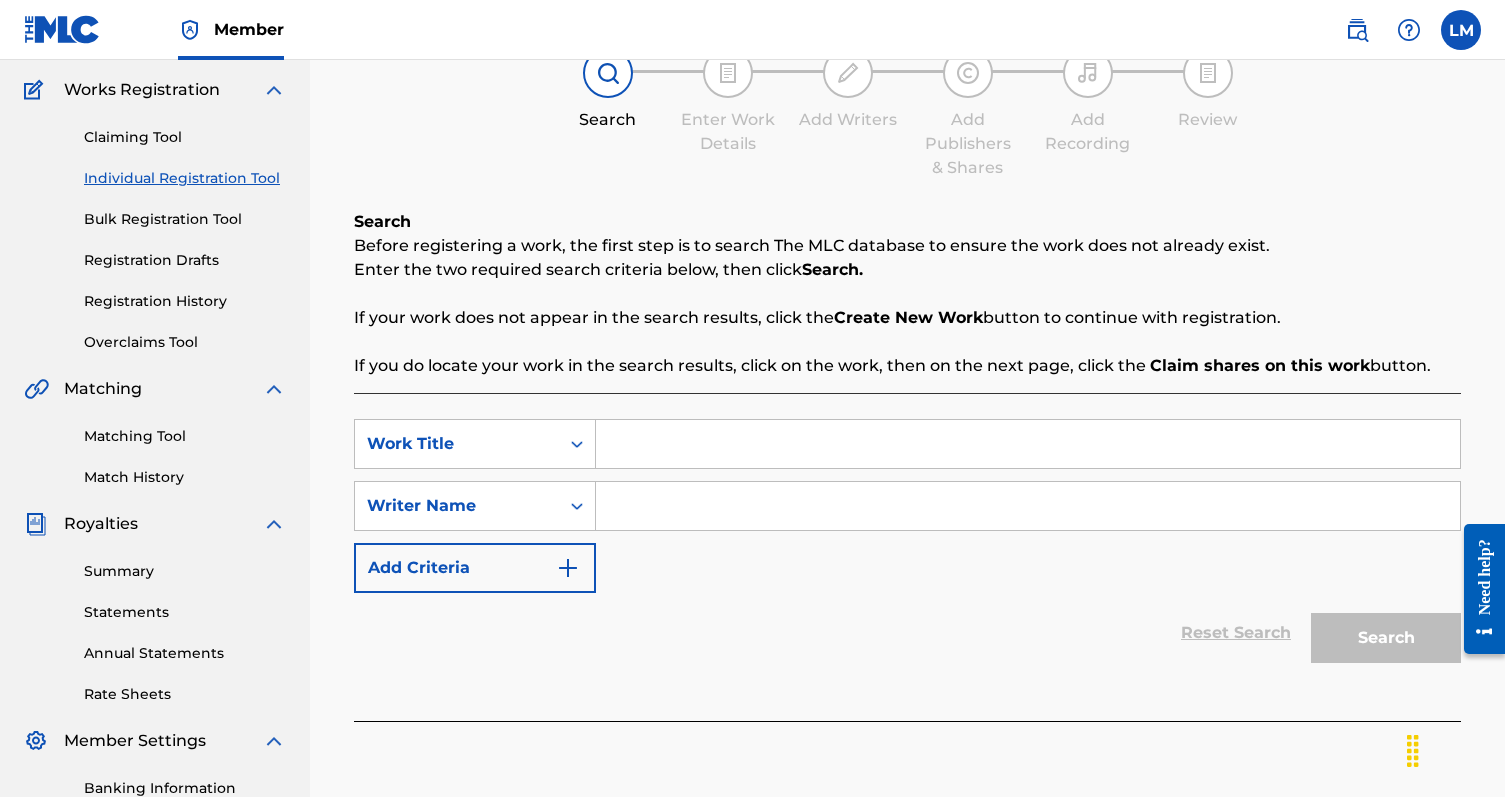 click at bounding box center [1028, 444] 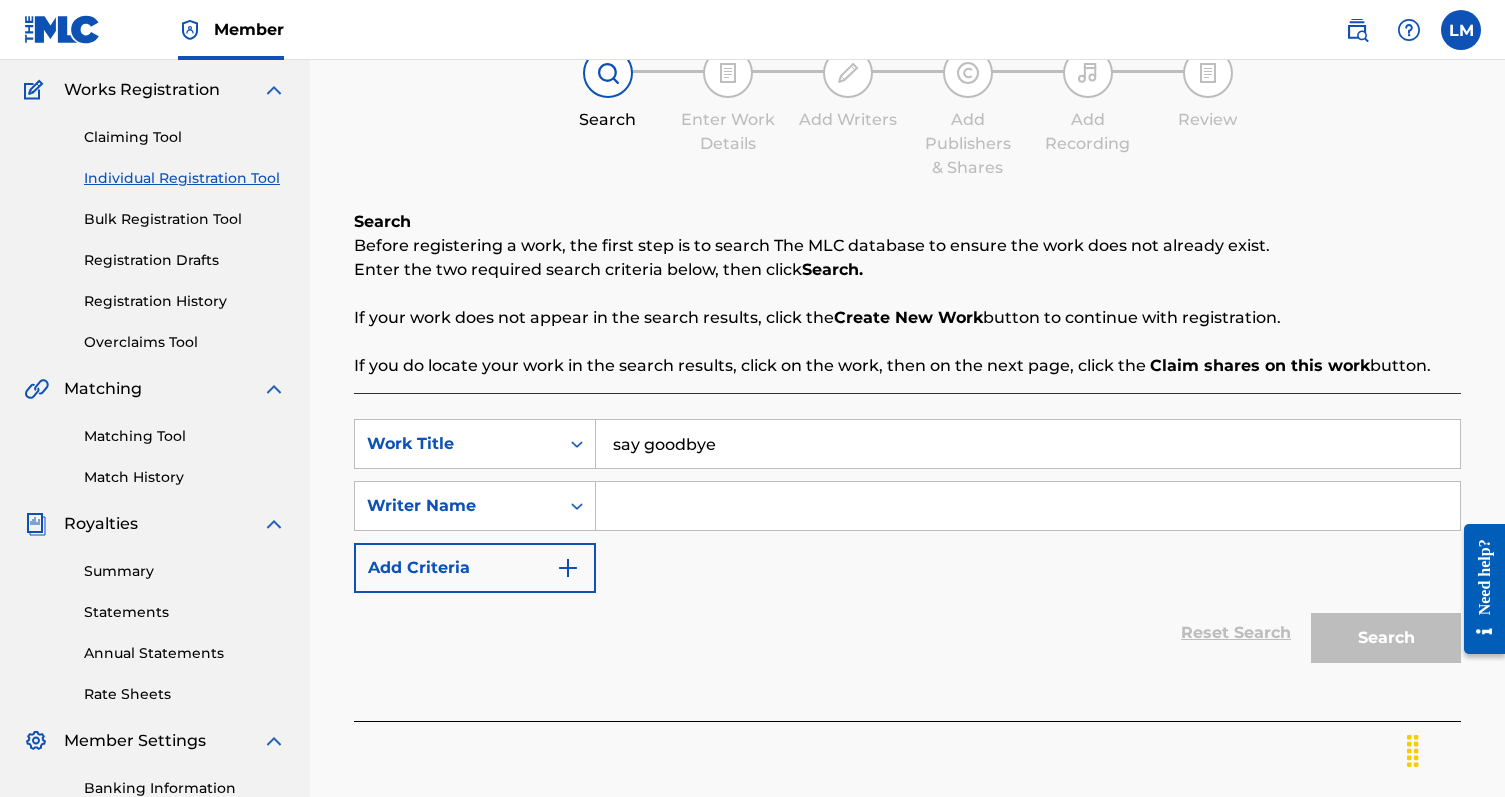 type on "say goodbye" 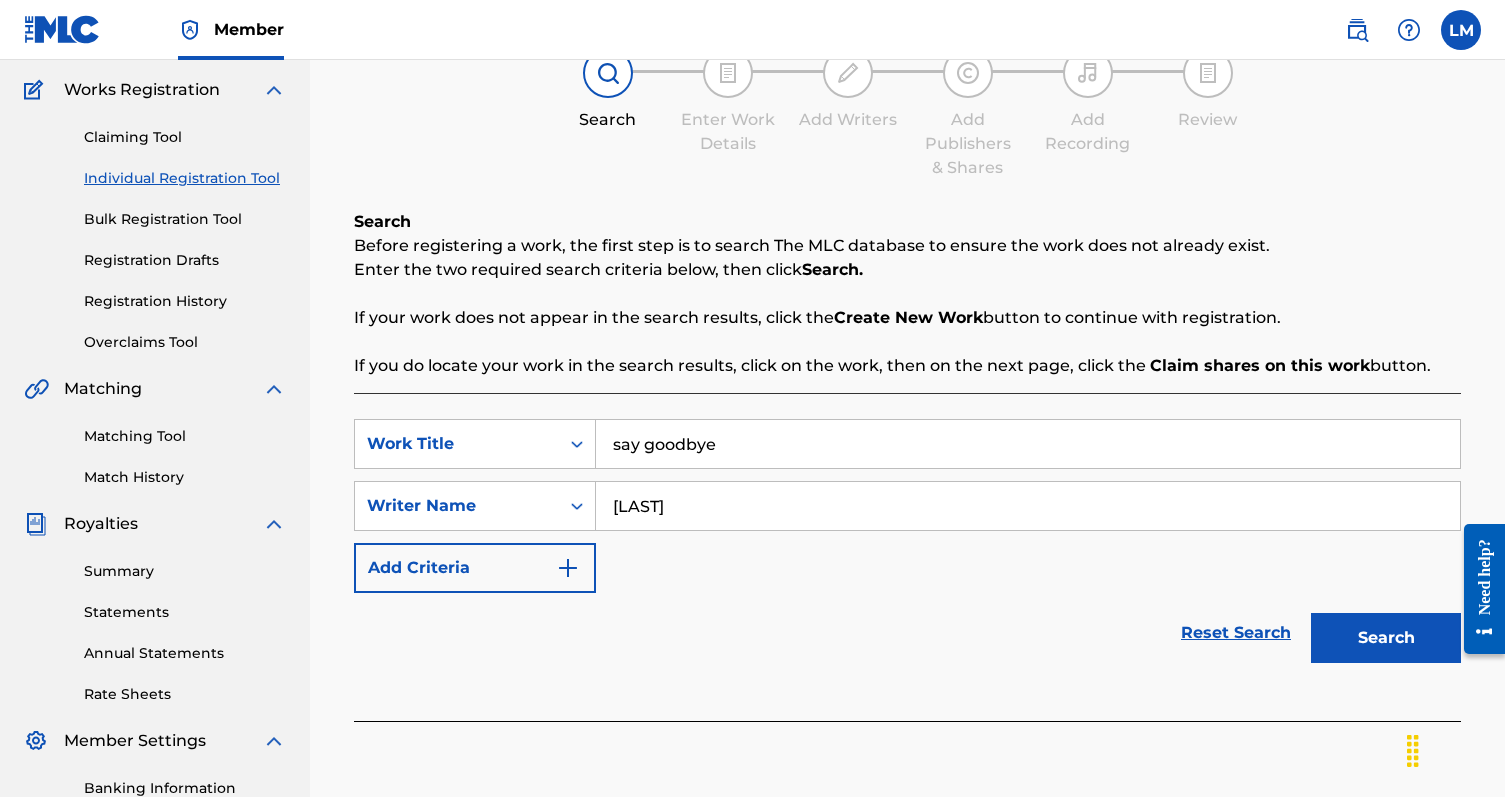type on "[NAME]" 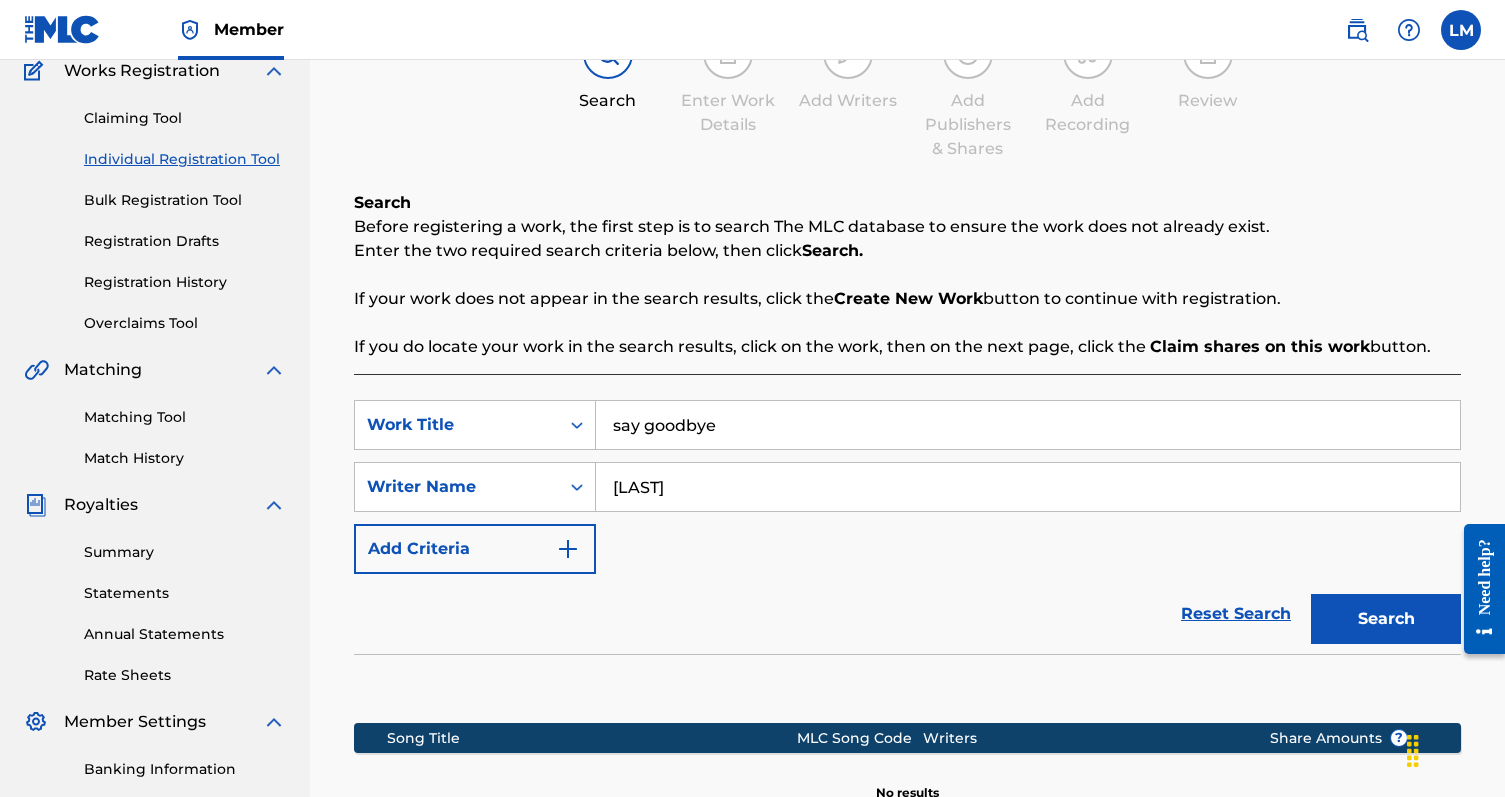 scroll, scrollTop: 448, scrollLeft: 0, axis: vertical 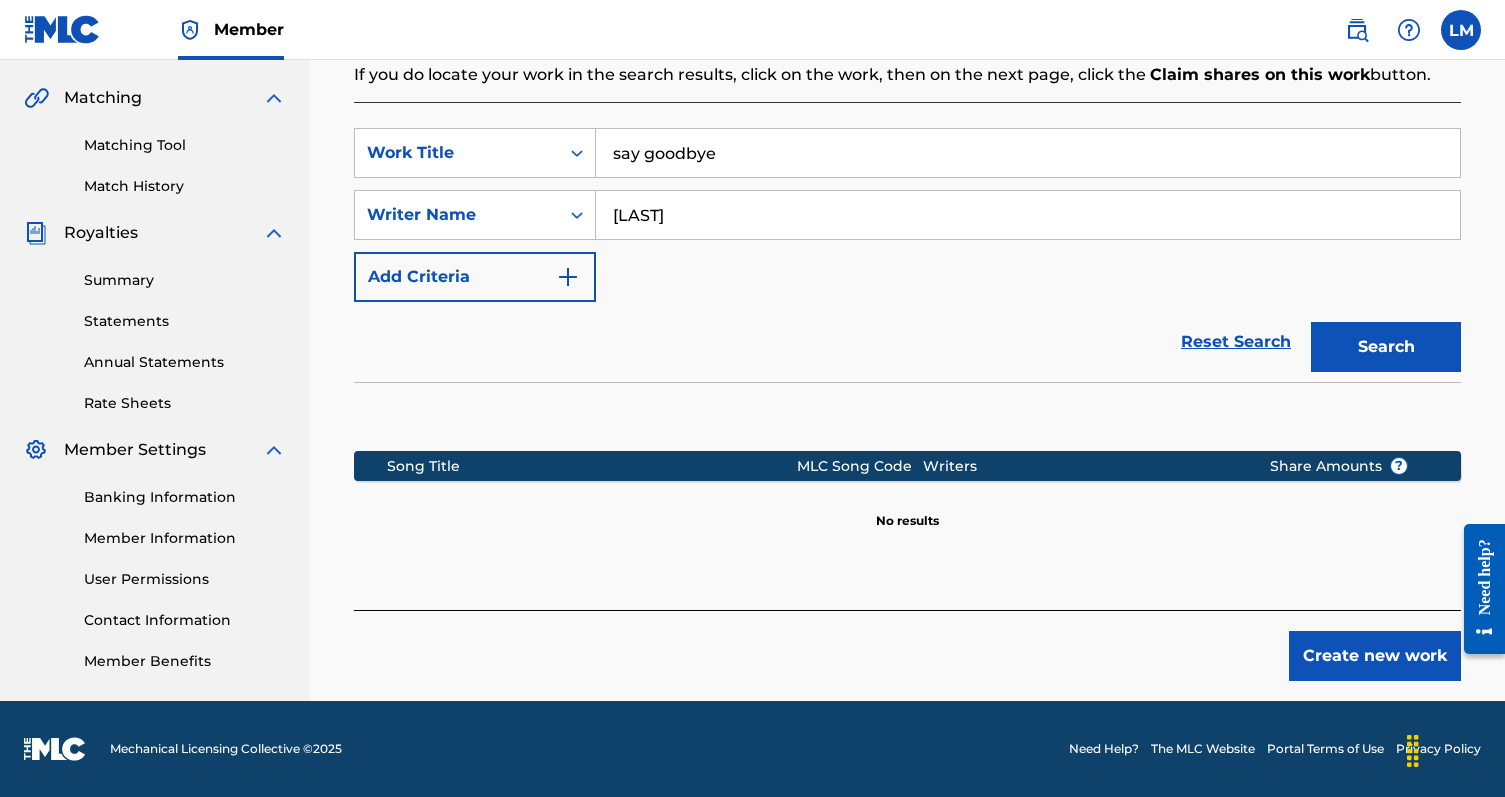 click on "Create new work" at bounding box center (1375, 656) 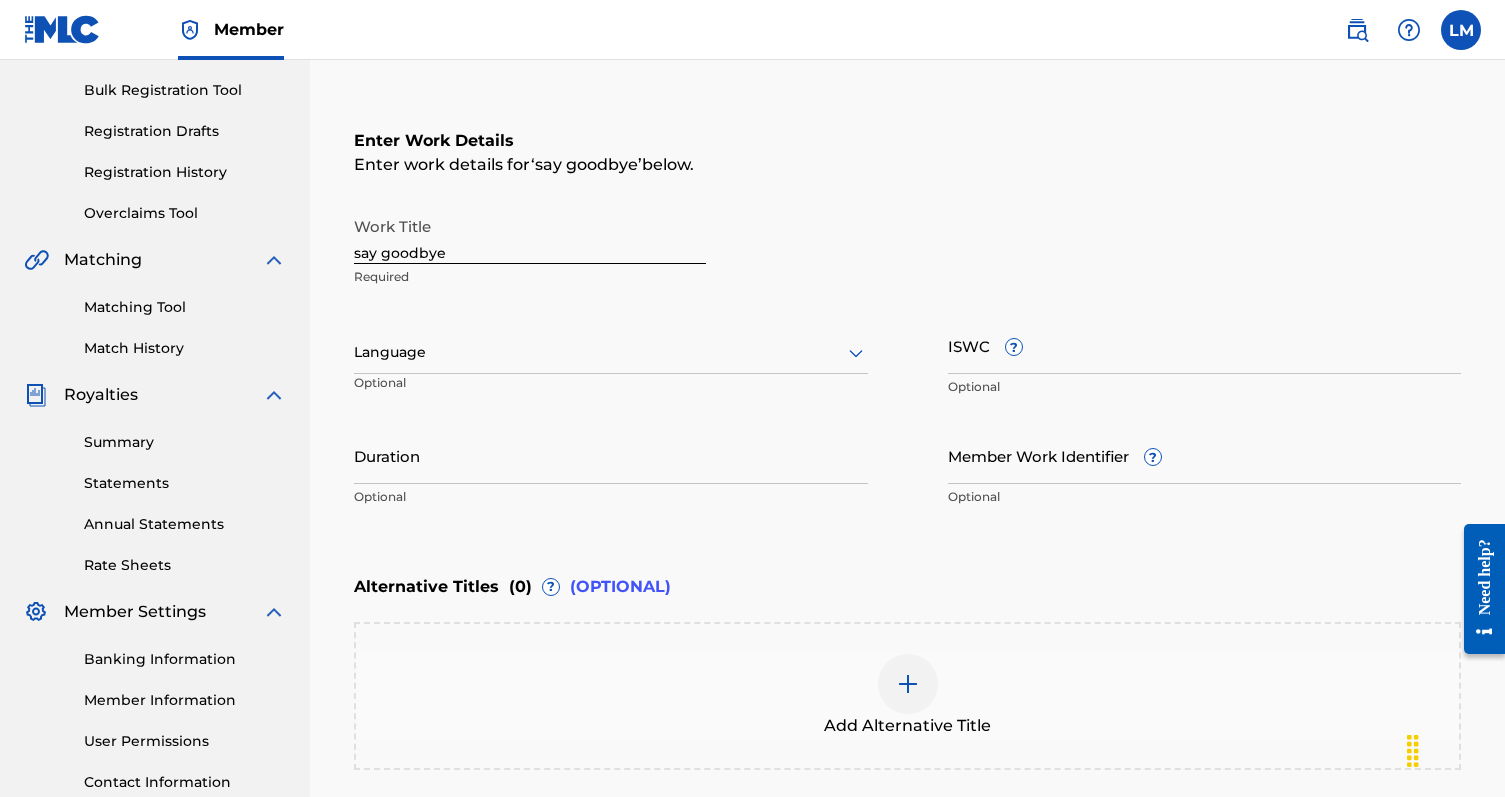 scroll, scrollTop: 286, scrollLeft: 0, axis: vertical 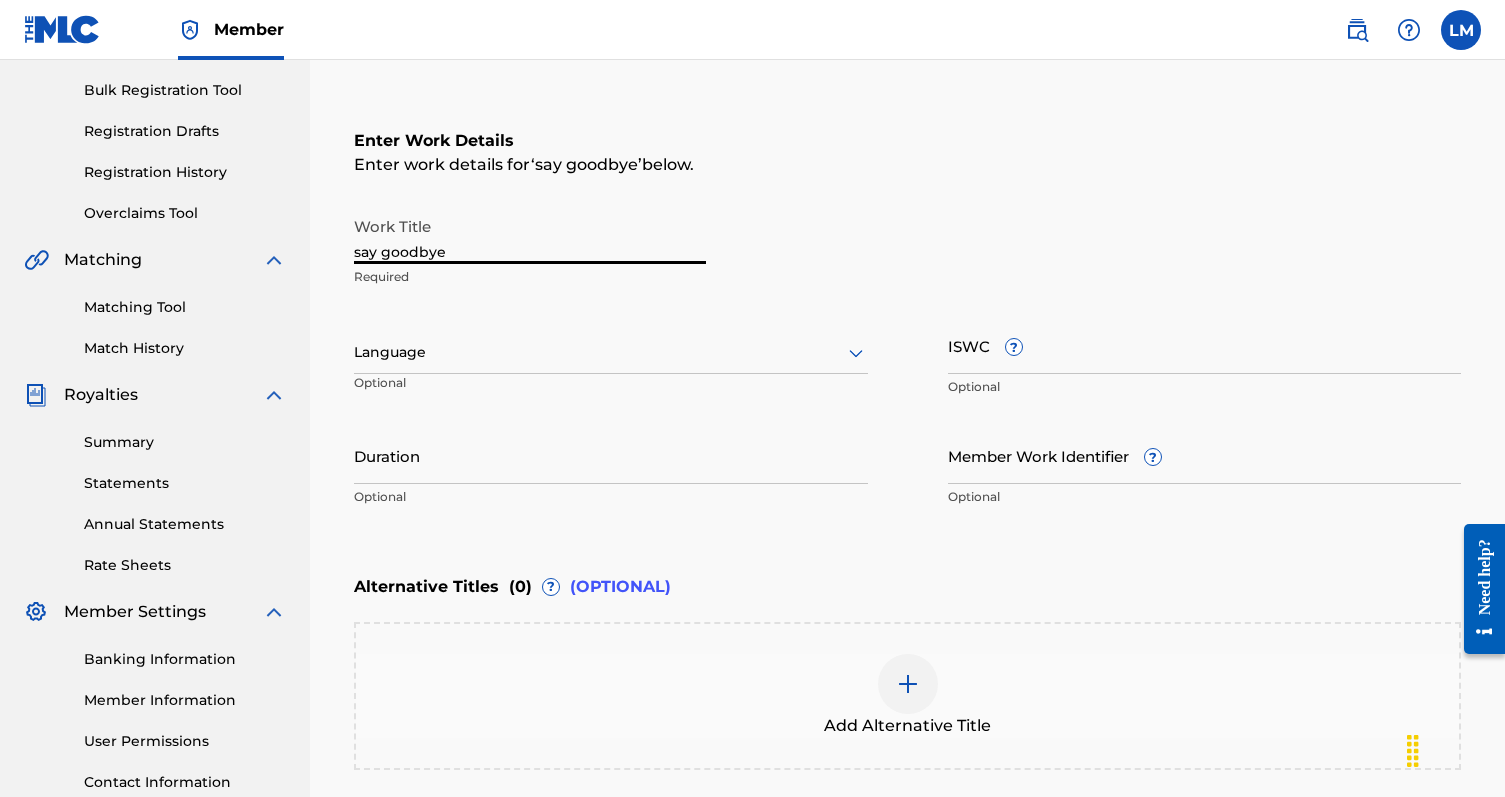 click on "say goodbye" at bounding box center [530, 235] 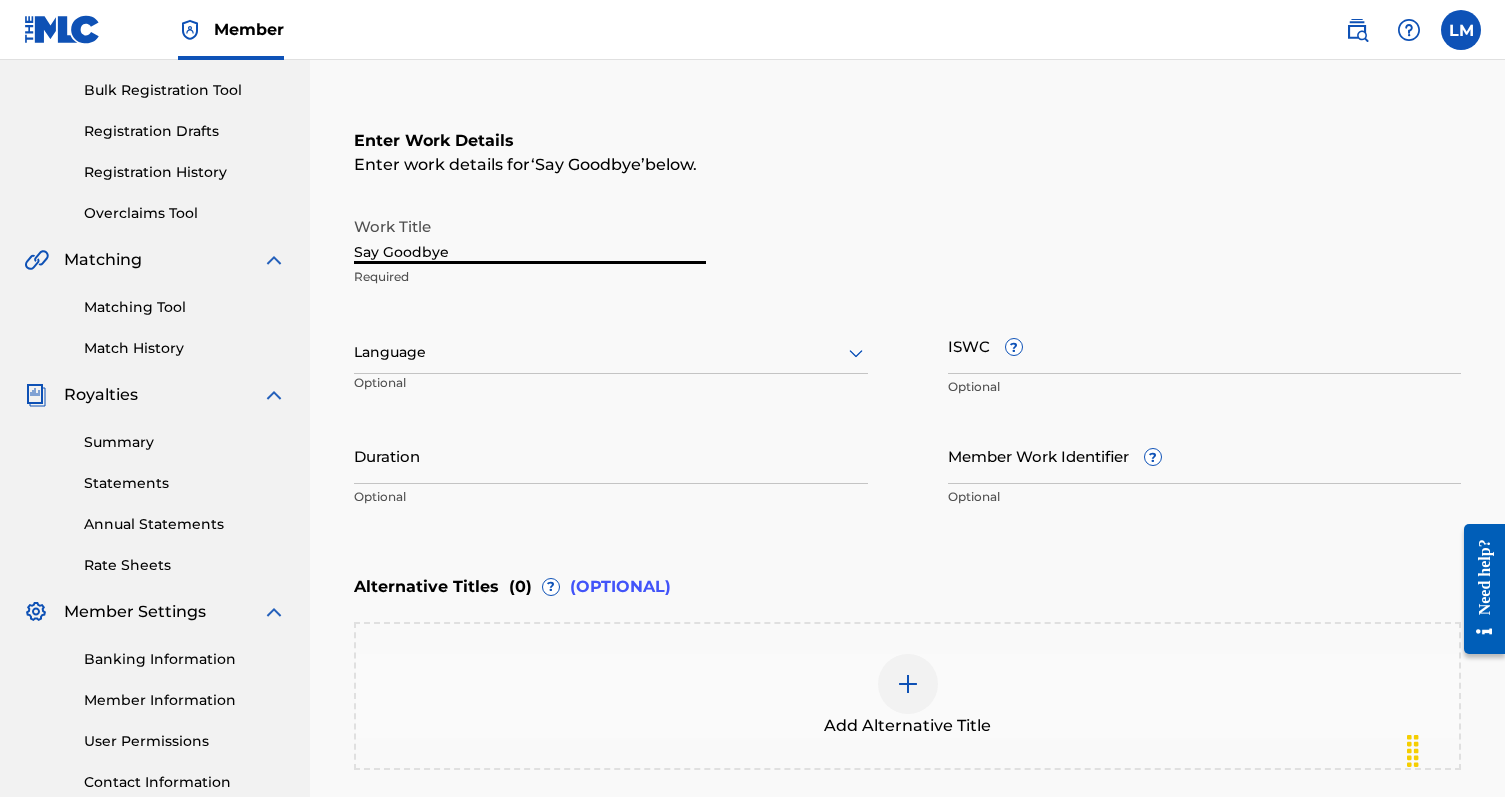 type on "Say Goodbye" 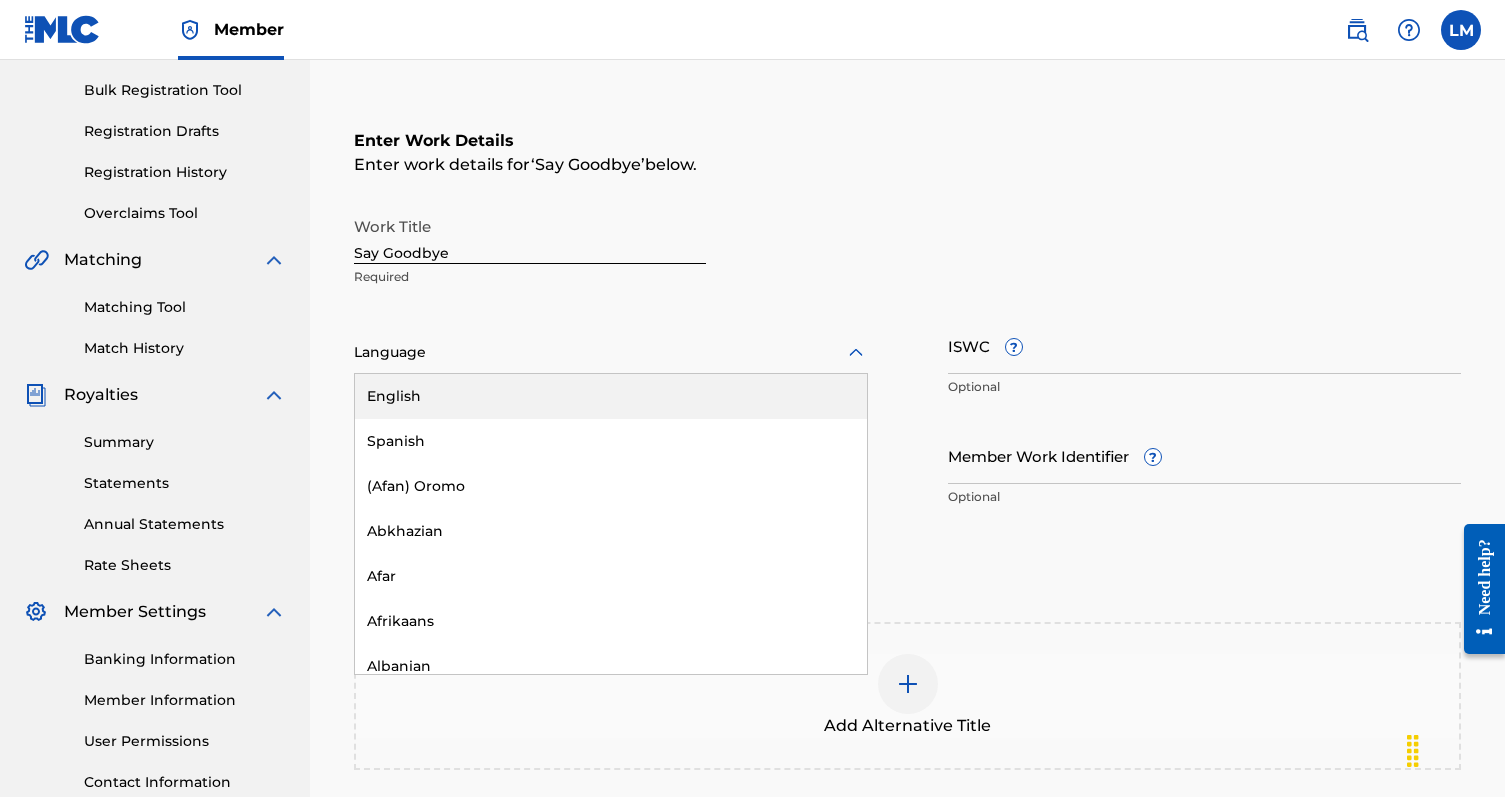 click at bounding box center [611, 352] 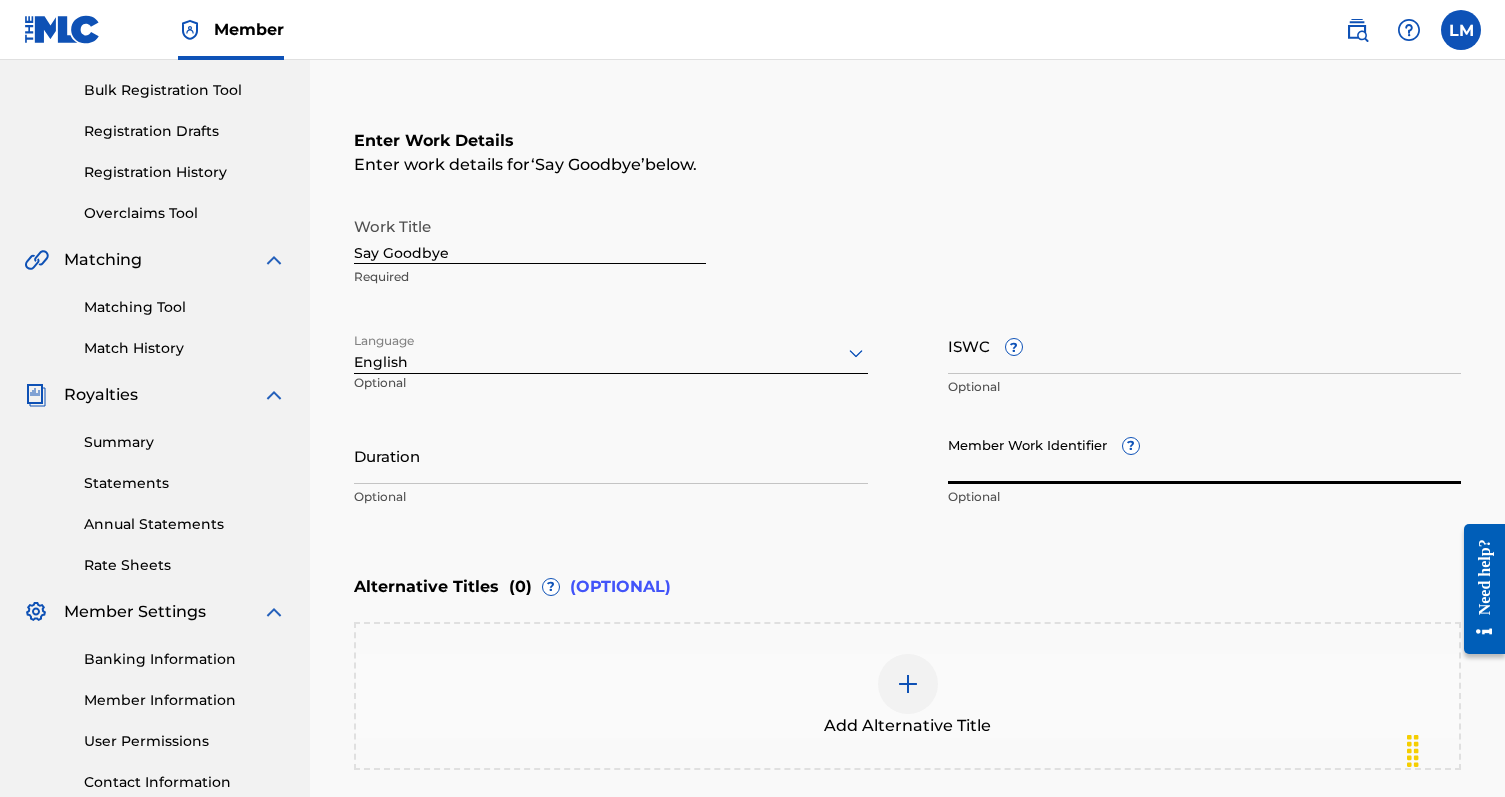 click on "Member Work Identifier   ?" at bounding box center [1205, 455] 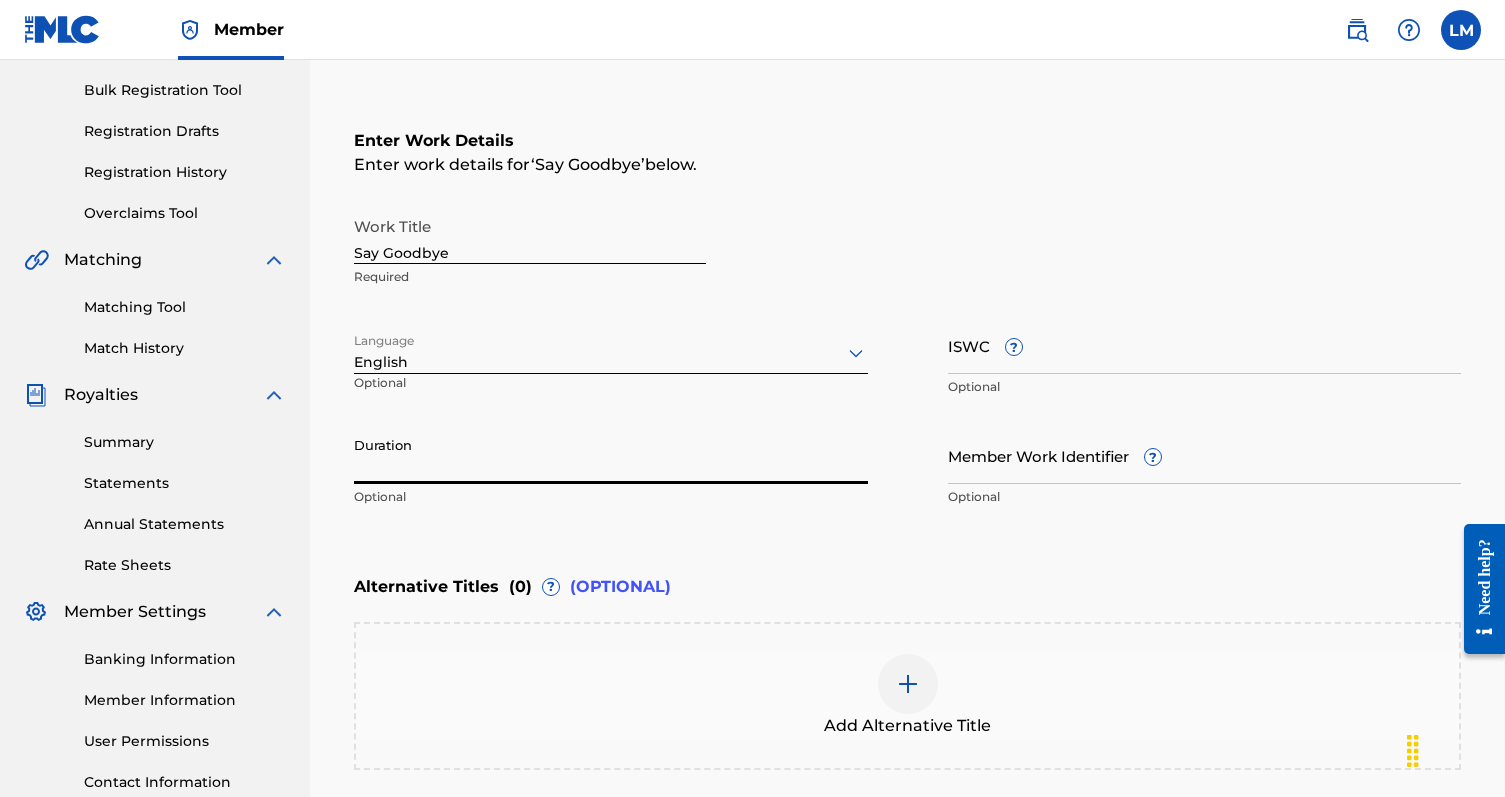 click on "Duration" at bounding box center [611, 455] 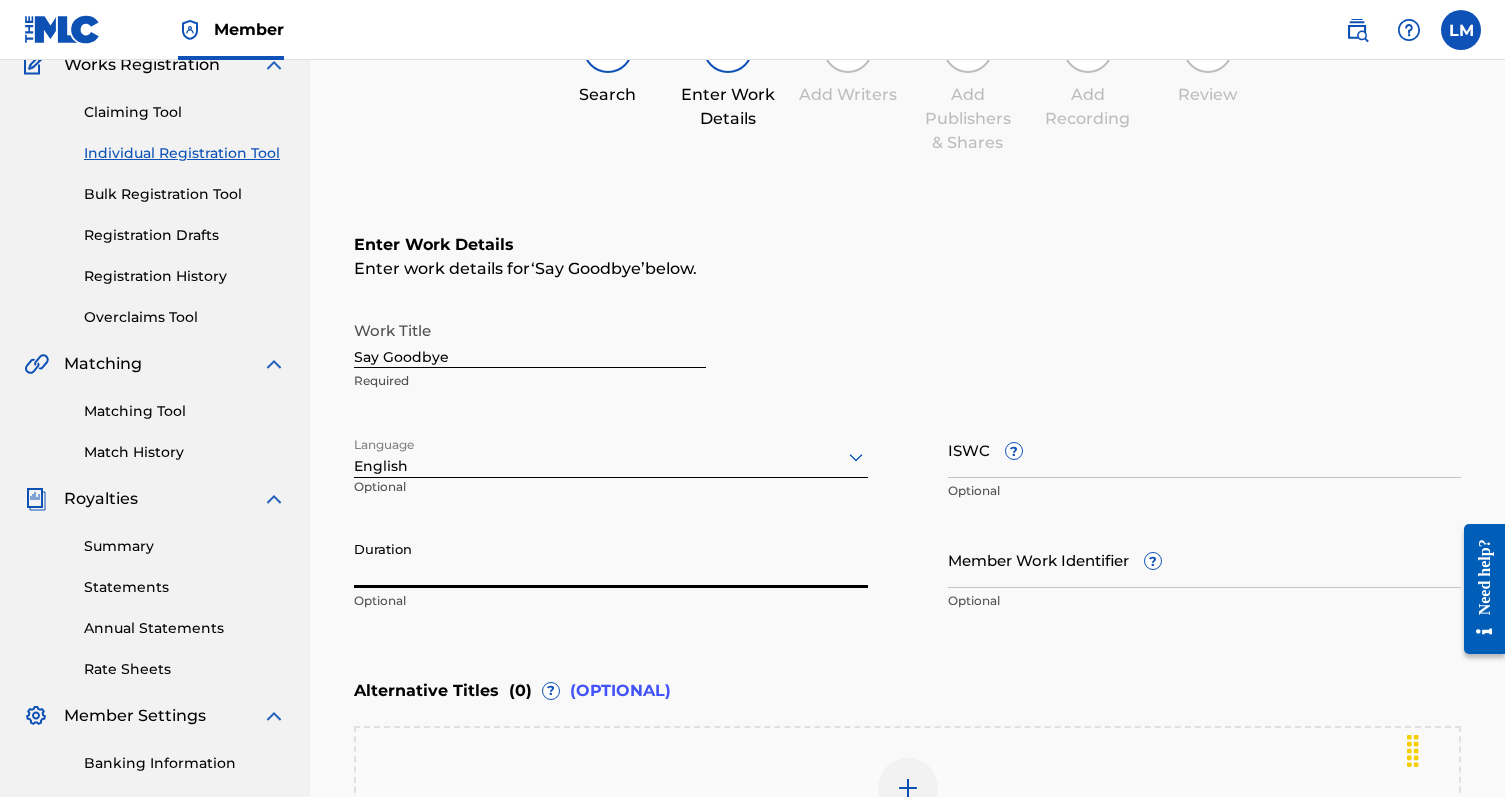 scroll, scrollTop: 130, scrollLeft: 0, axis: vertical 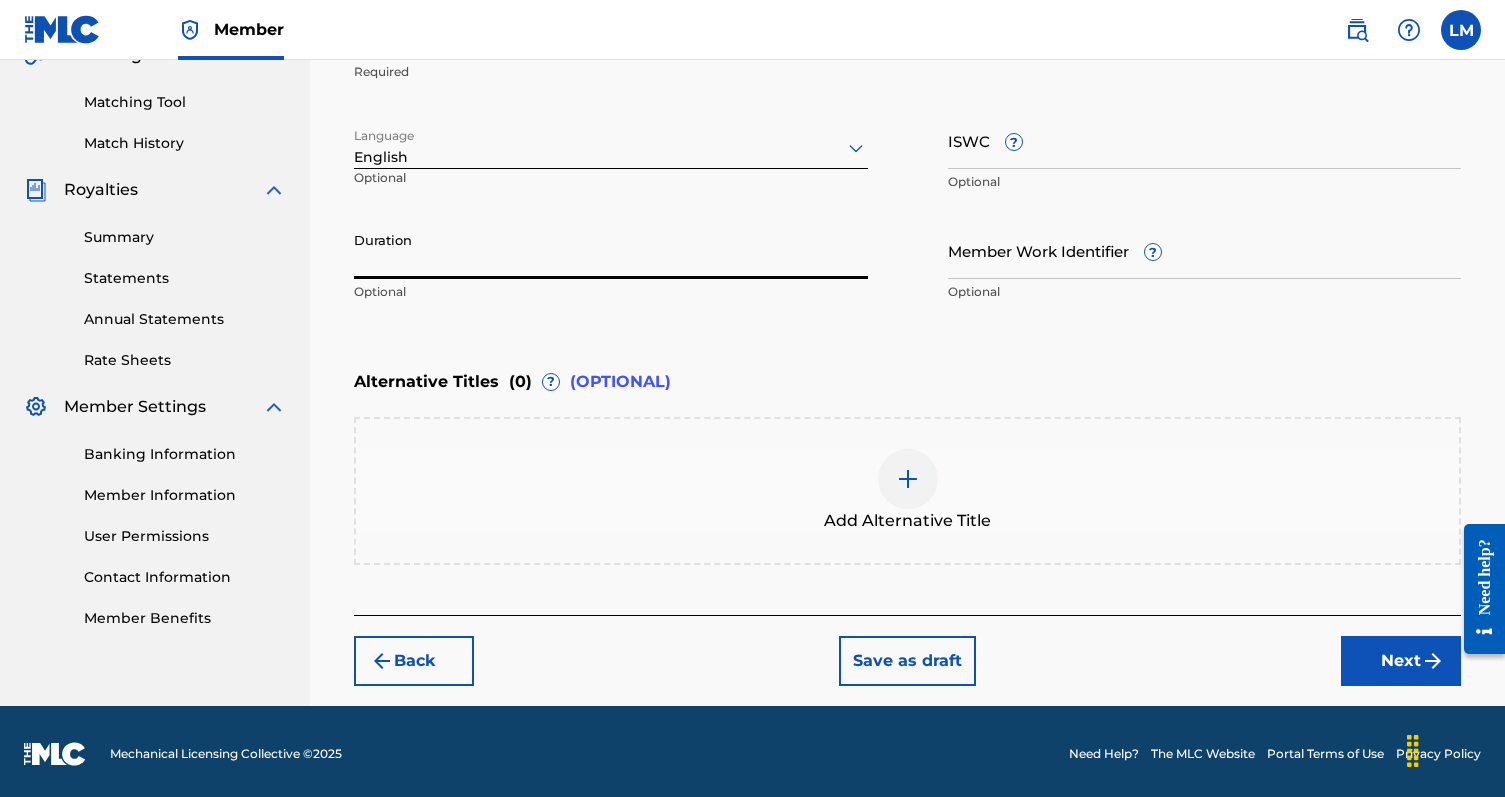 click on "Register Work Search Enter Work Details Add Writers Add Publishers & Shares Add Recording Review Enter Work Details Enter work details for  ‘ Say Goodbye ’  below. Work Title   Say Goodbye Required Language English Optional ISWC   ? Optional Duration   Optional Member Work Identifier   ? Optional Alternative Titles ( 0 ) ? (OPTIONAL) Add Alternative Title Back Save as draft Next" at bounding box center [907, 162] 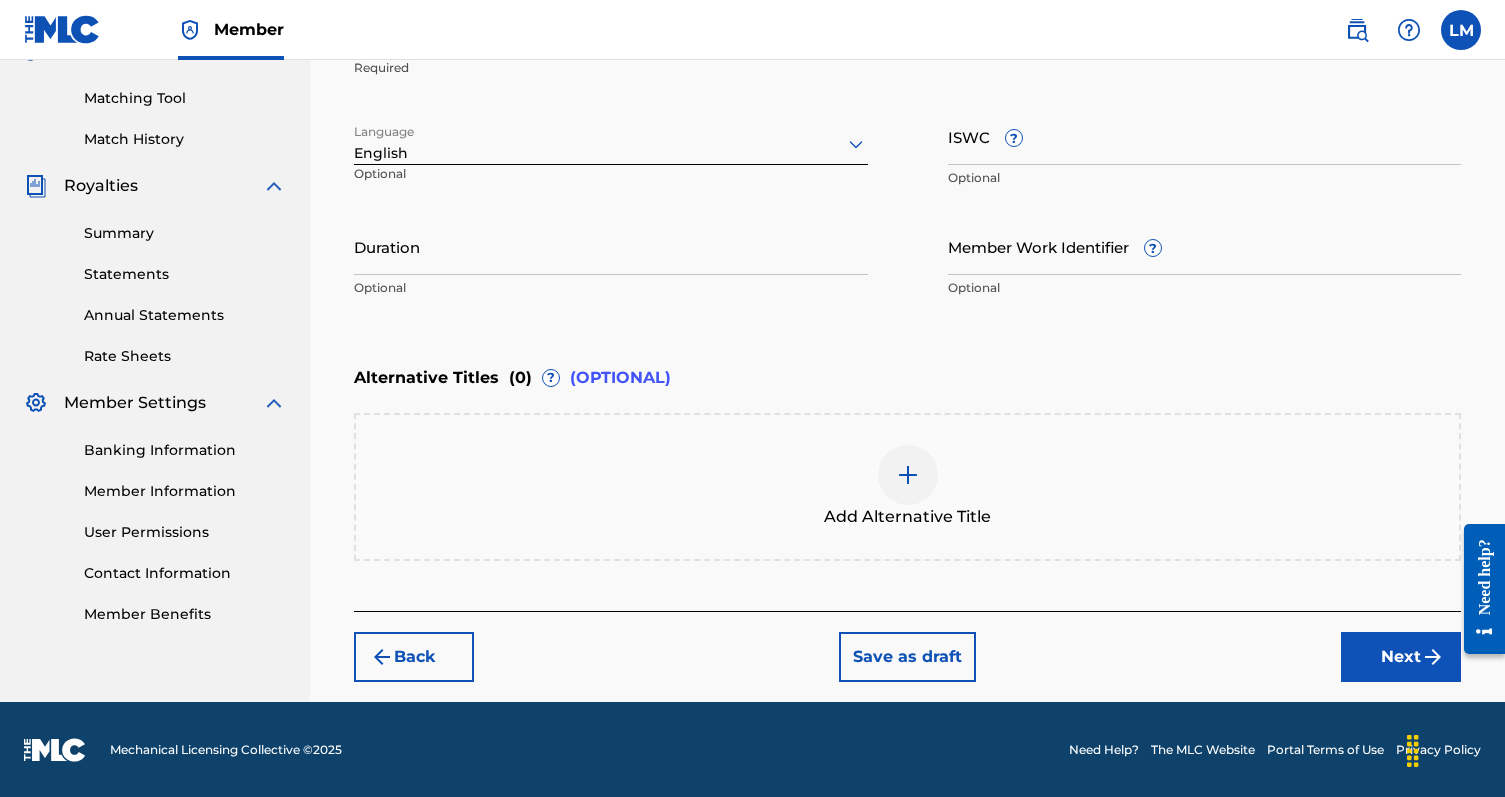 click on "Back Save as draft Next" at bounding box center (907, 646) 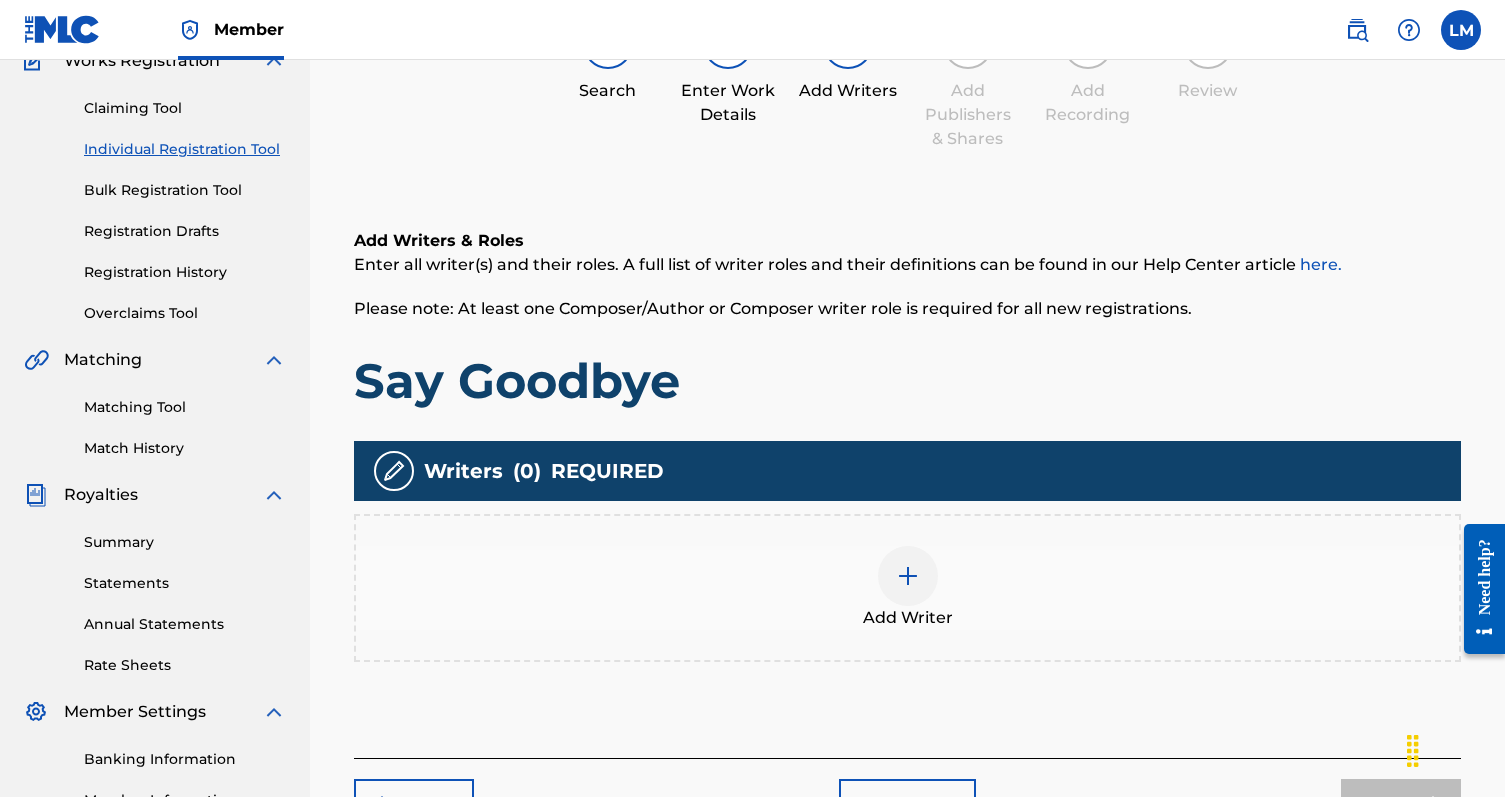 scroll, scrollTop: 189, scrollLeft: 0, axis: vertical 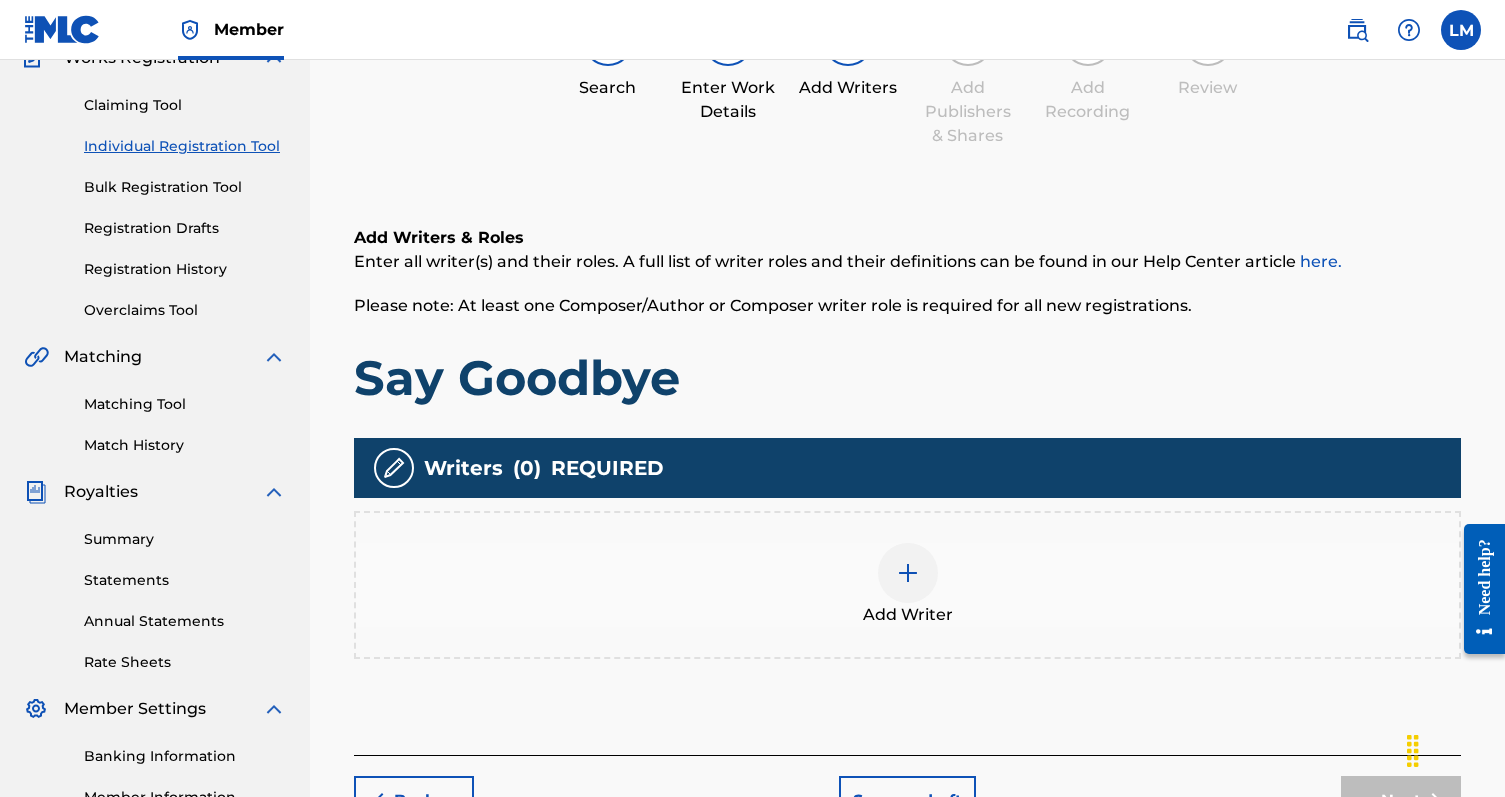 click at bounding box center [908, 573] 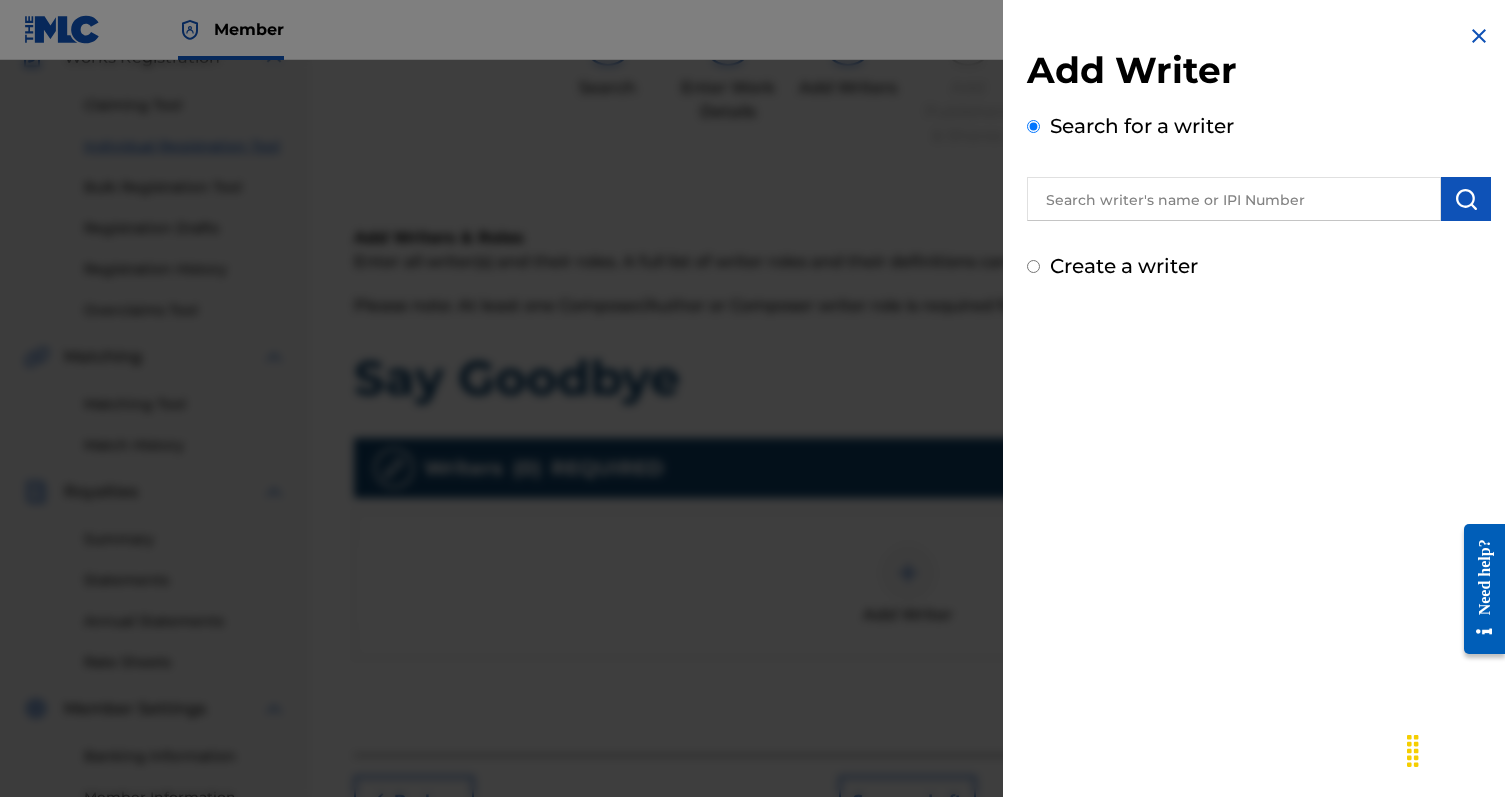 click on "Add Writer Search for a writer Create a writer" at bounding box center (1259, 164) 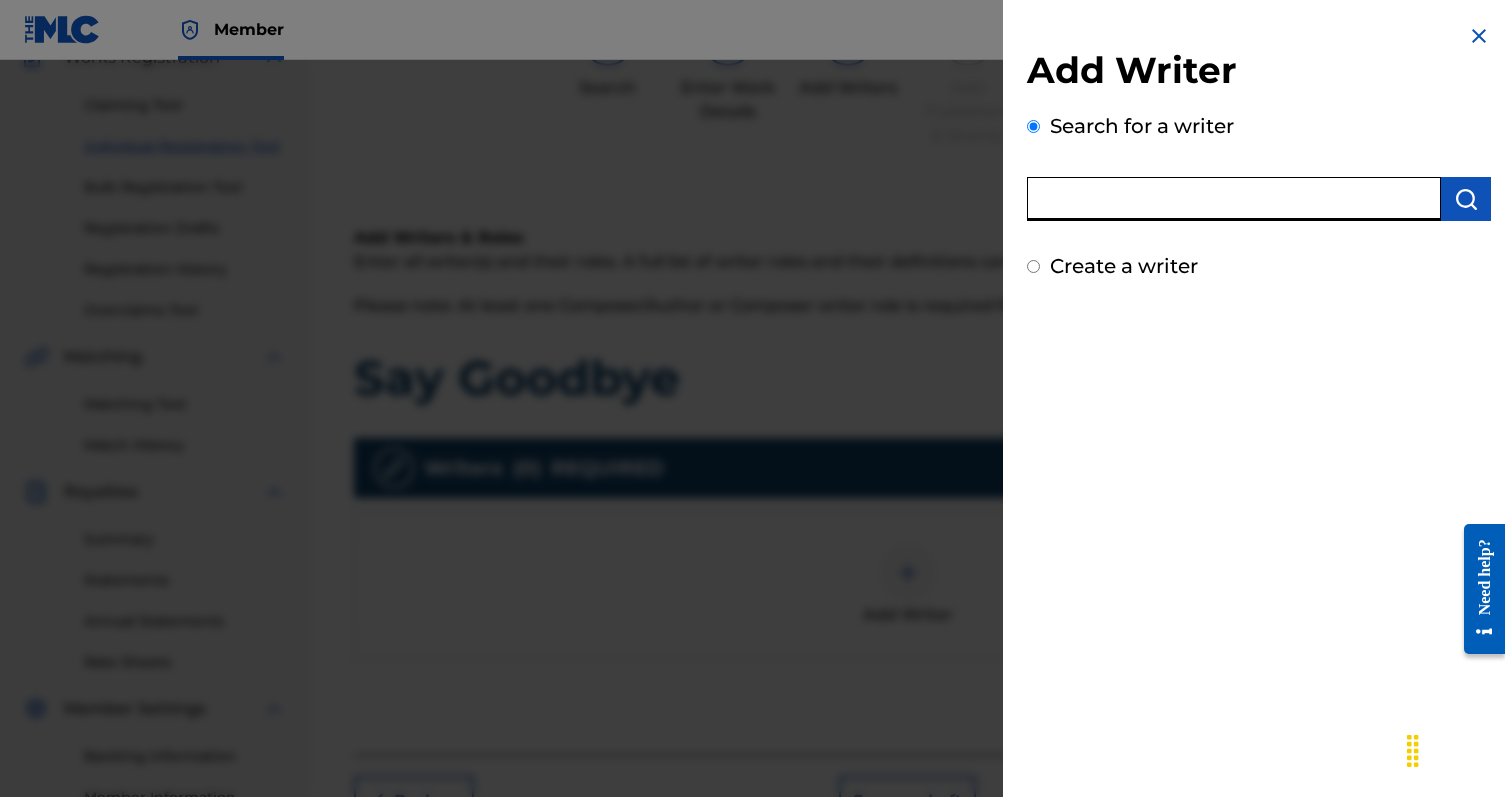 click at bounding box center (1234, 199) 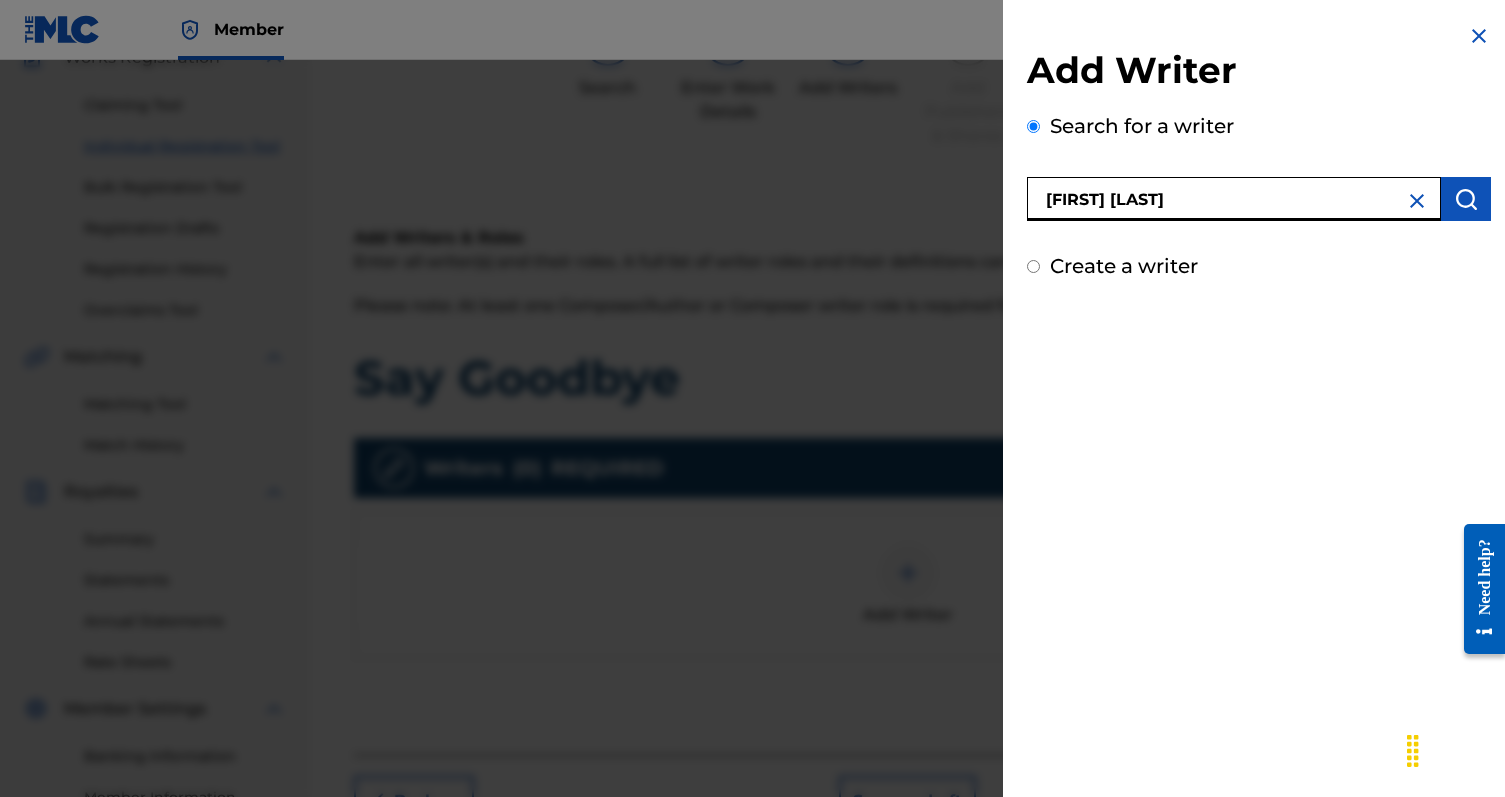 type on "lorenzo spadoni" 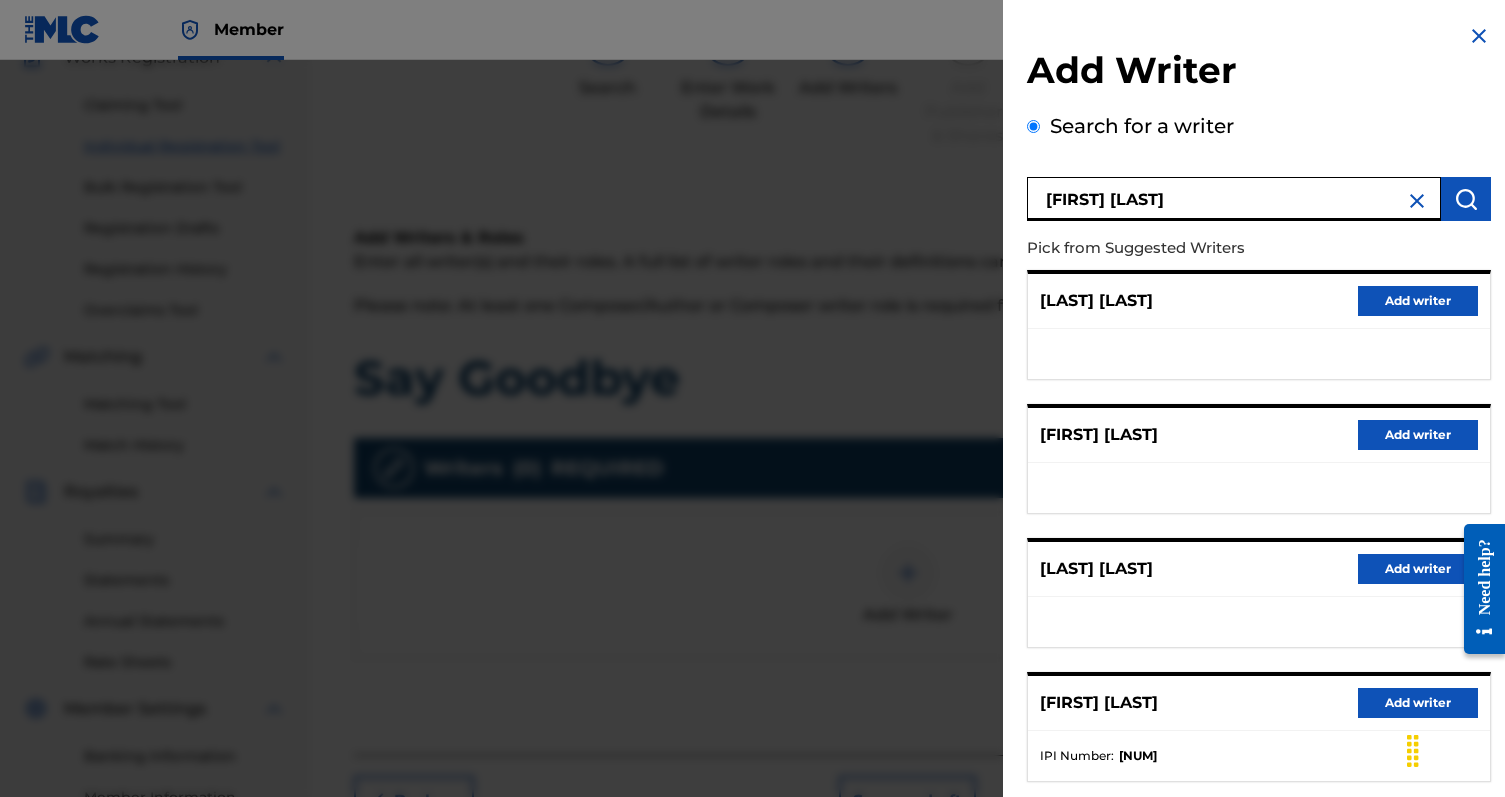 click at bounding box center (1259, 488) 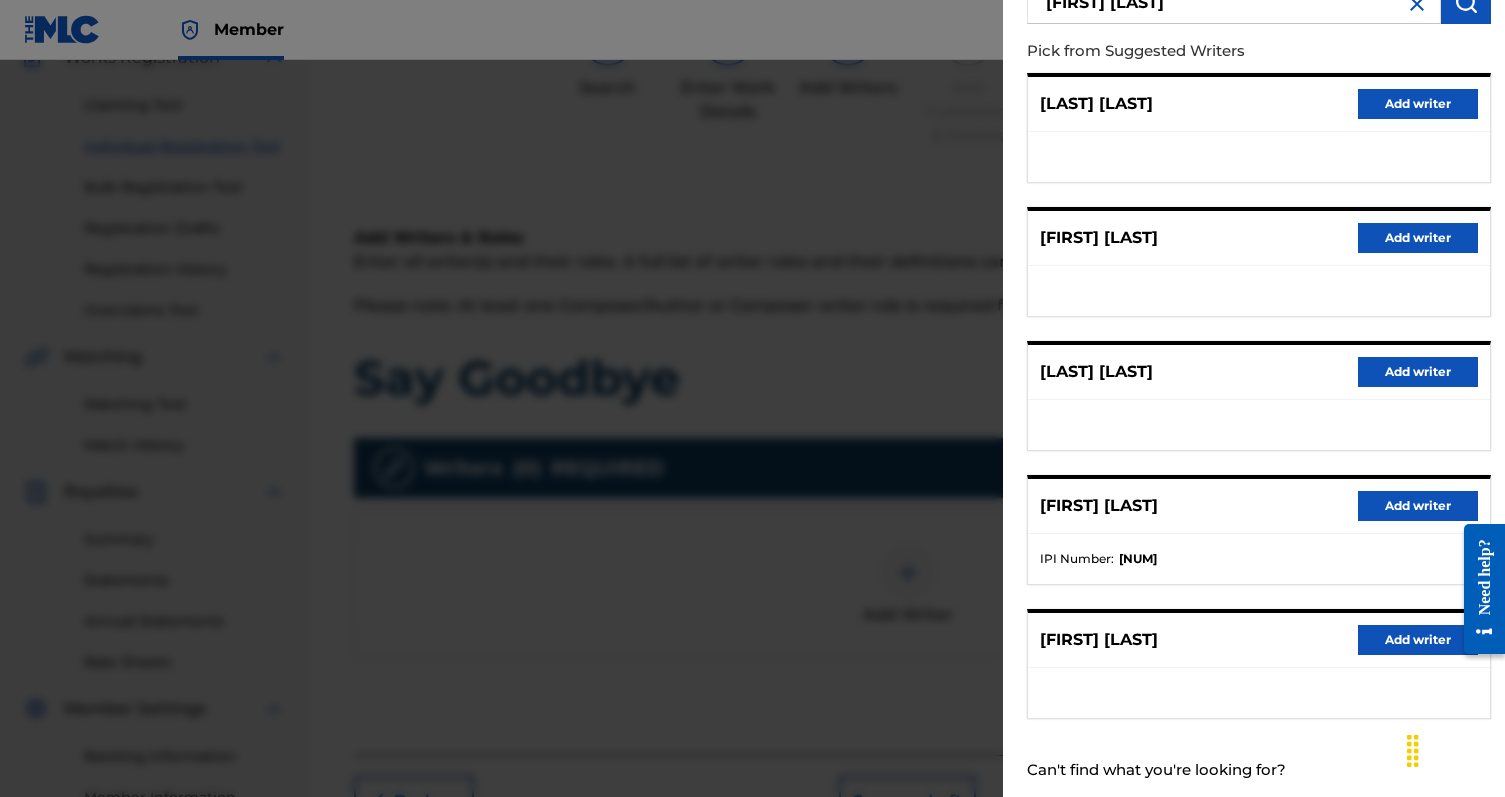 scroll, scrollTop: 245, scrollLeft: 0, axis: vertical 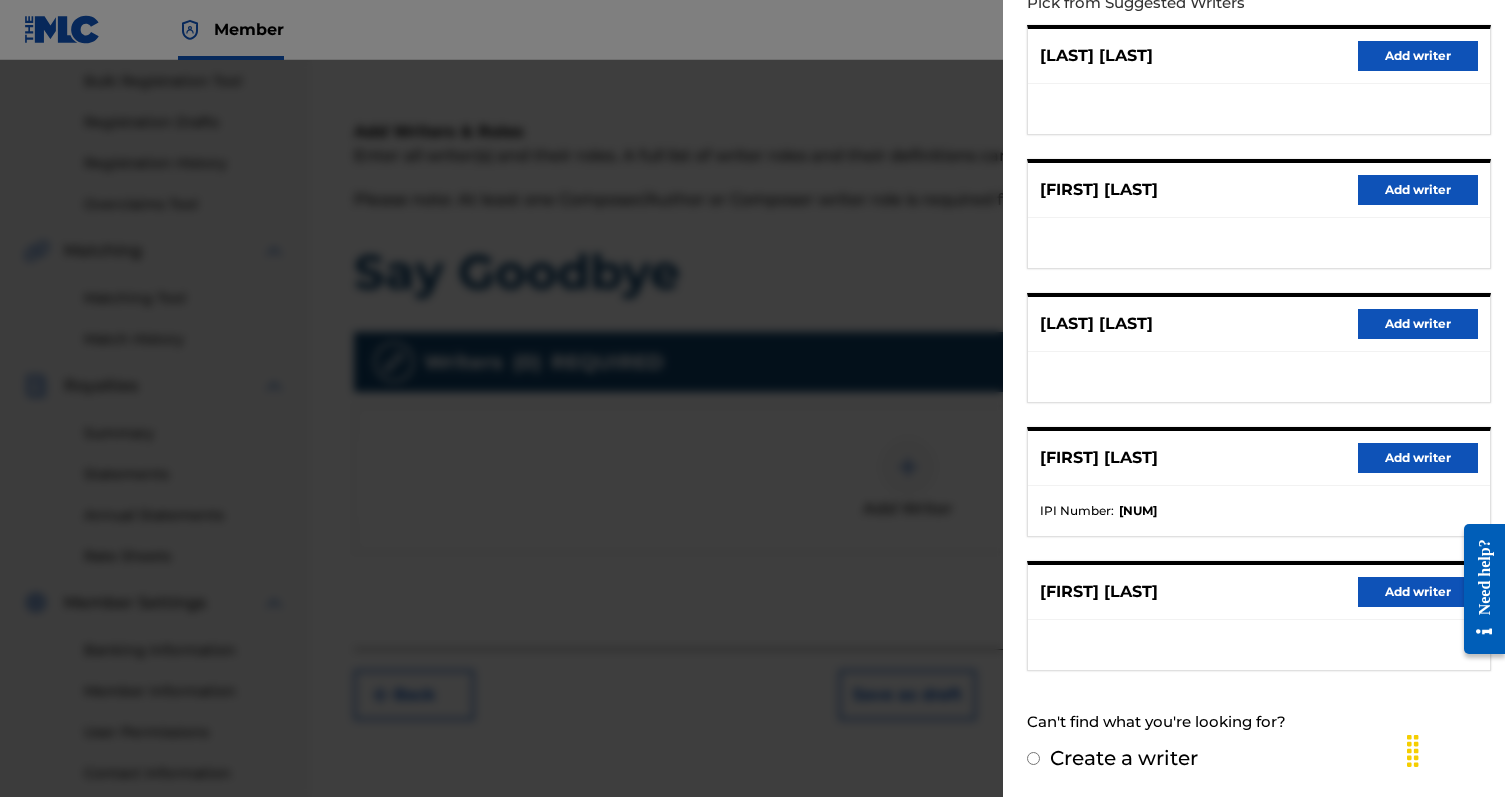 click on "Add writer" at bounding box center [1418, 458] 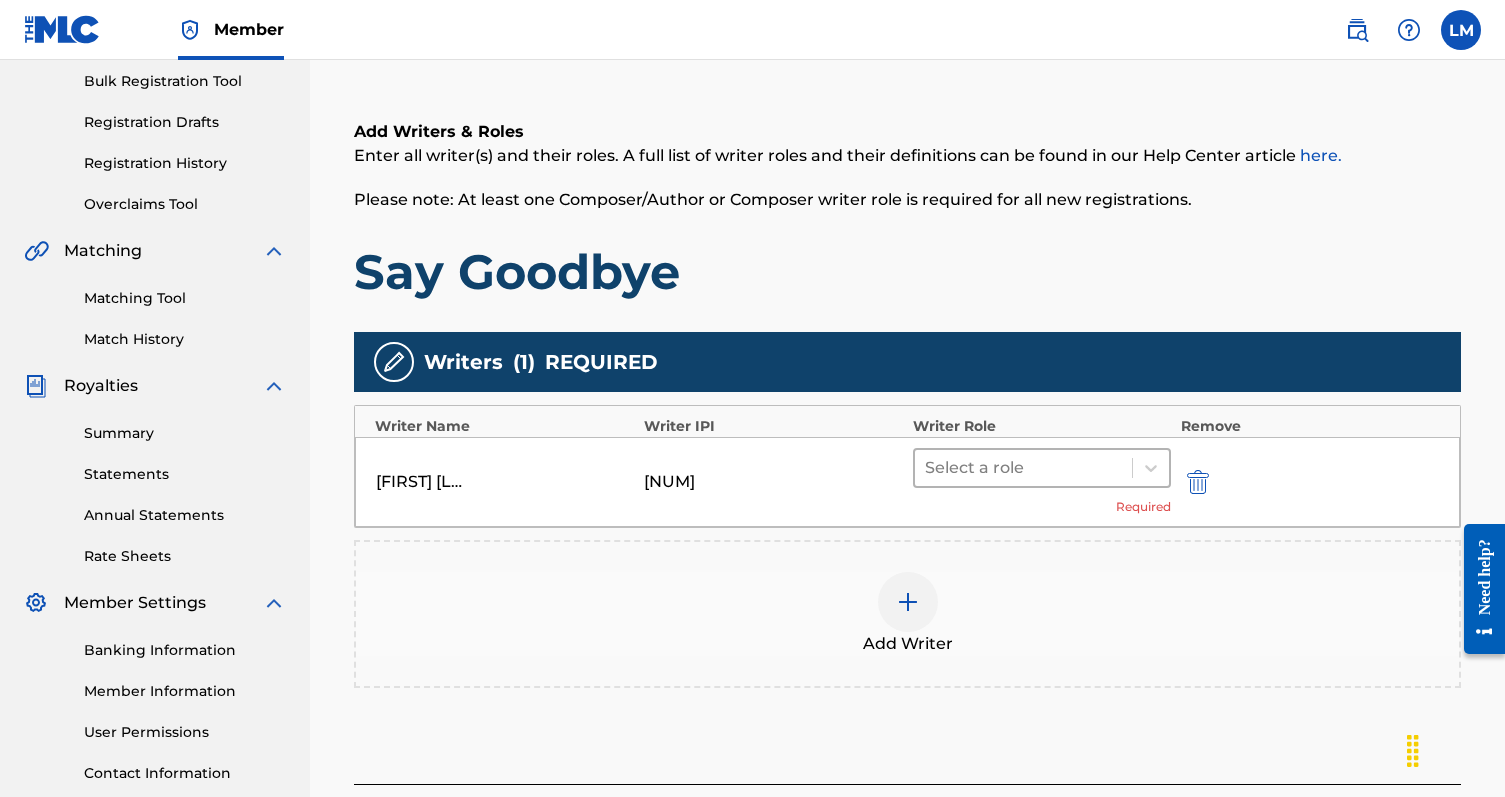 click at bounding box center [1023, 468] 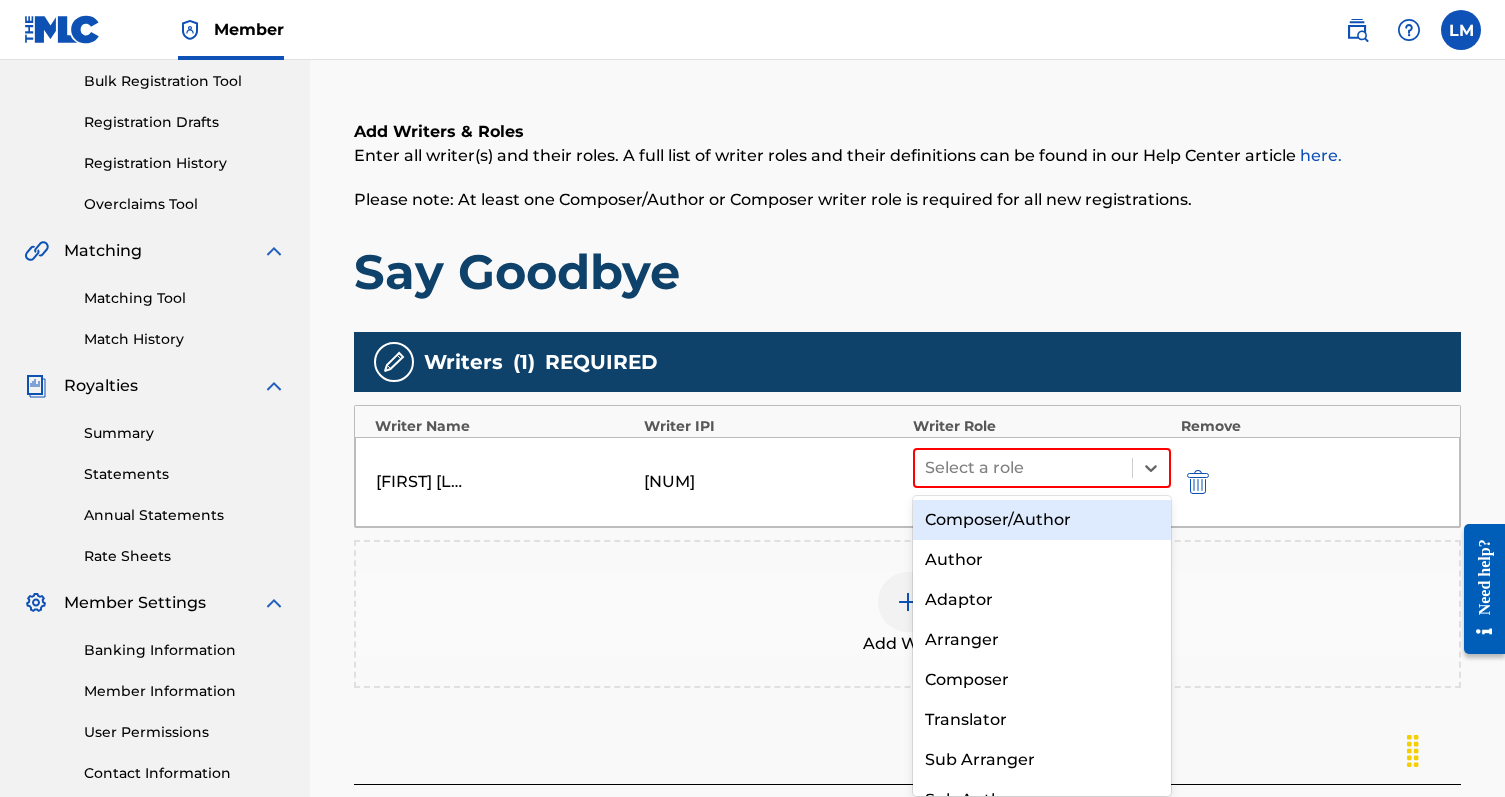 click on "Composer/Author" at bounding box center [1042, 520] 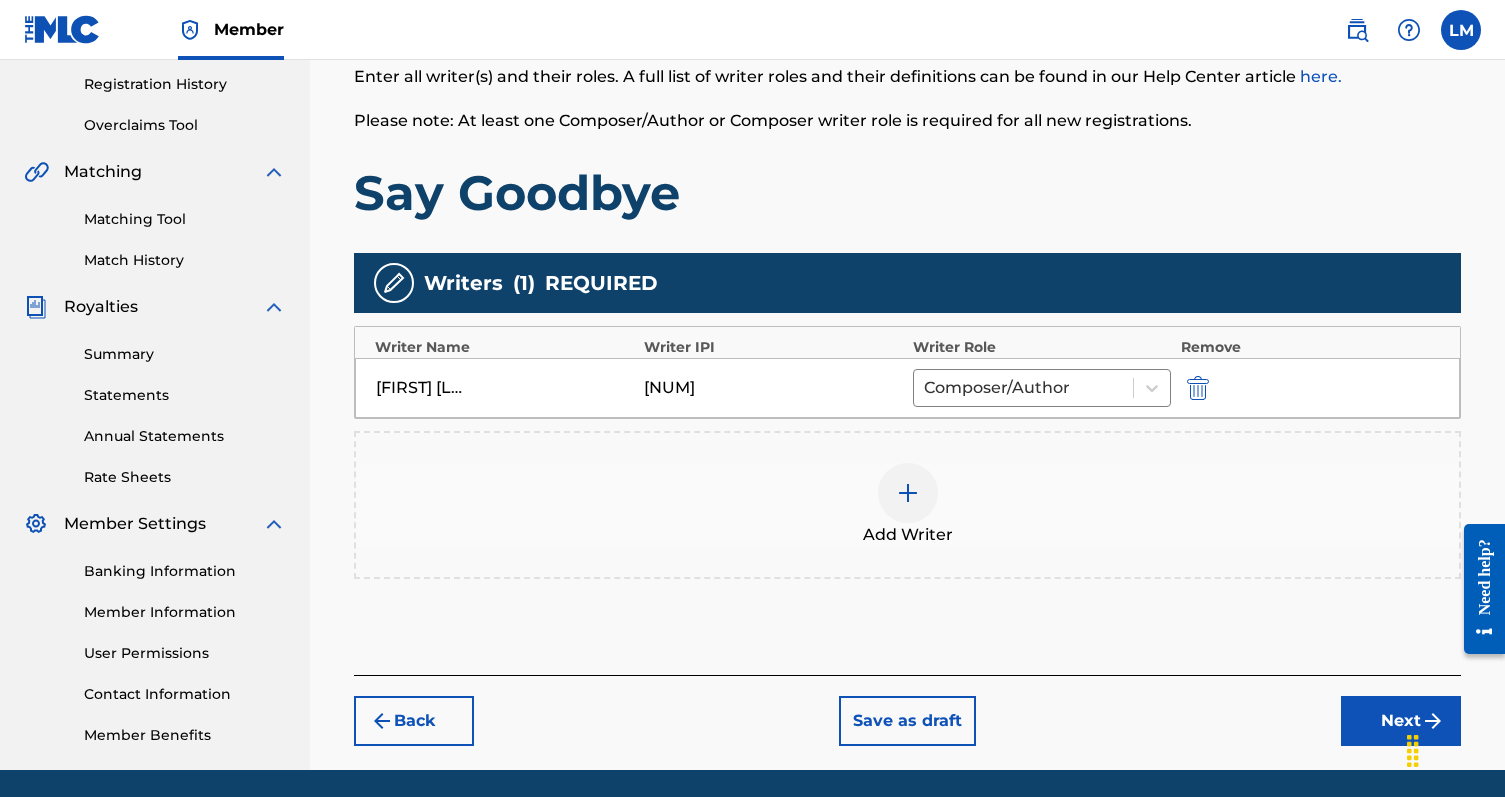 scroll, scrollTop: 417, scrollLeft: 0, axis: vertical 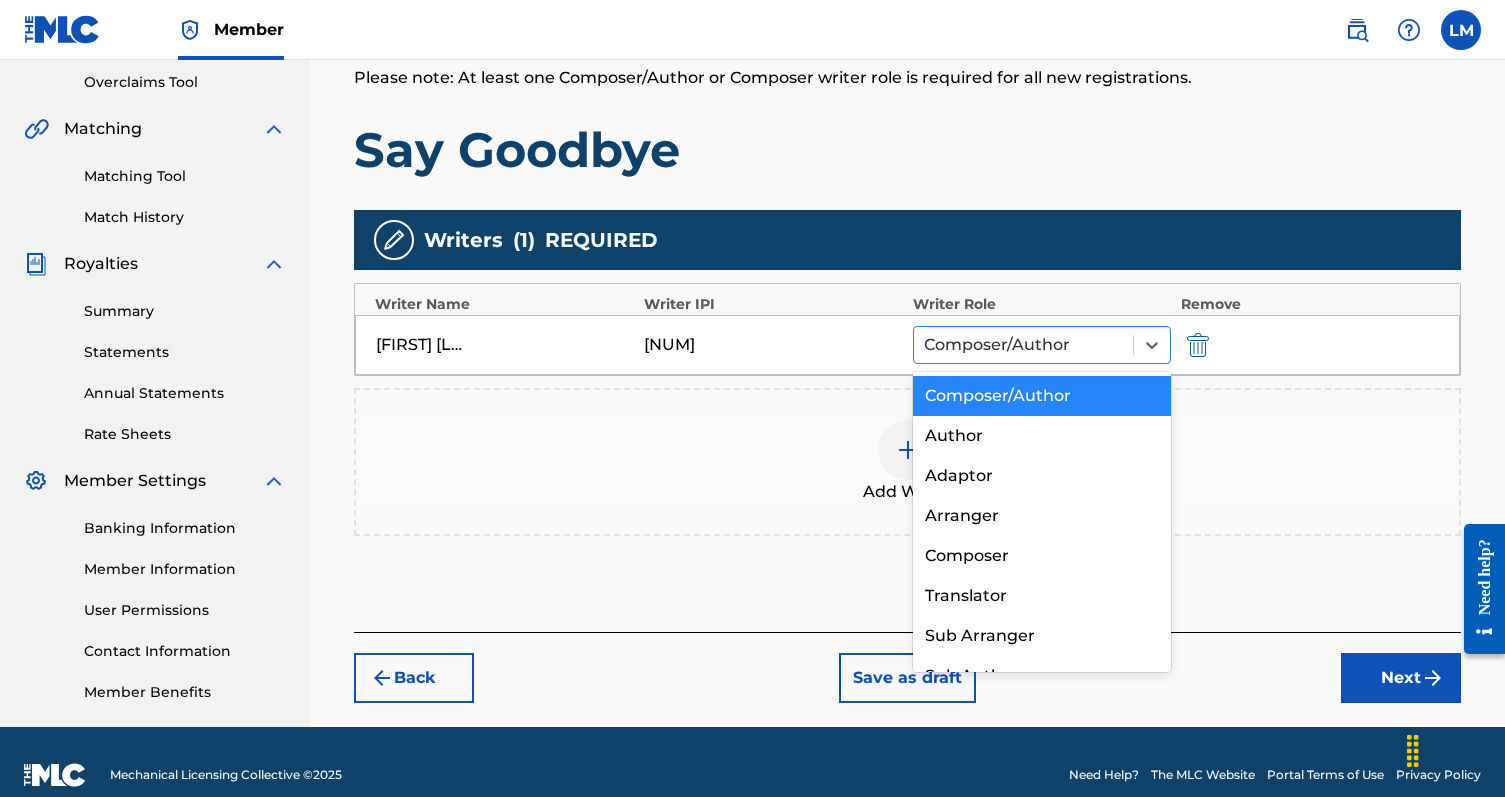 click at bounding box center [1023, 345] 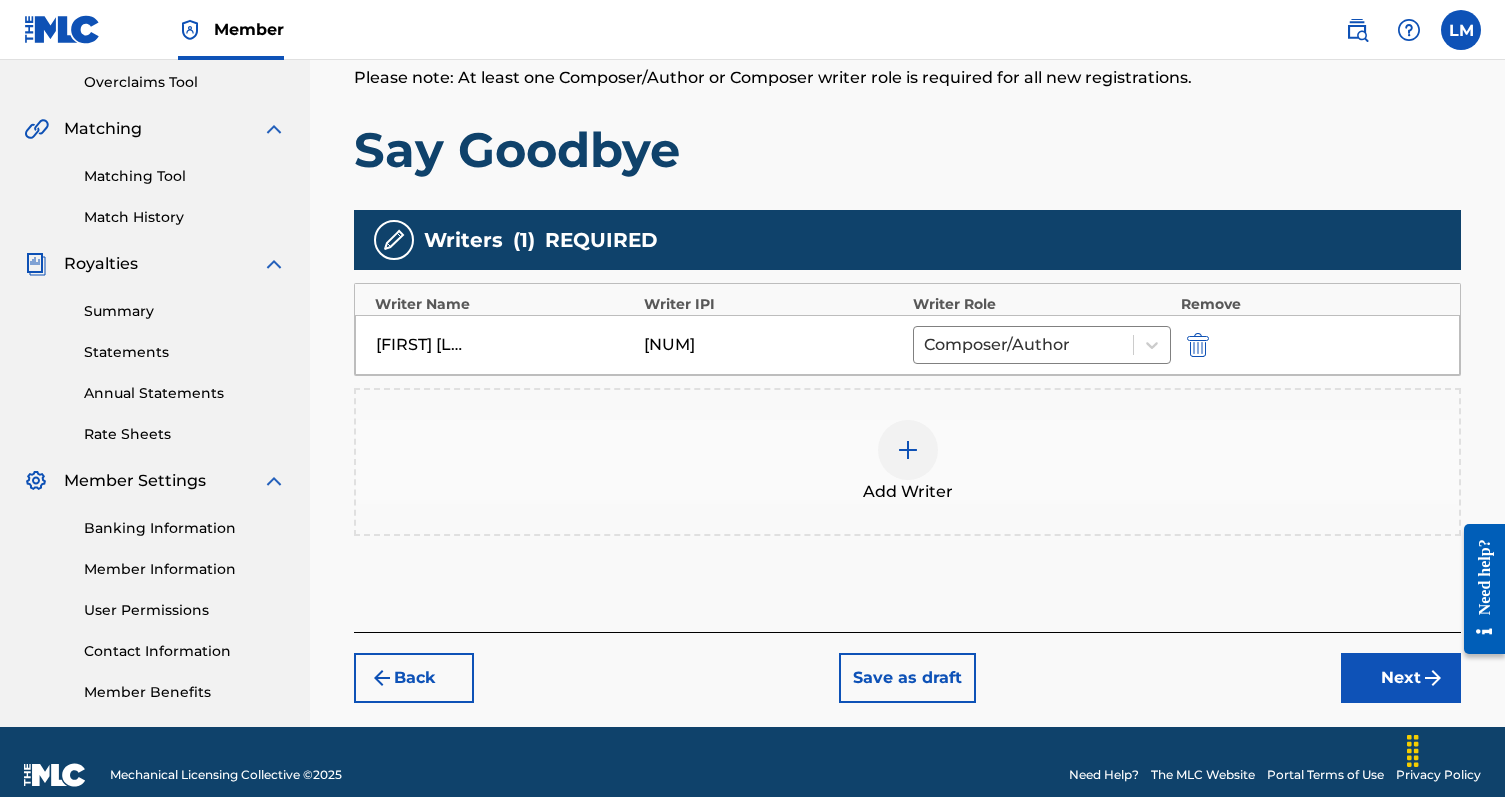 click on "01117302406" at bounding box center (773, 345) 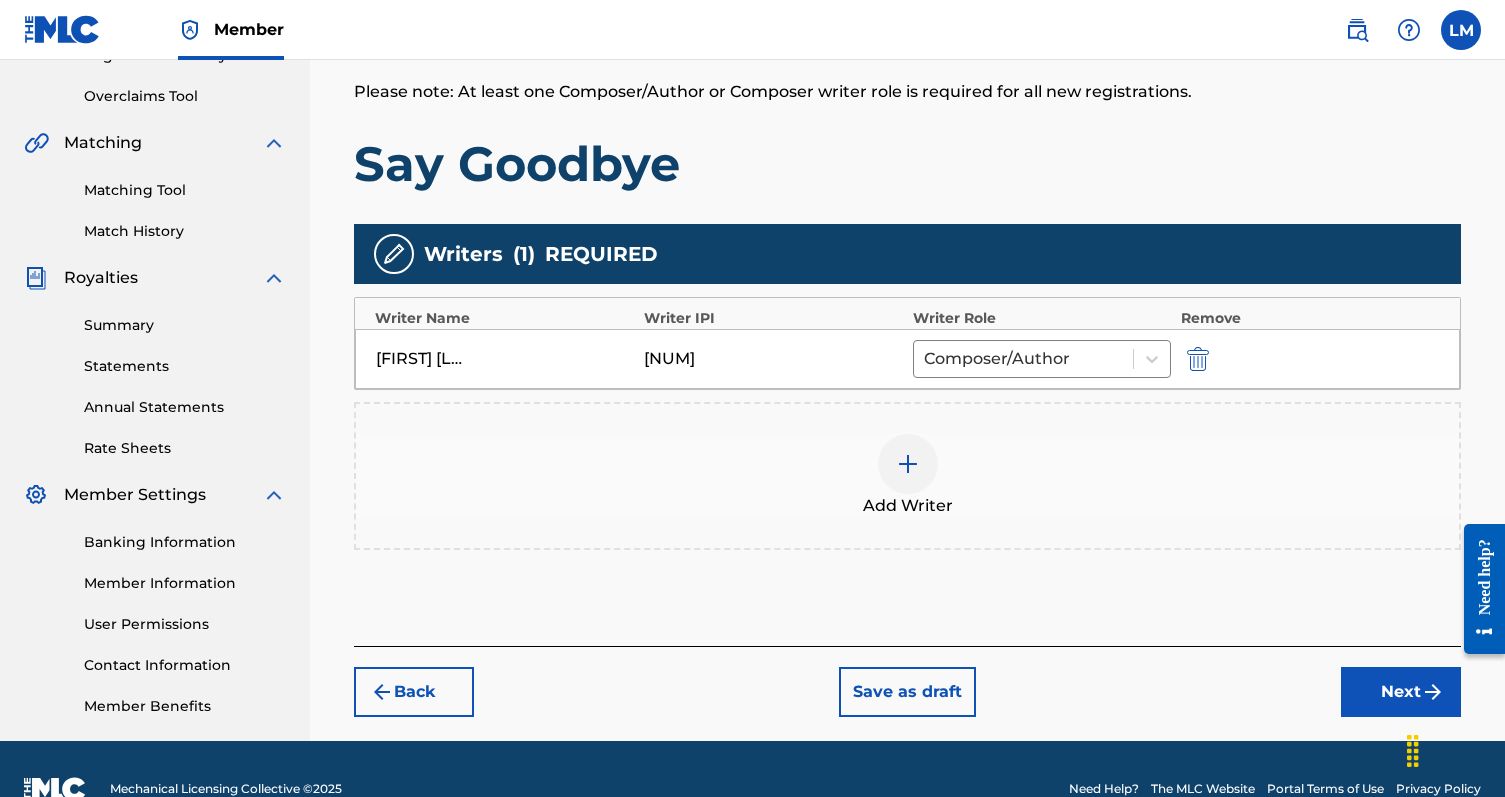 scroll, scrollTop: 443, scrollLeft: 0, axis: vertical 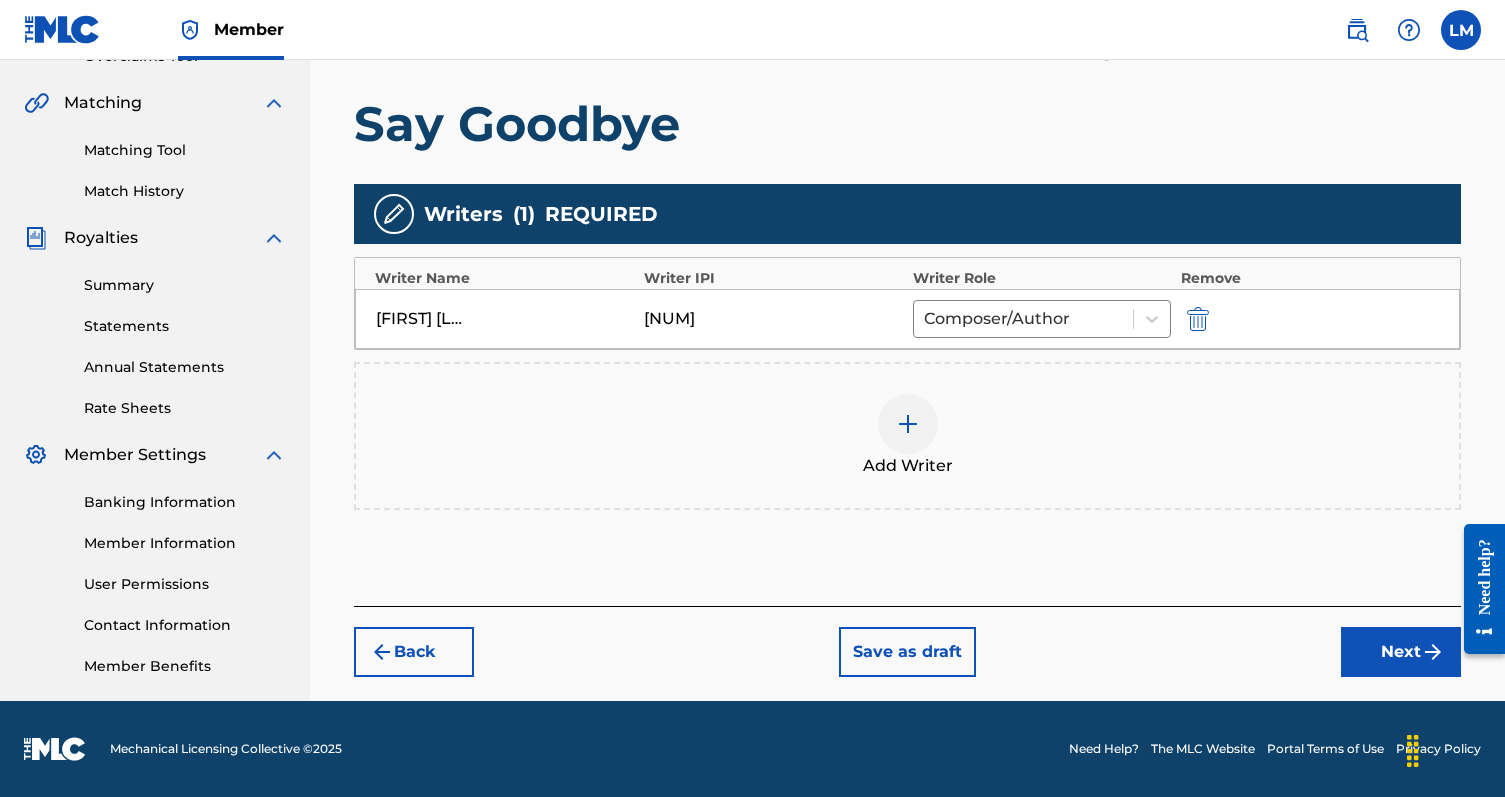 click on "Next" at bounding box center (1401, 652) 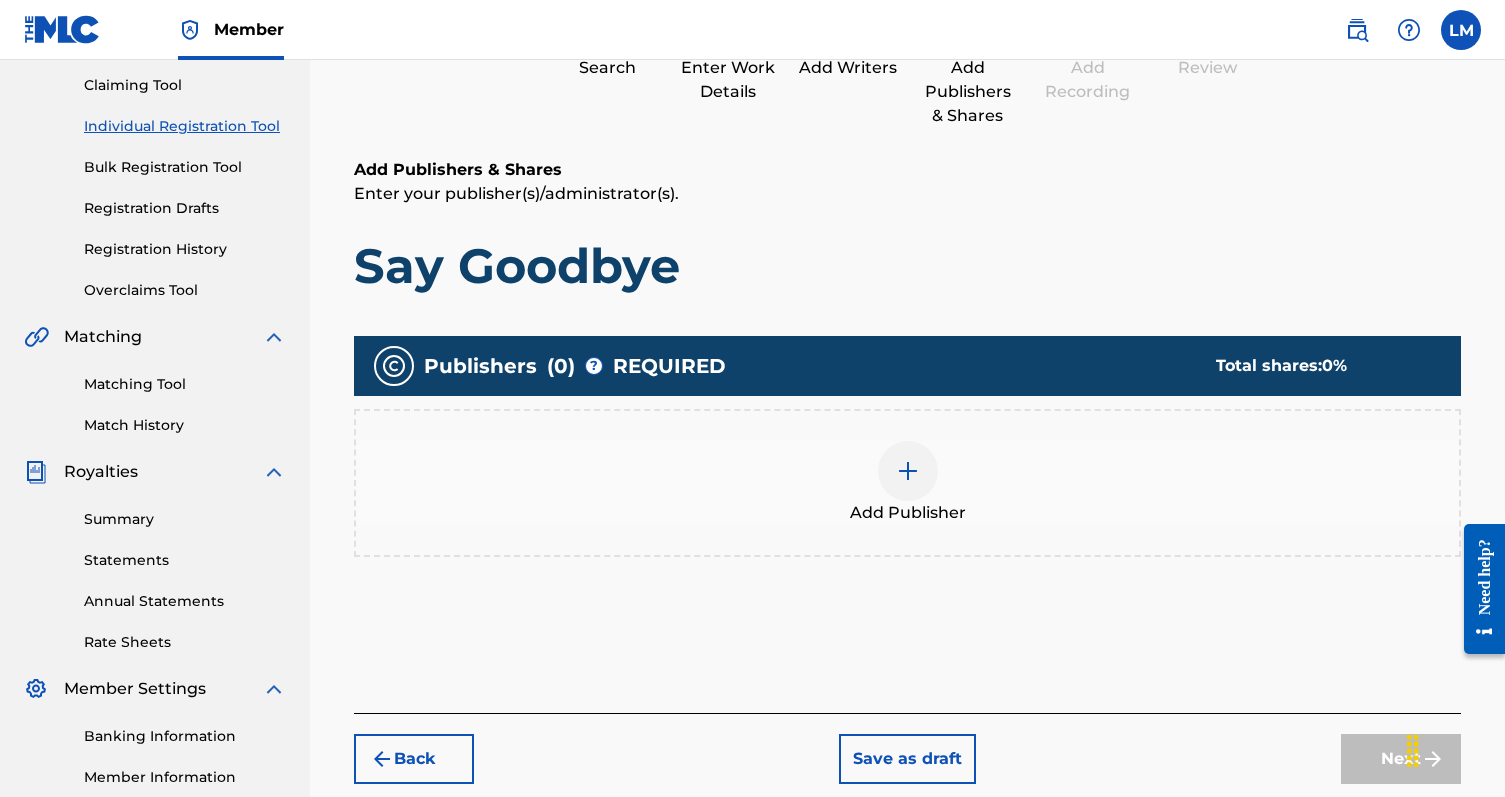 scroll, scrollTop: 236, scrollLeft: 0, axis: vertical 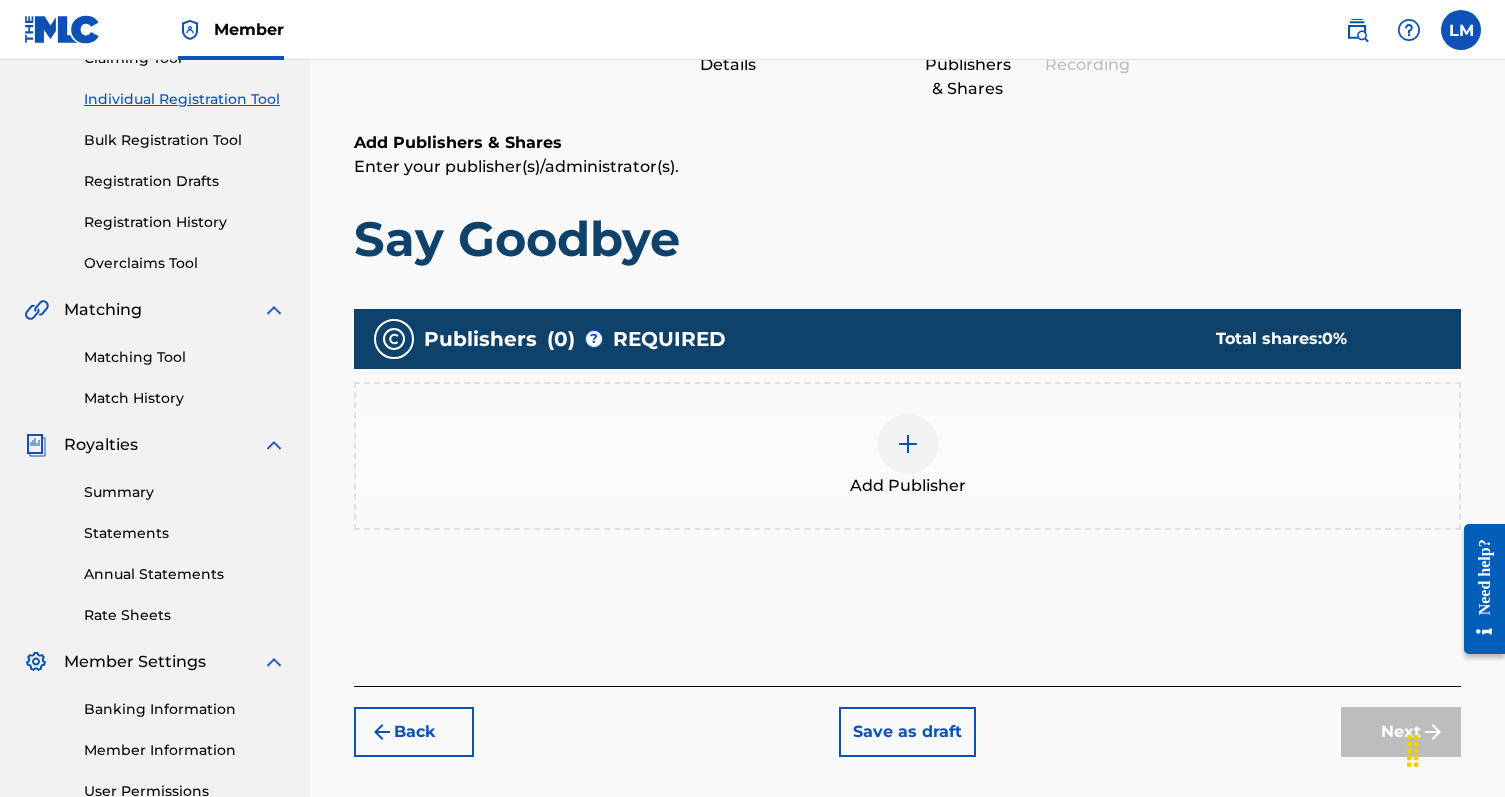 click on "Add Publisher" at bounding box center (908, 486) 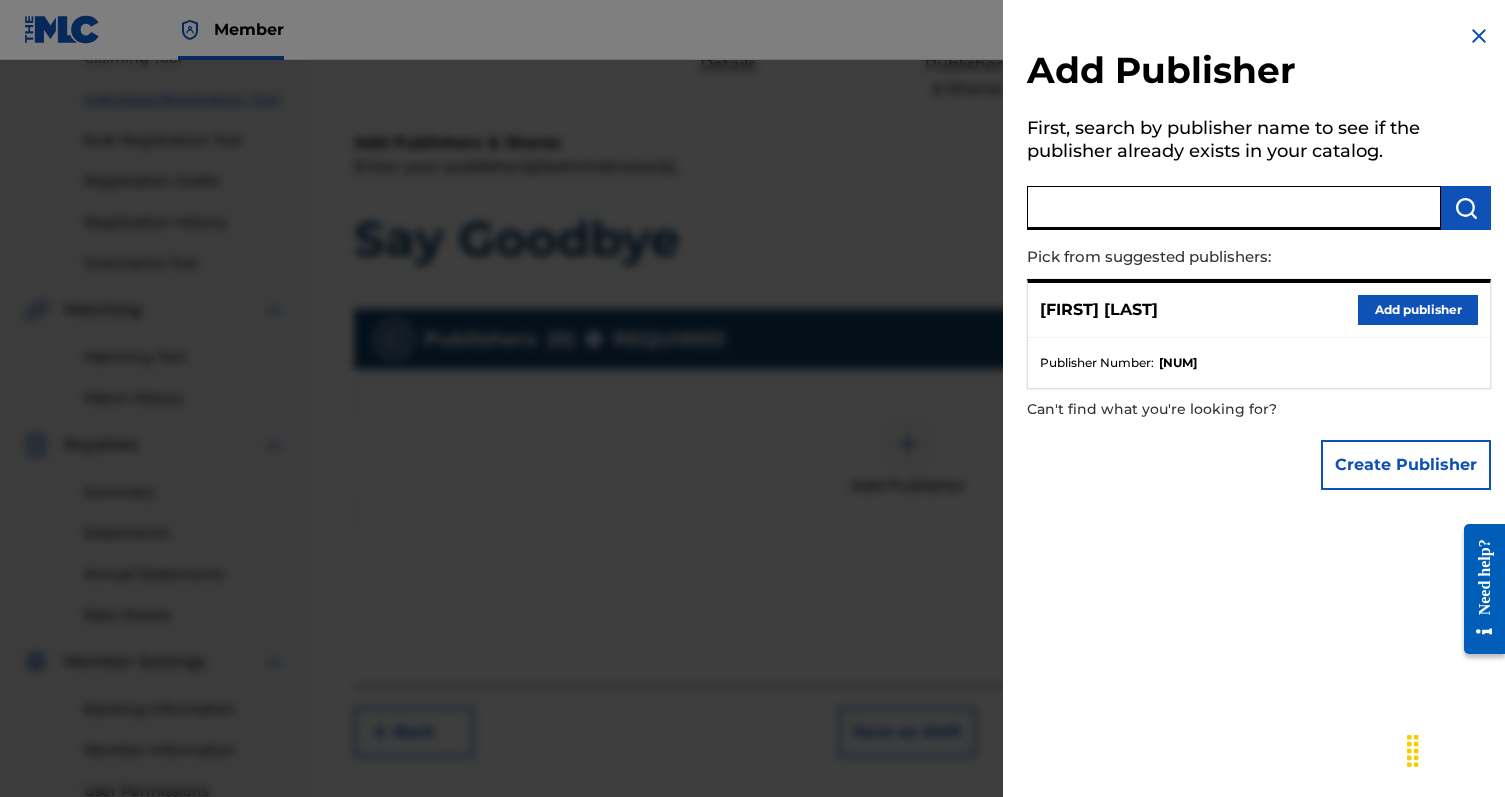 click at bounding box center [1234, 208] 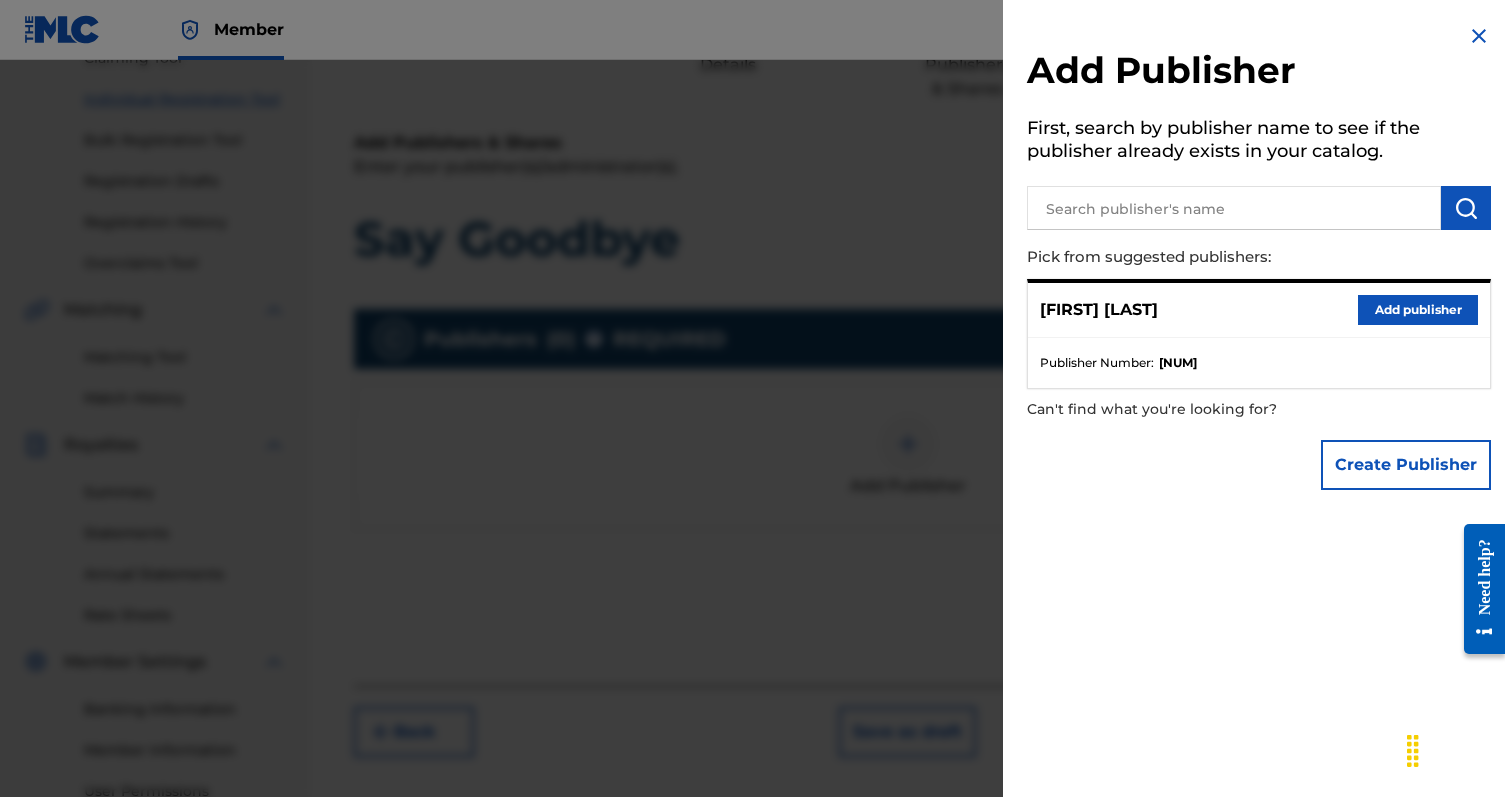 click on "Add publisher" at bounding box center (1418, 310) 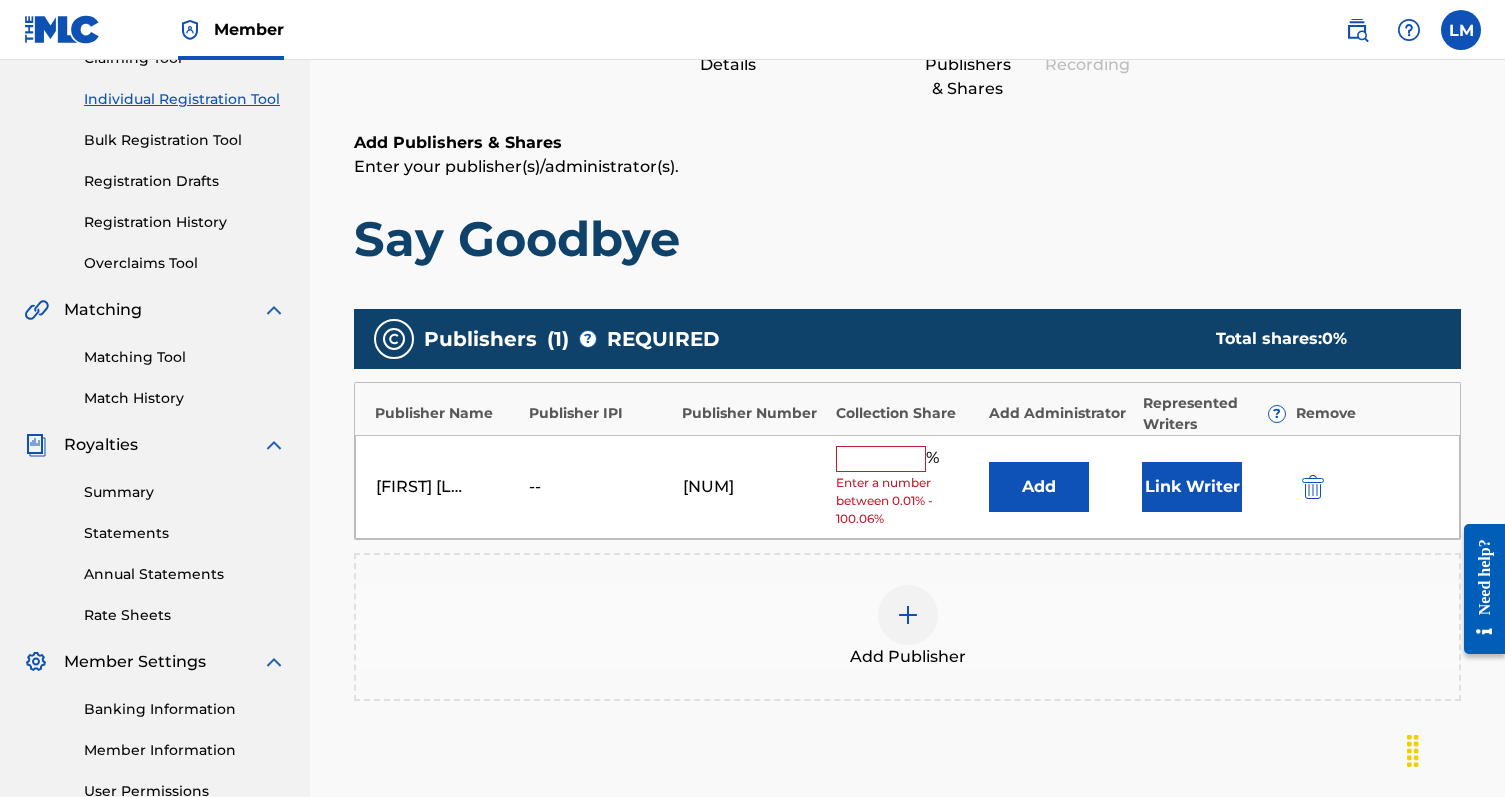 click at bounding box center (881, 459) 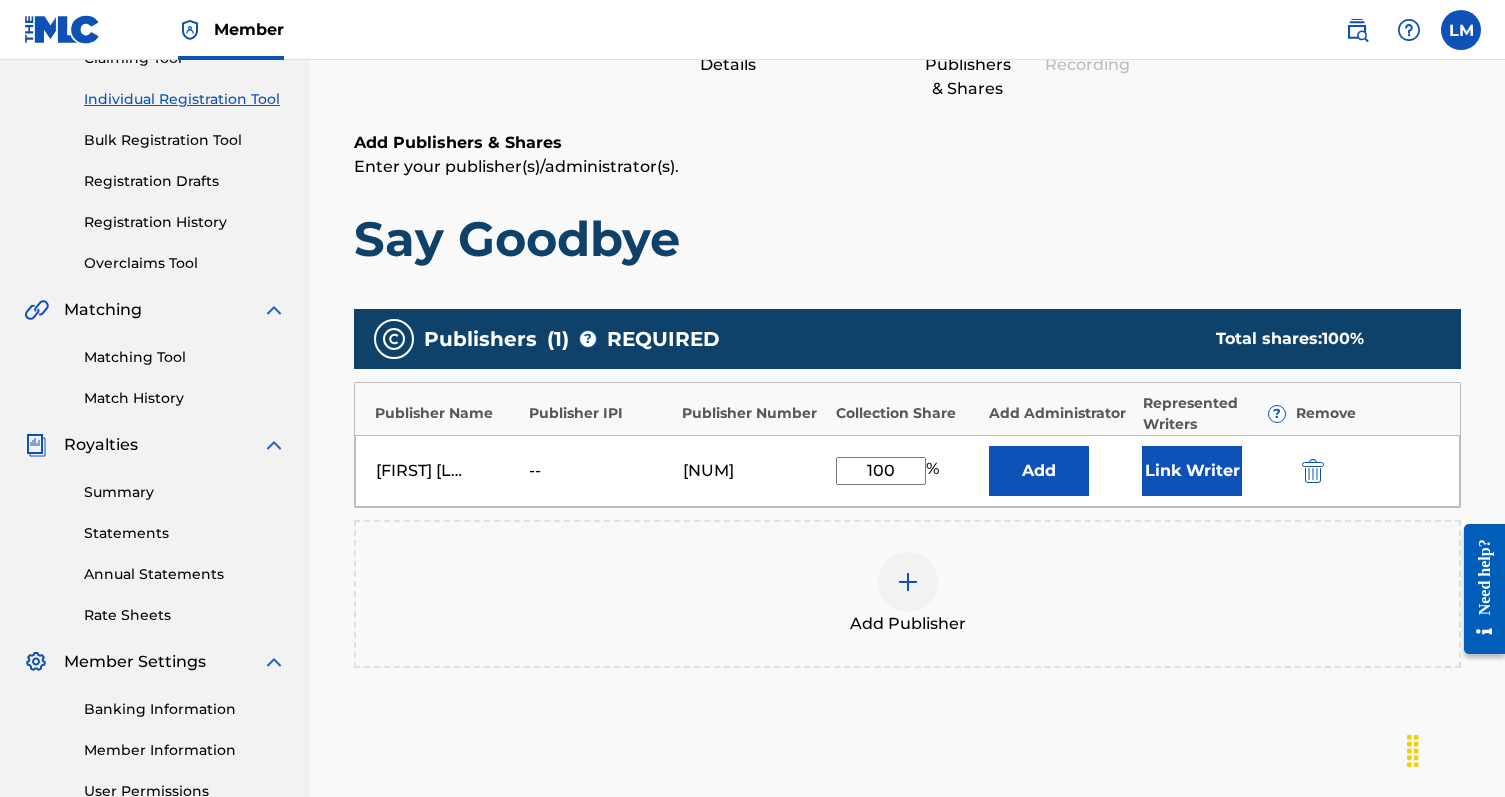 type on "100" 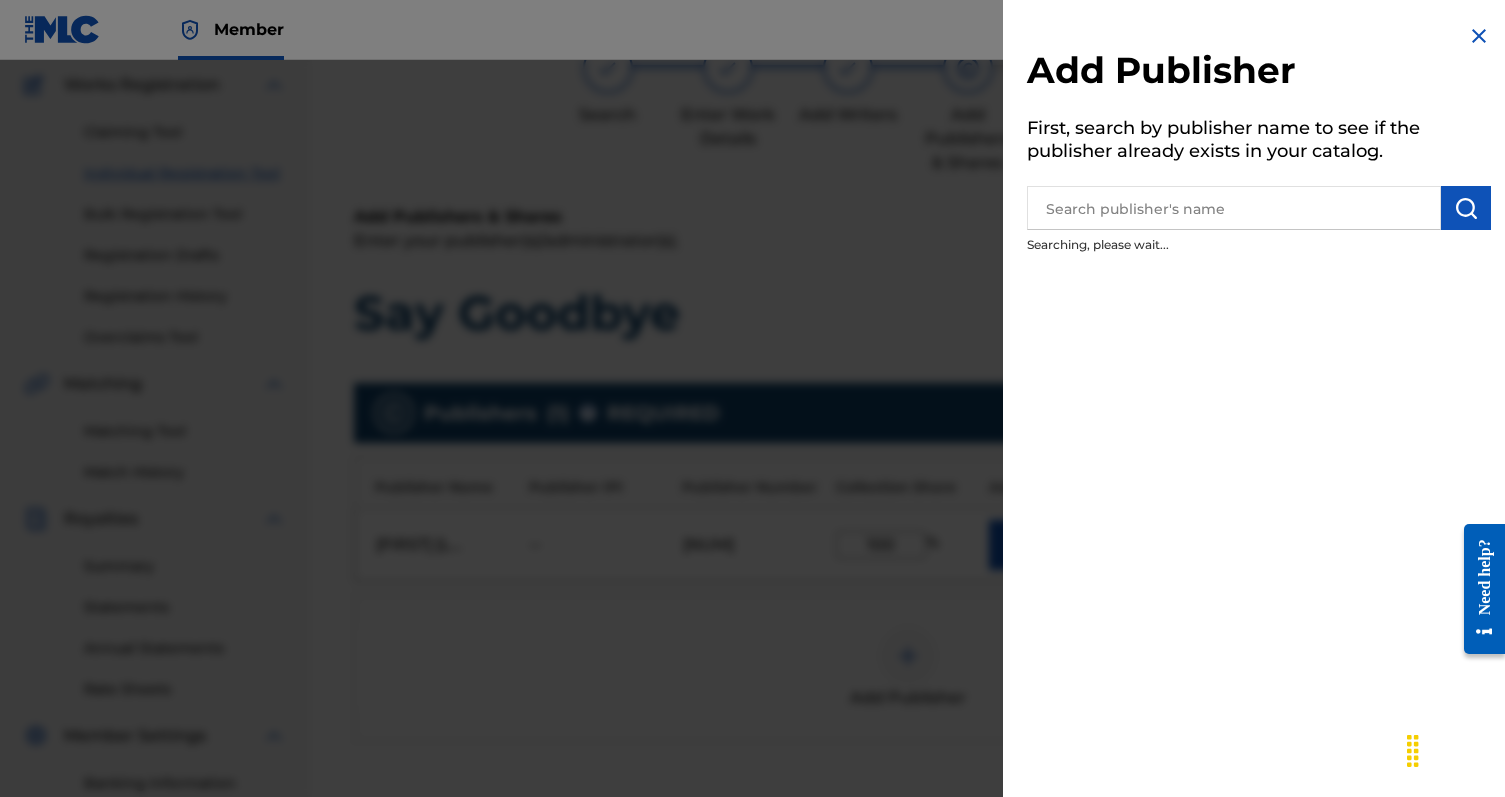 scroll, scrollTop: 163, scrollLeft: 0, axis: vertical 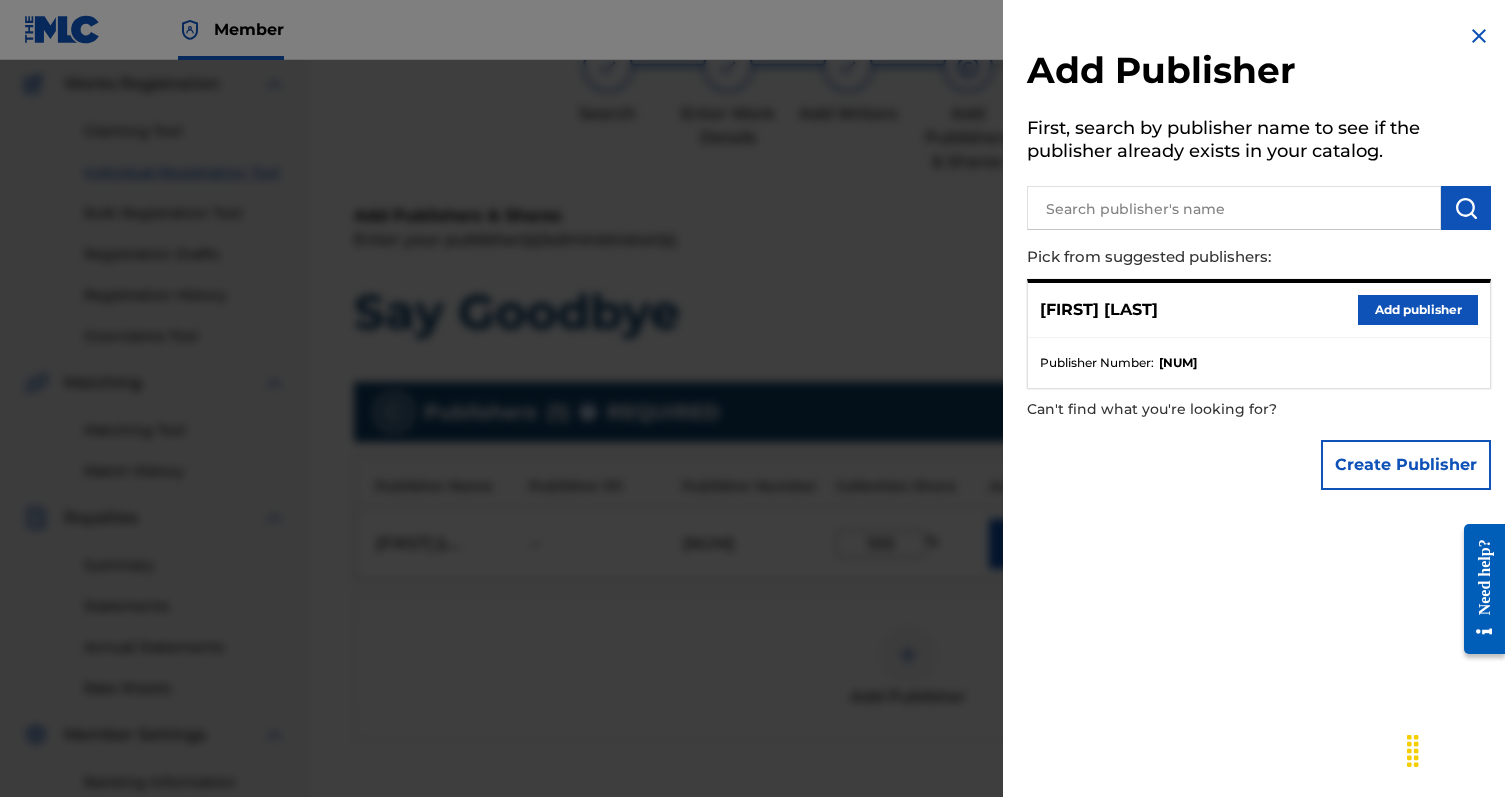 click at bounding box center (1479, 36) 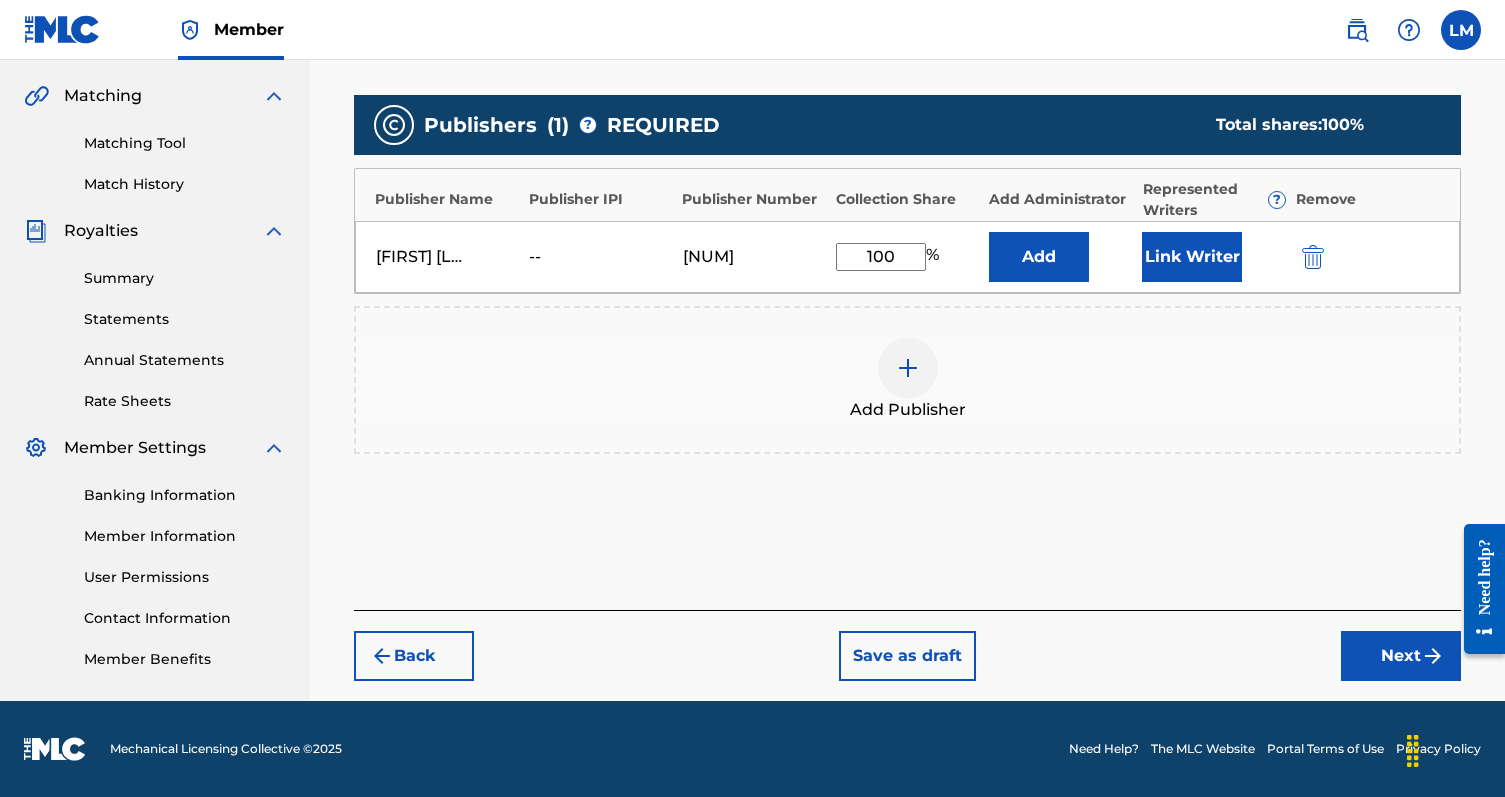 click on "Next" at bounding box center [1401, 656] 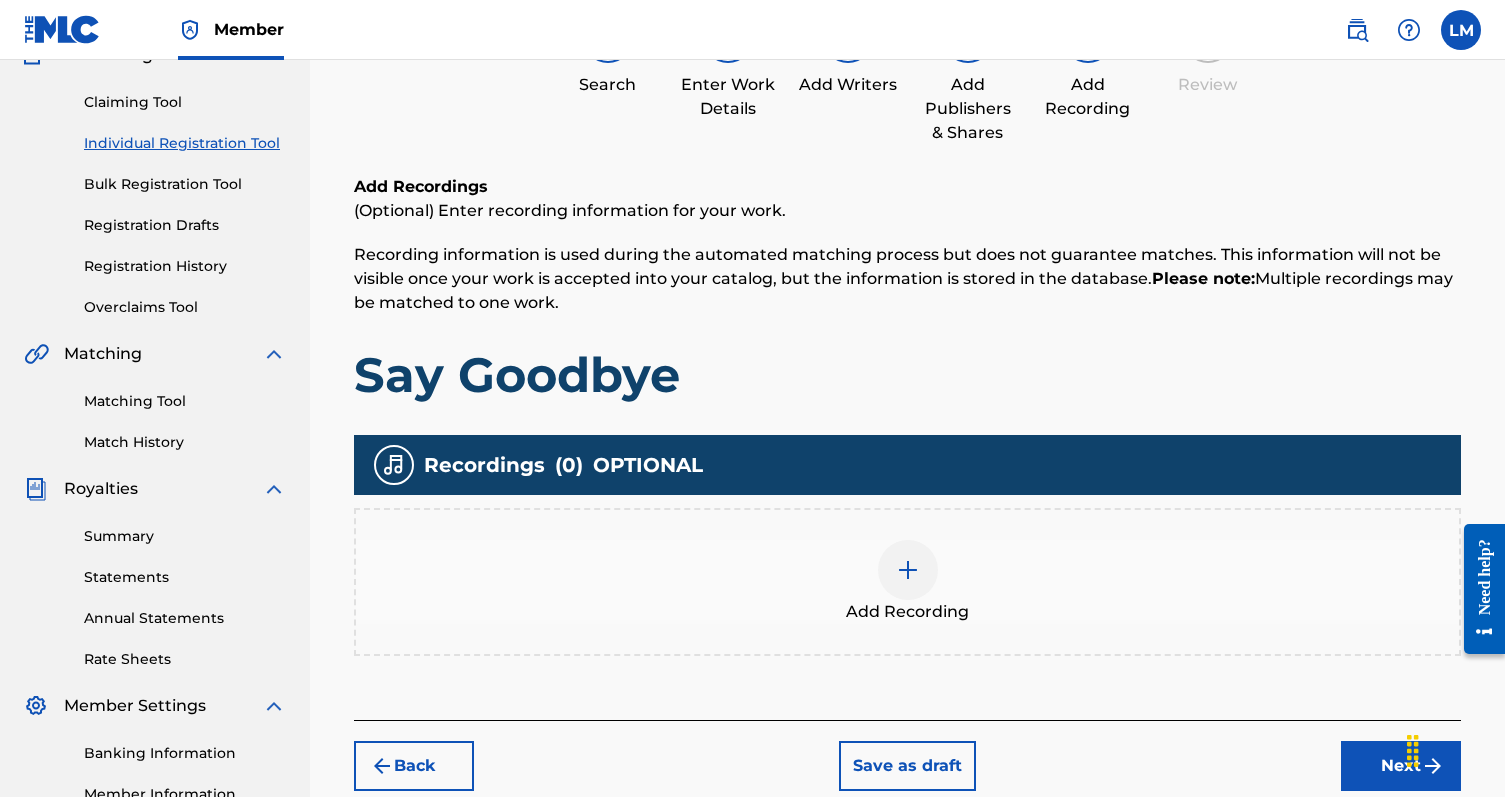 scroll, scrollTop: 199, scrollLeft: 0, axis: vertical 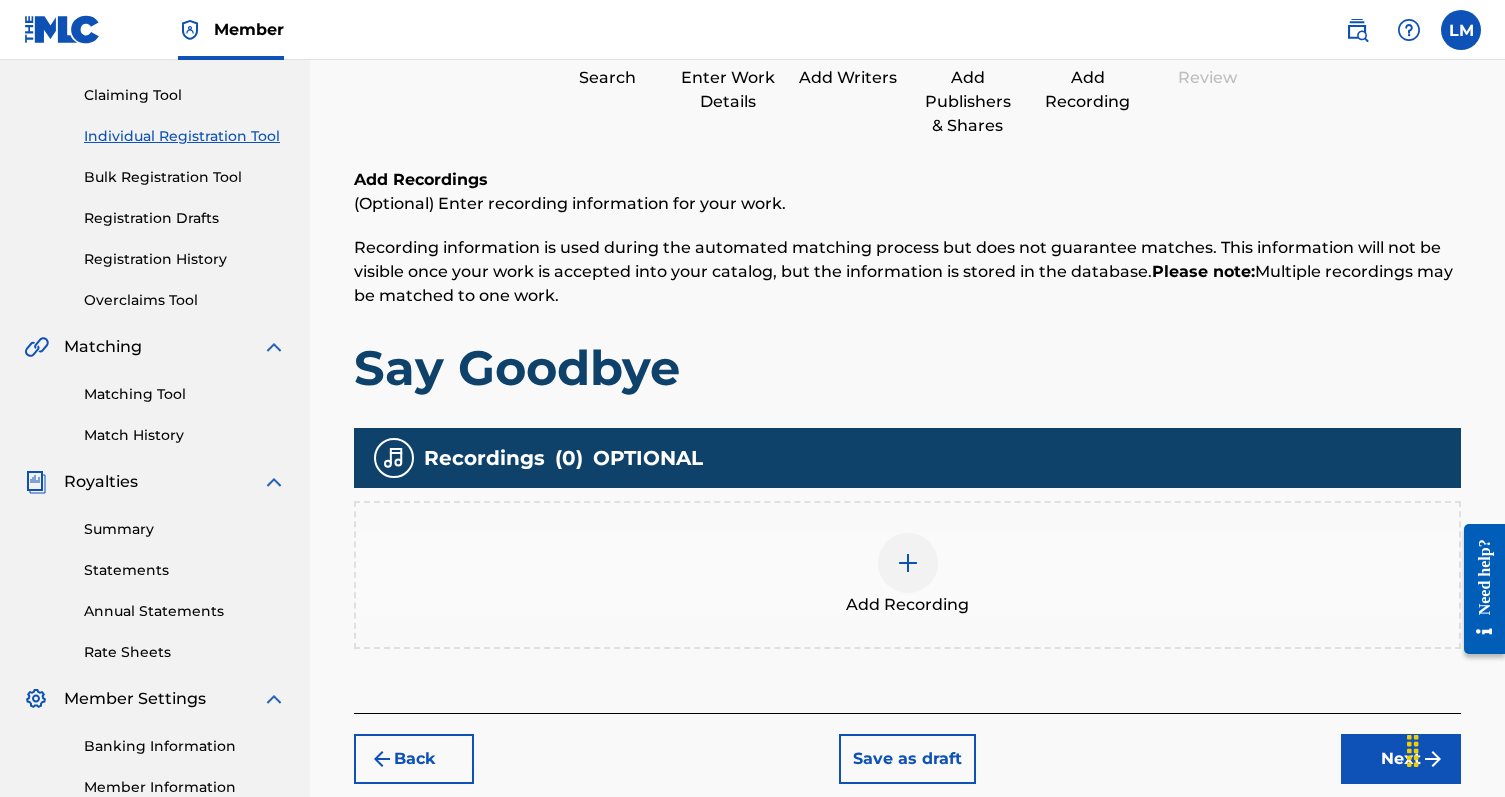 click on "Back" at bounding box center (414, 759) 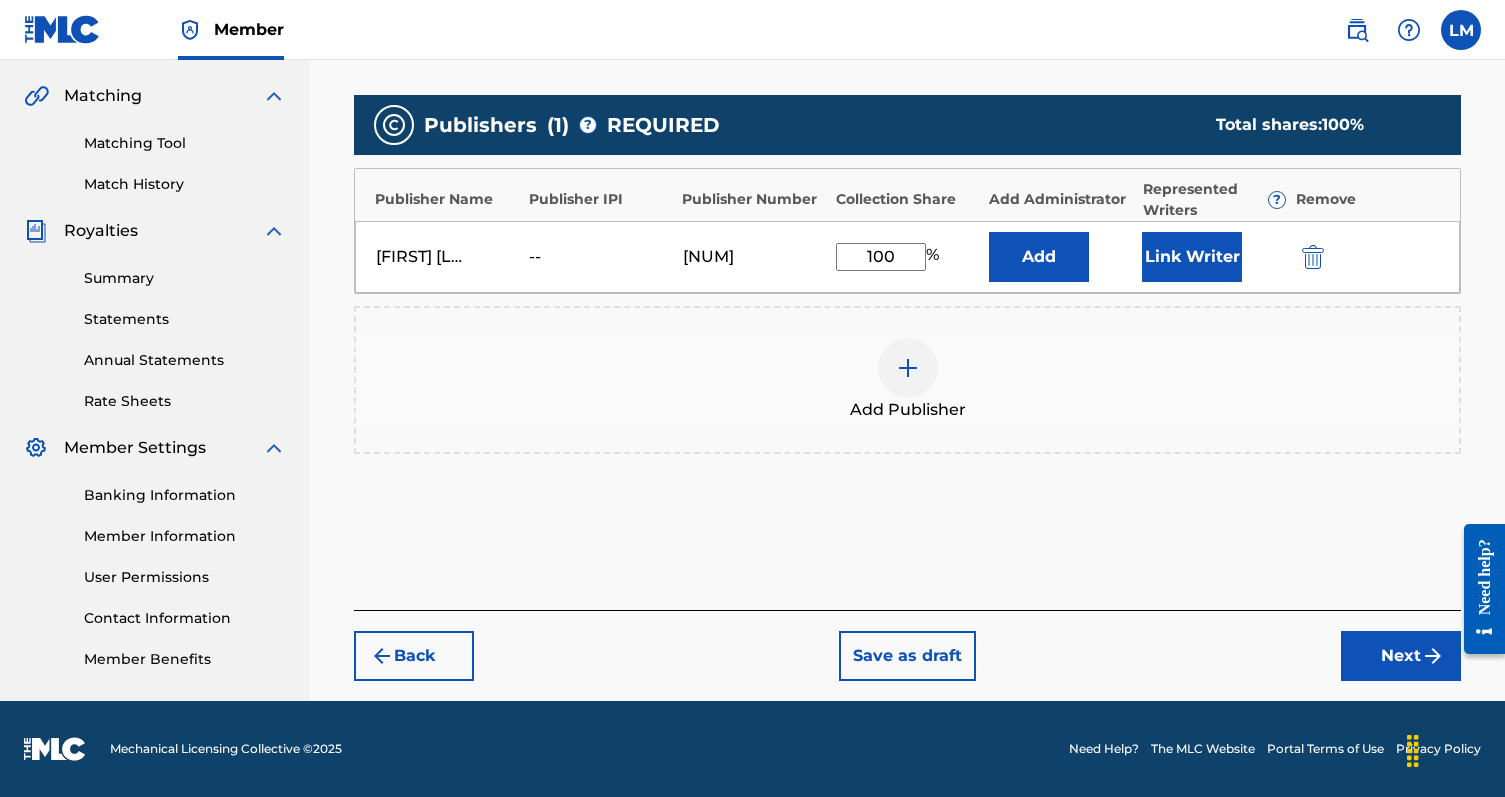 click on "Back" at bounding box center (414, 656) 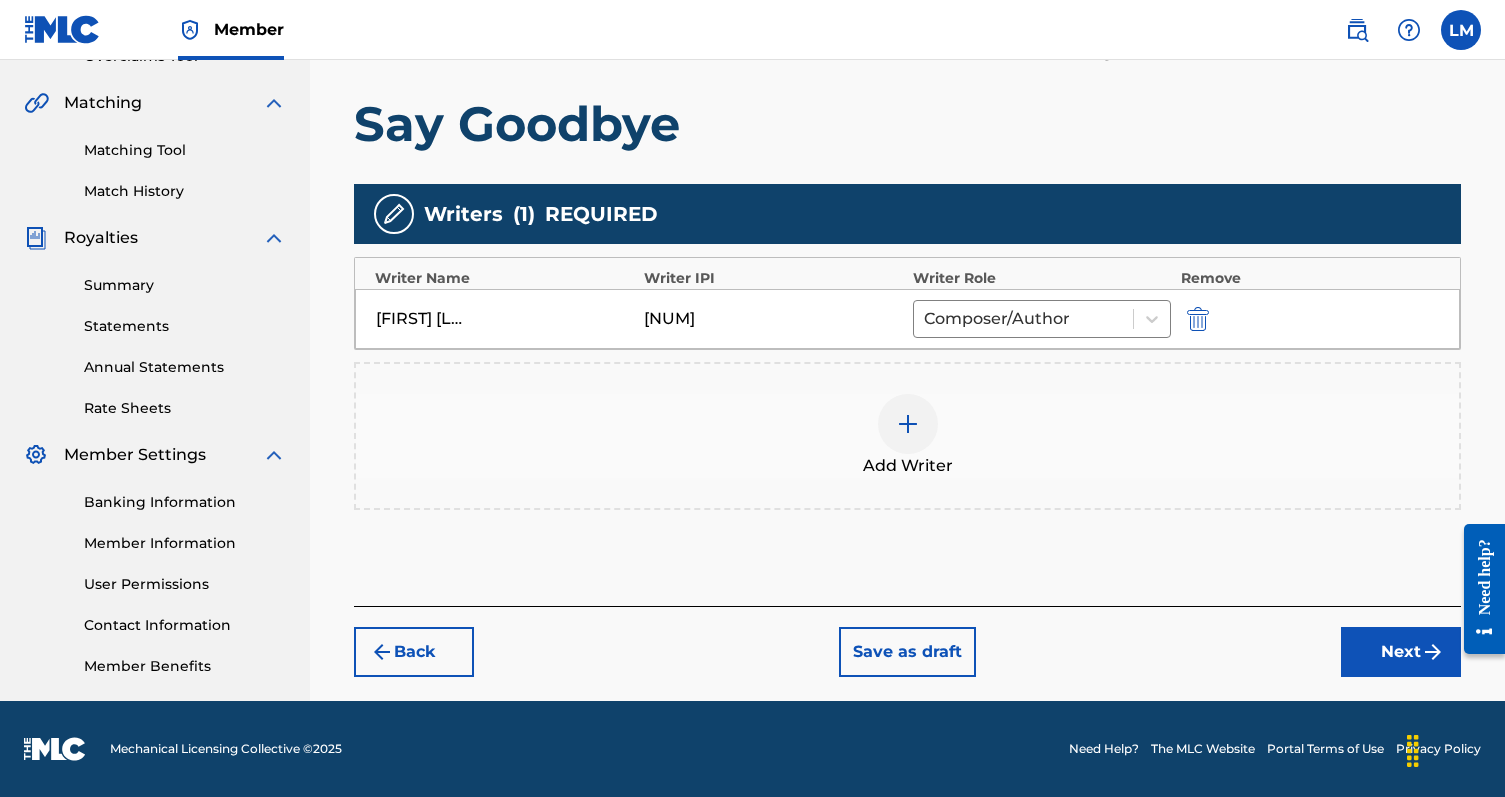 scroll, scrollTop: 0, scrollLeft: 0, axis: both 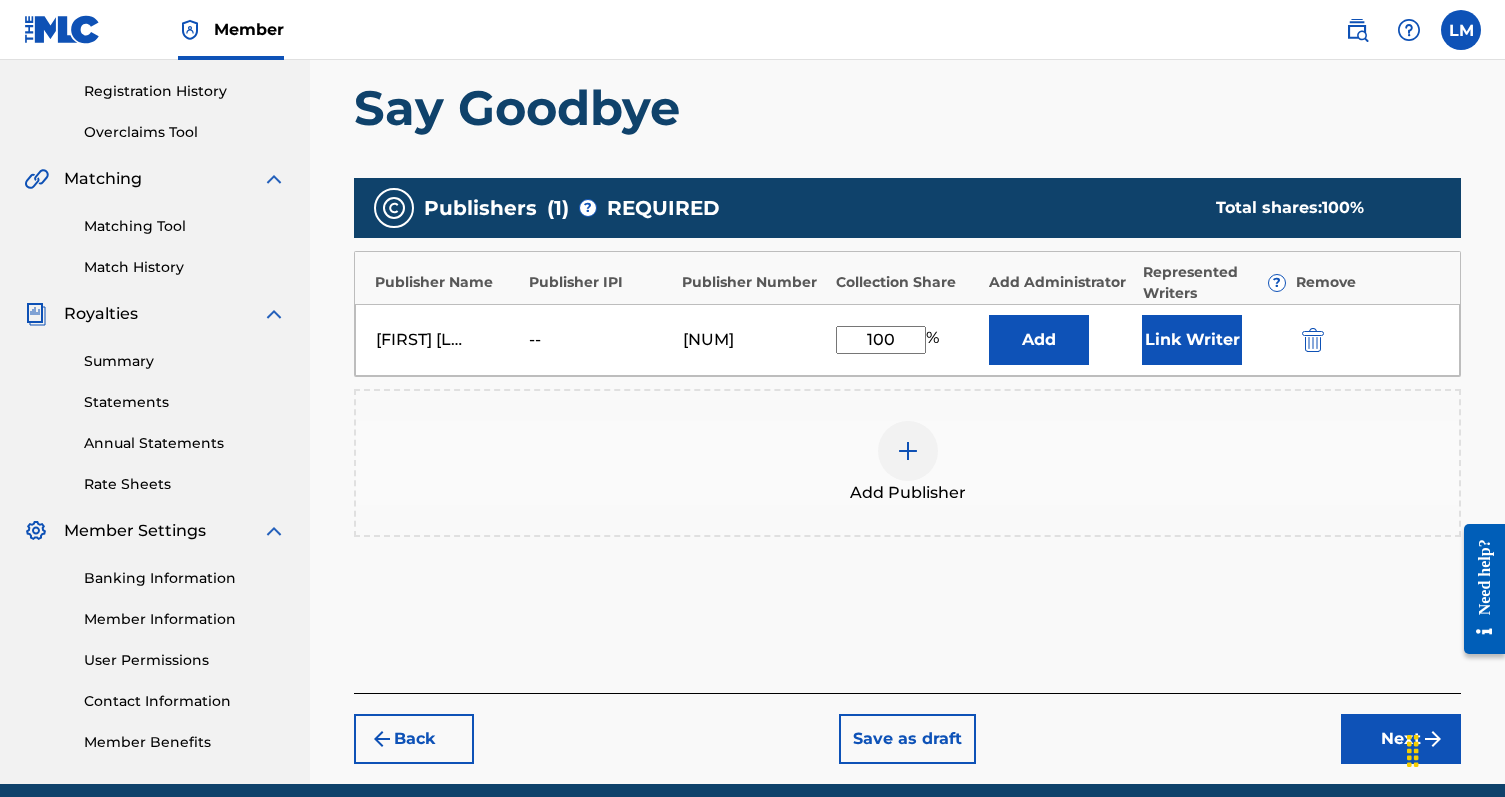 click on "Next" at bounding box center (1401, 739) 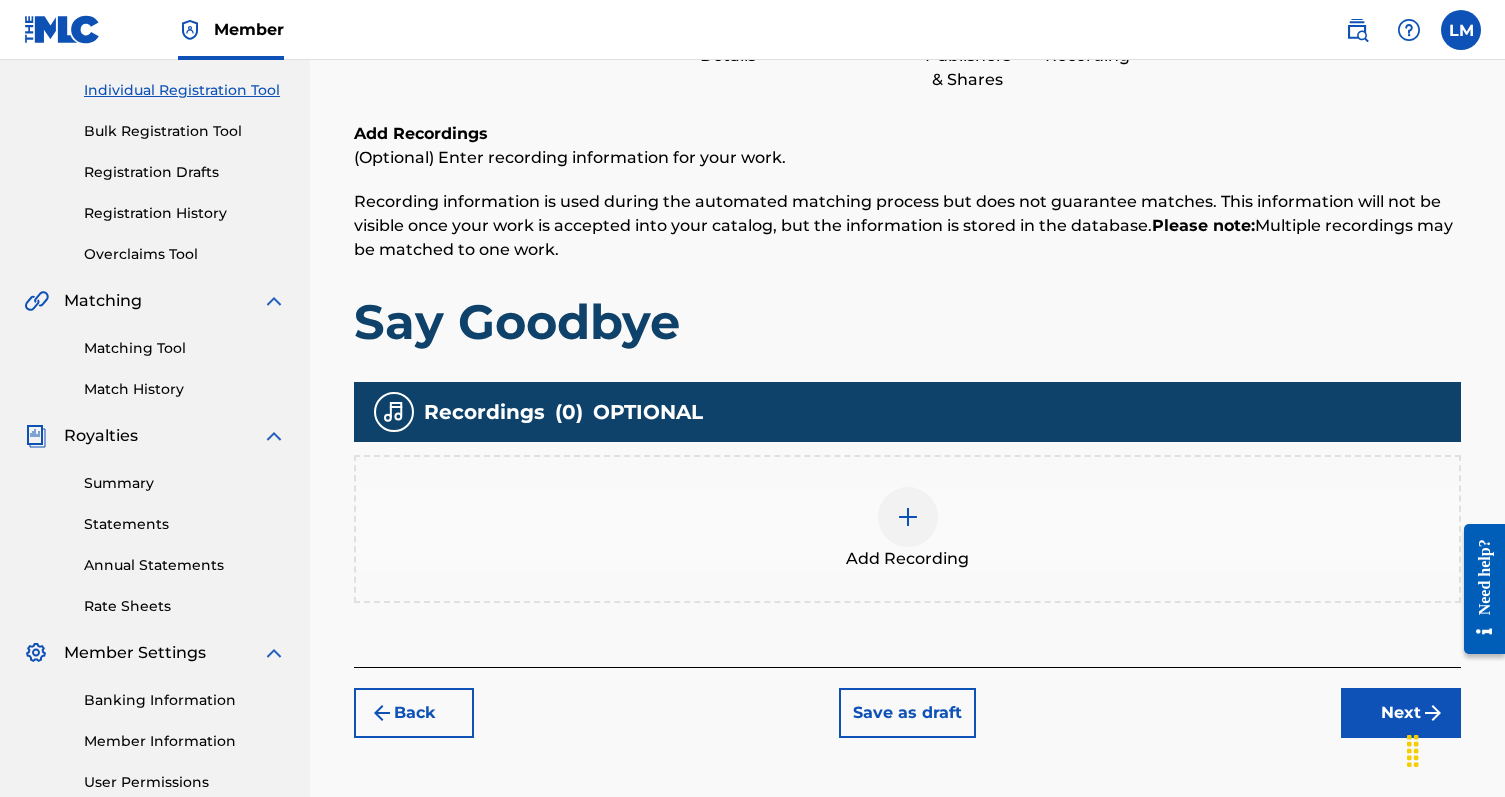 scroll, scrollTop: 251, scrollLeft: 0, axis: vertical 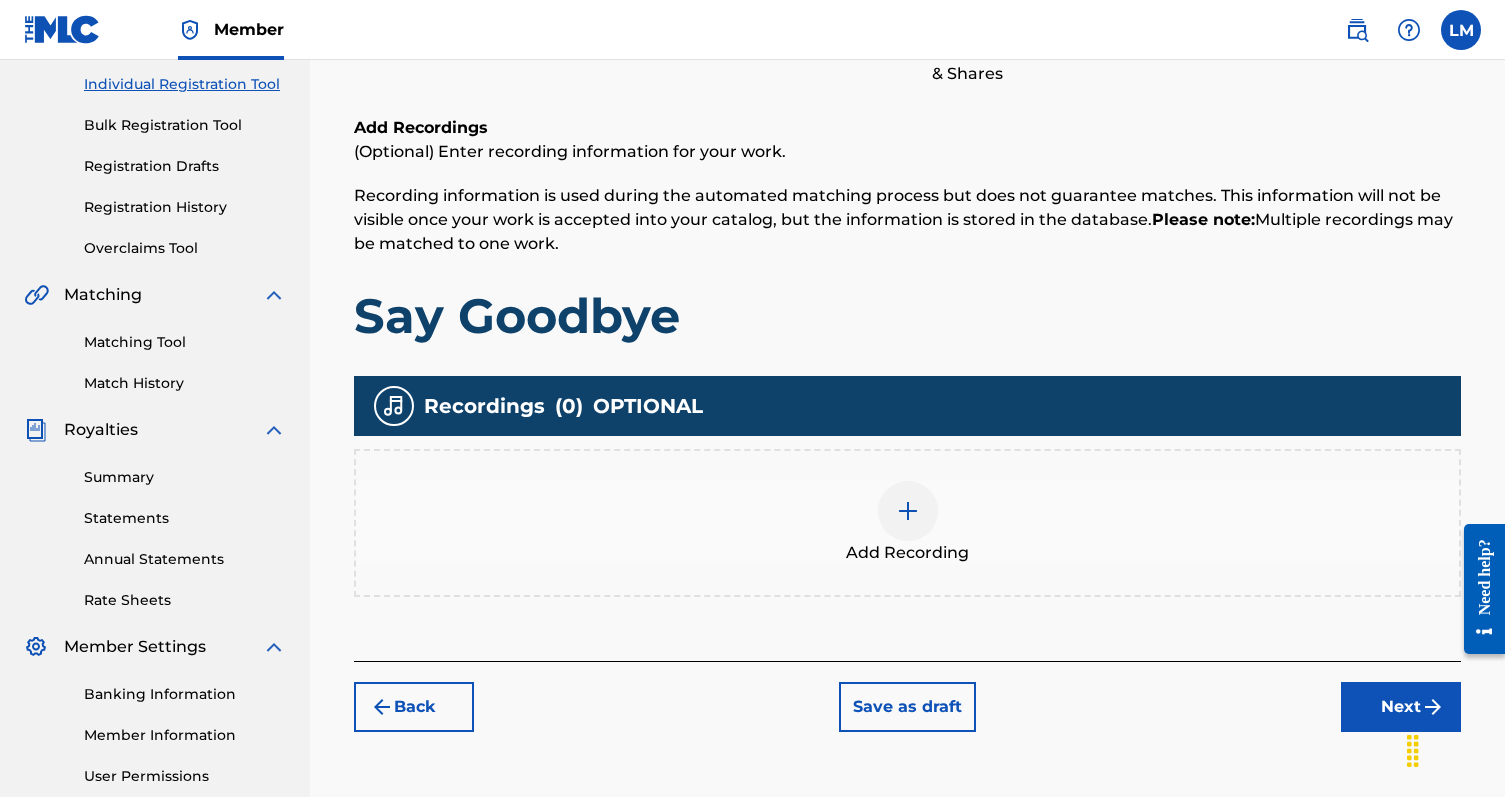 click at bounding box center [908, 511] 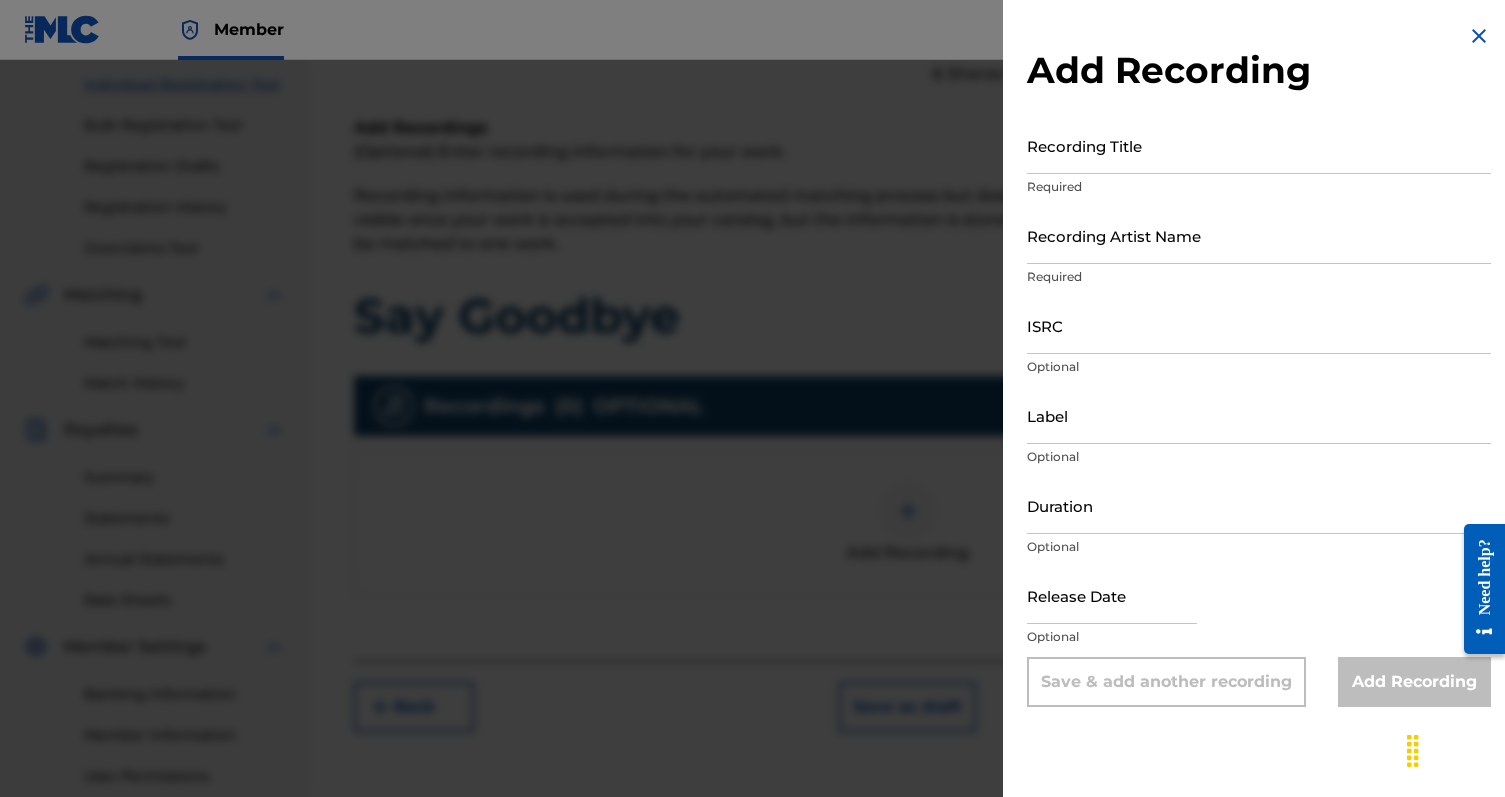 click at bounding box center (1479, 36) 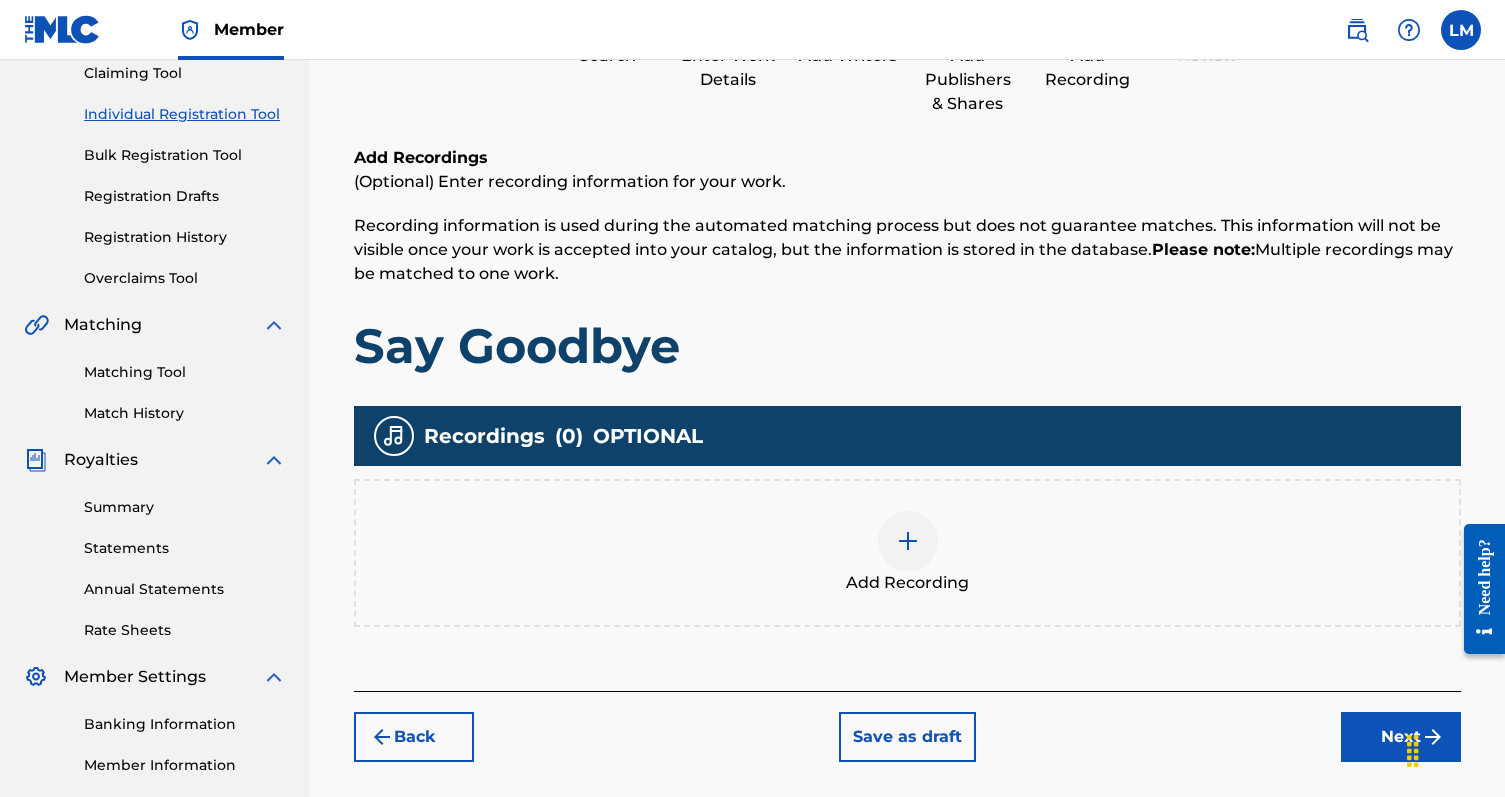 scroll, scrollTop: 250, scrollLeft: 0, axis: vertical 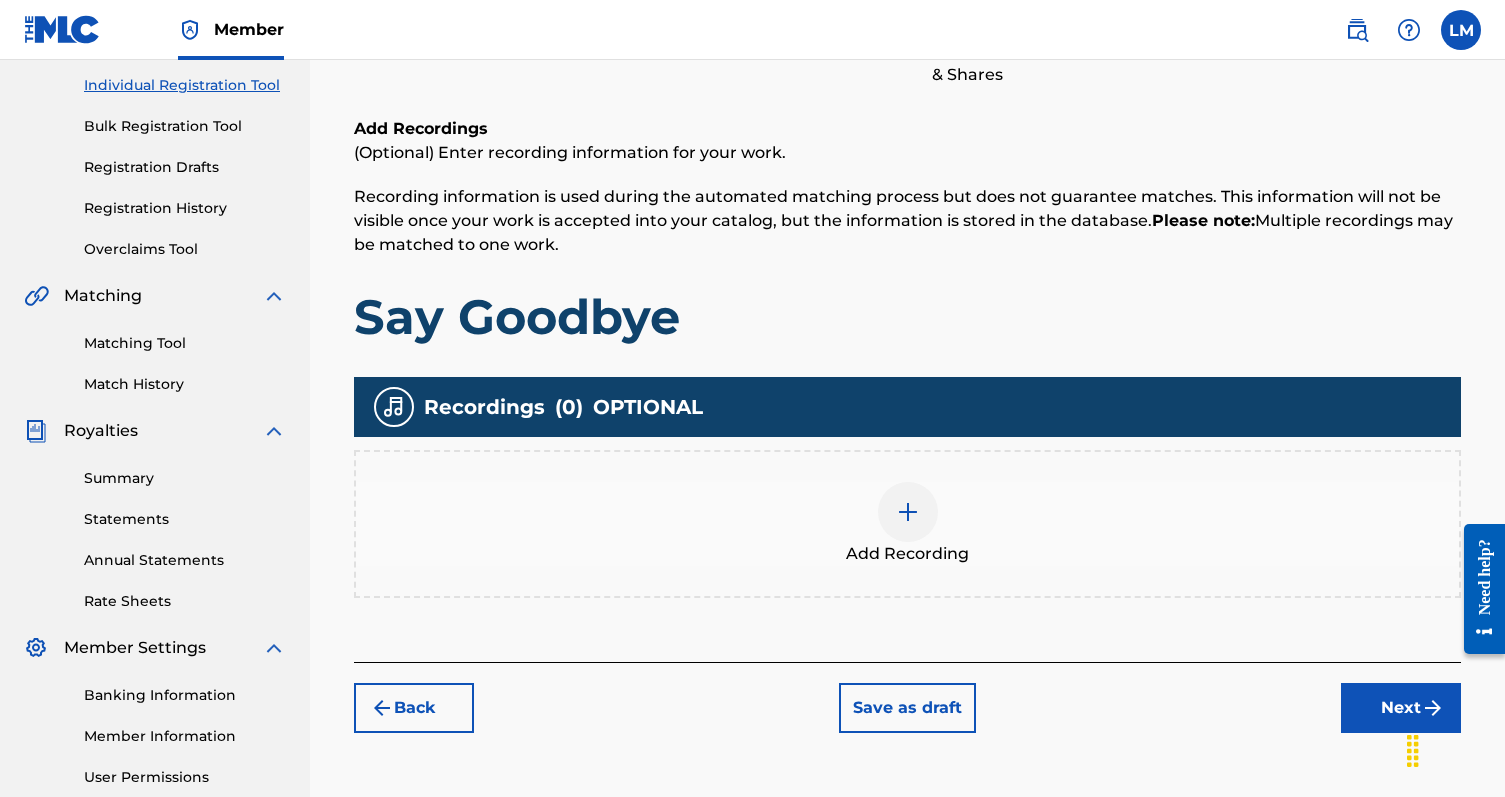 click at bounding box center [908, 512] 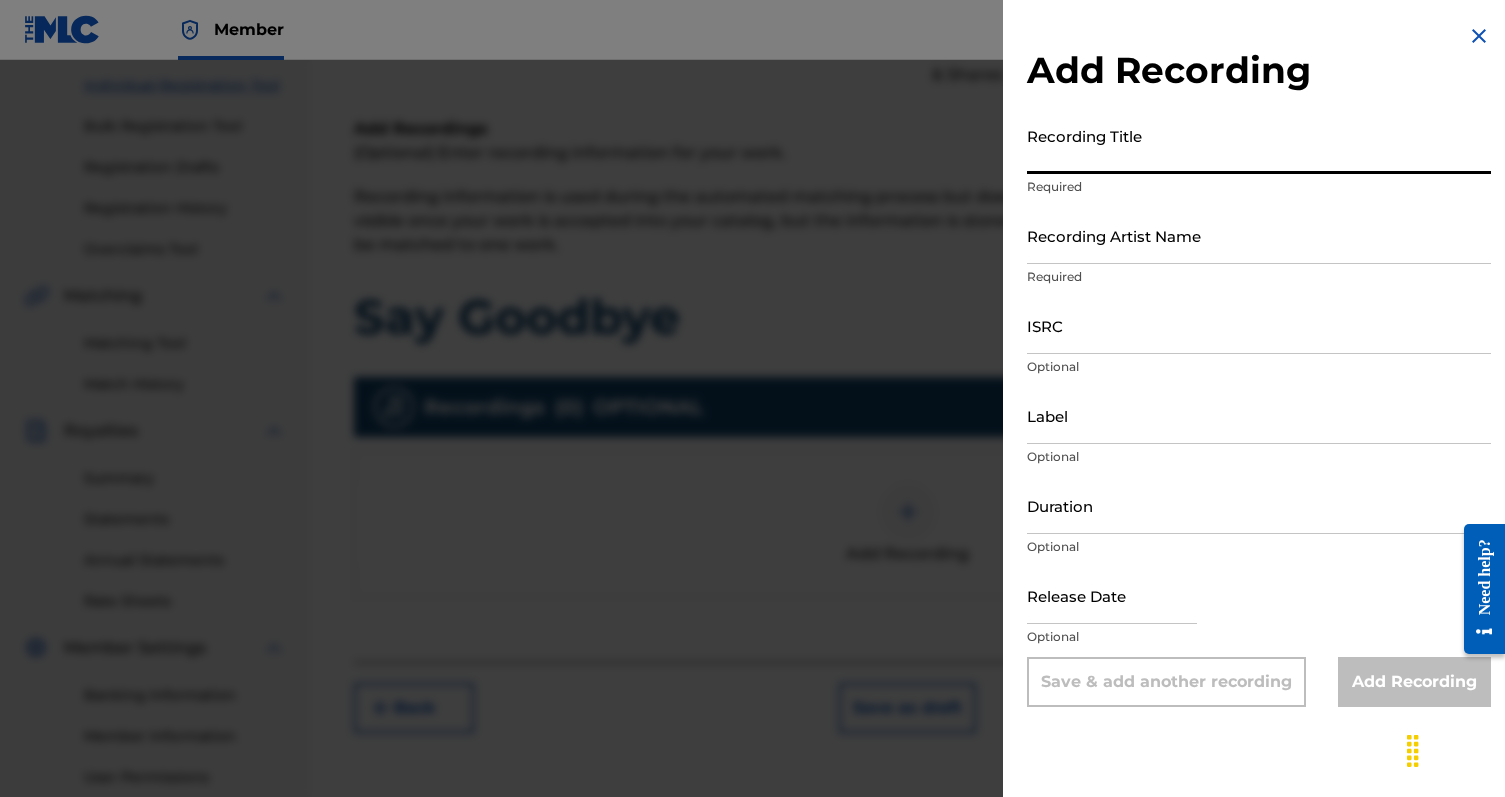 click on "Recording Title" at bounding box center [1259, 145] 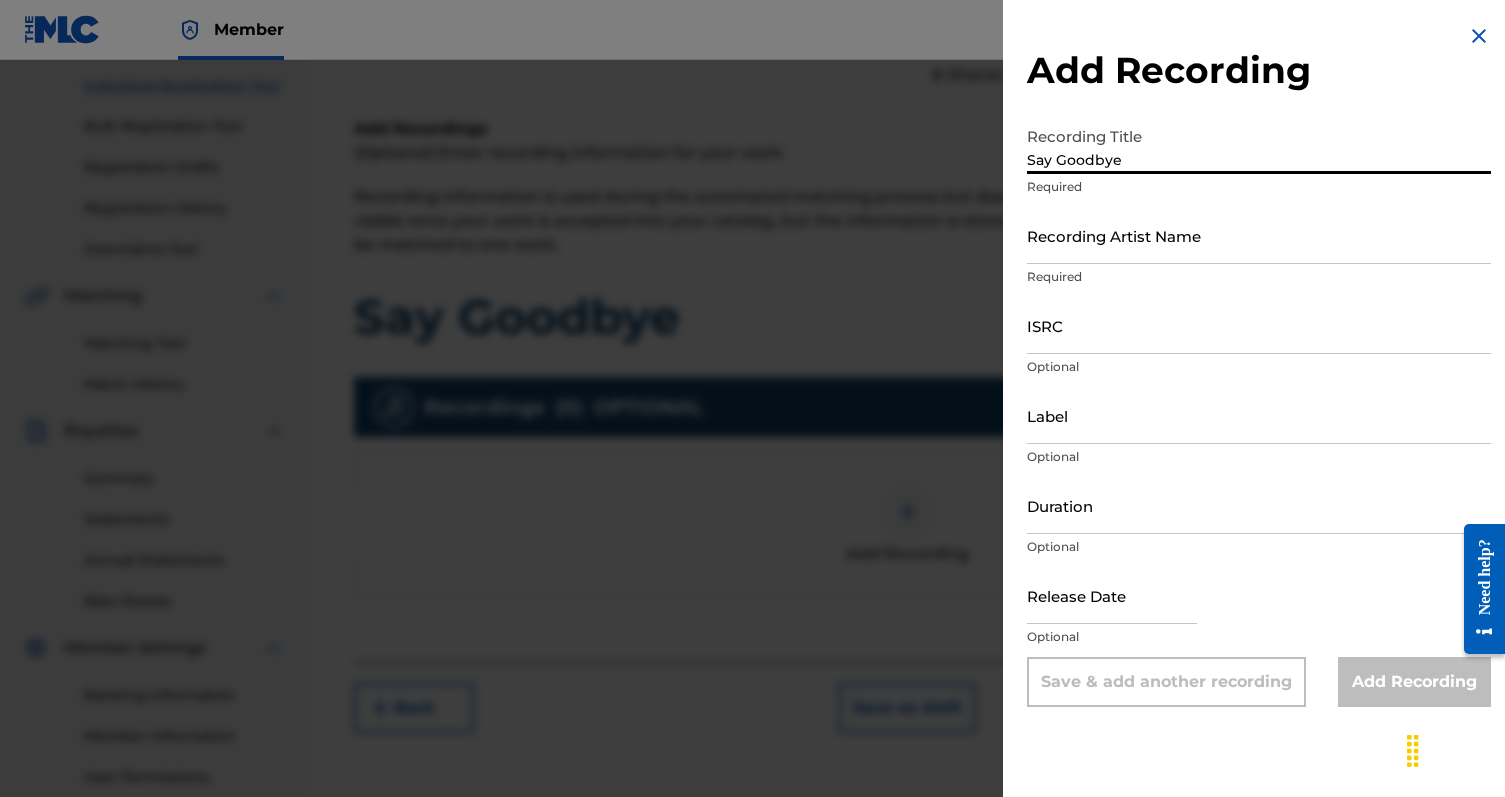 type on "Say Goodbye" 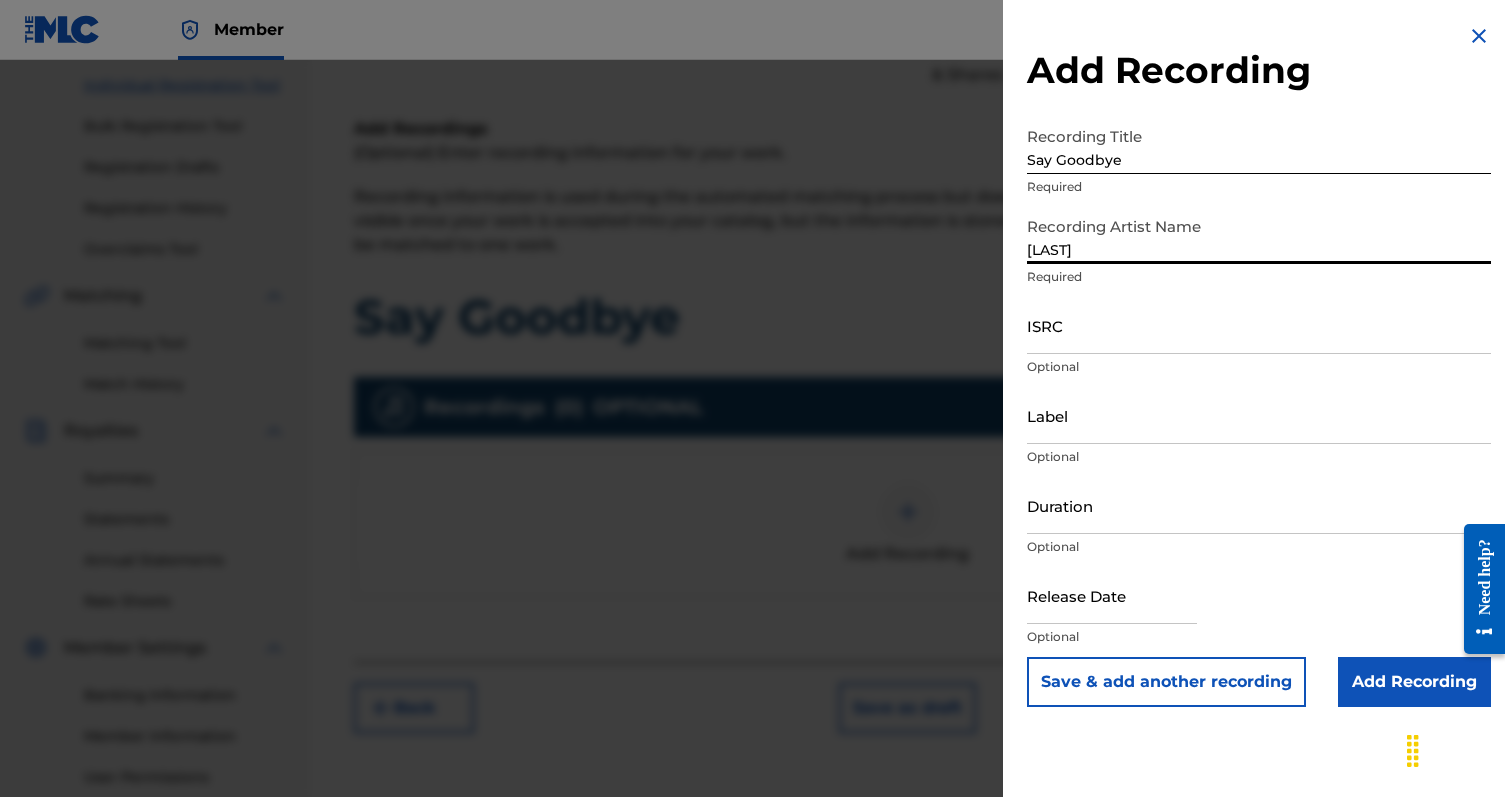 type on "Lodoni" 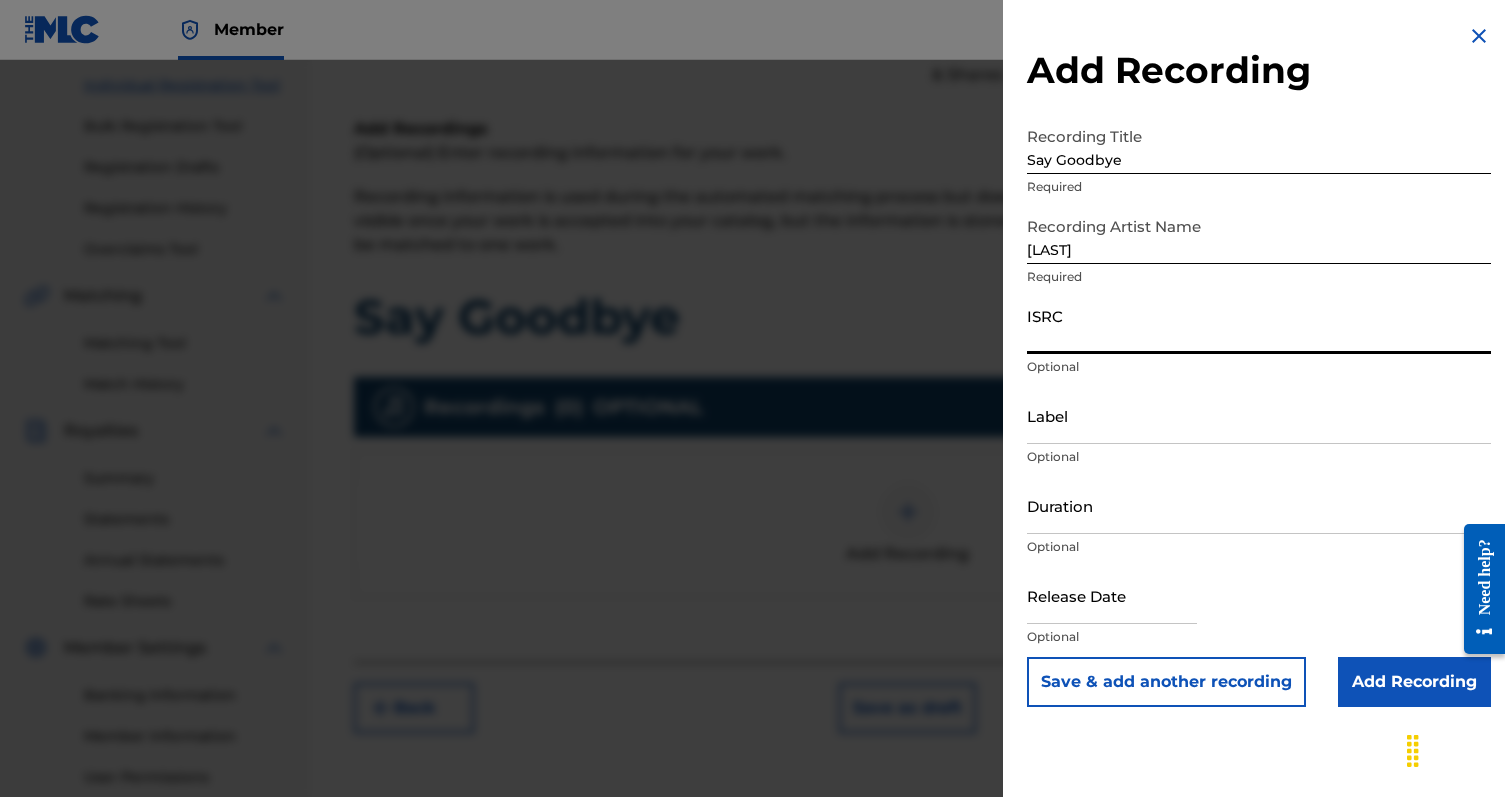 paste on "QZMER2322789" 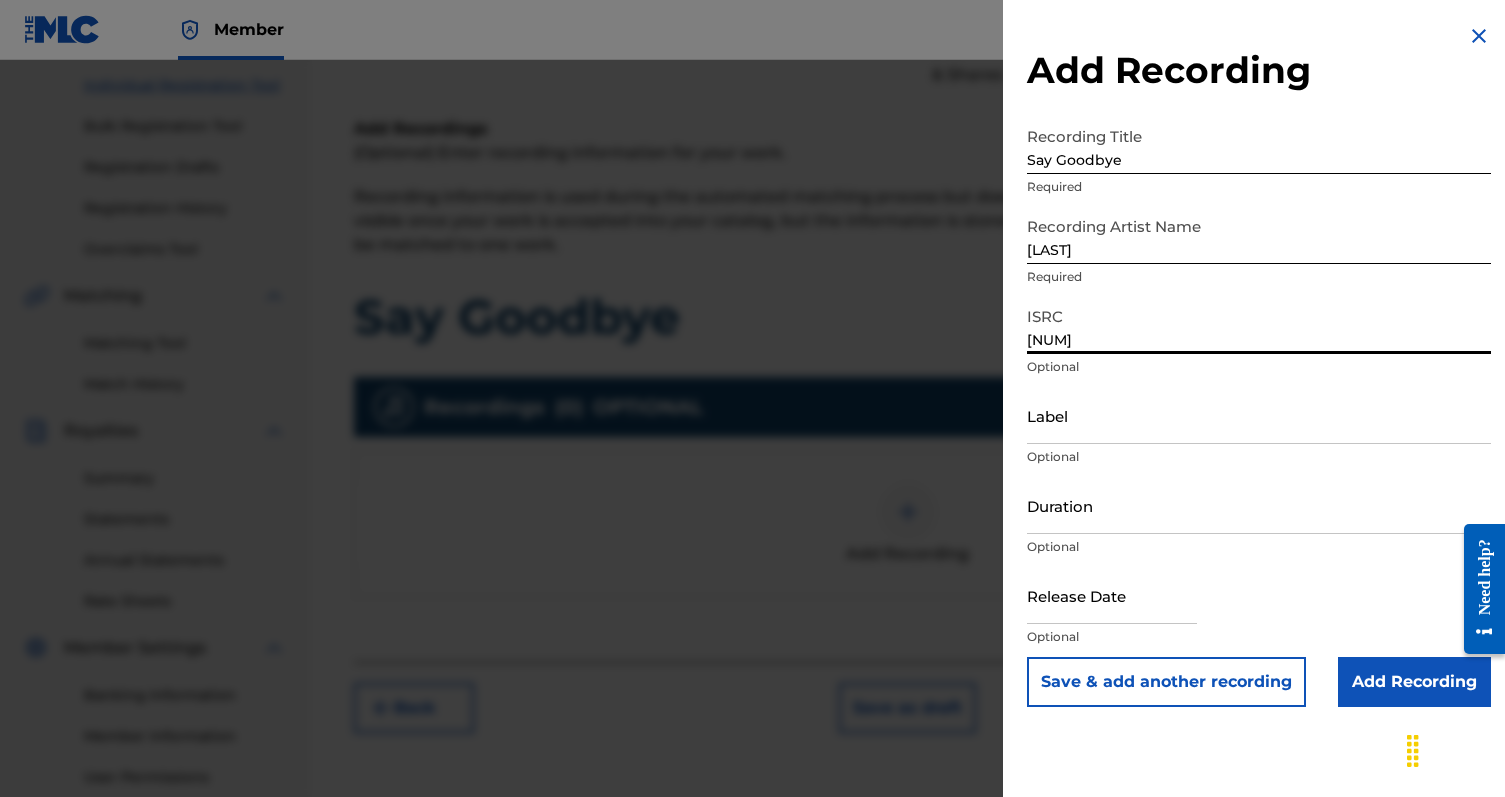 type on "QZMER2322789" 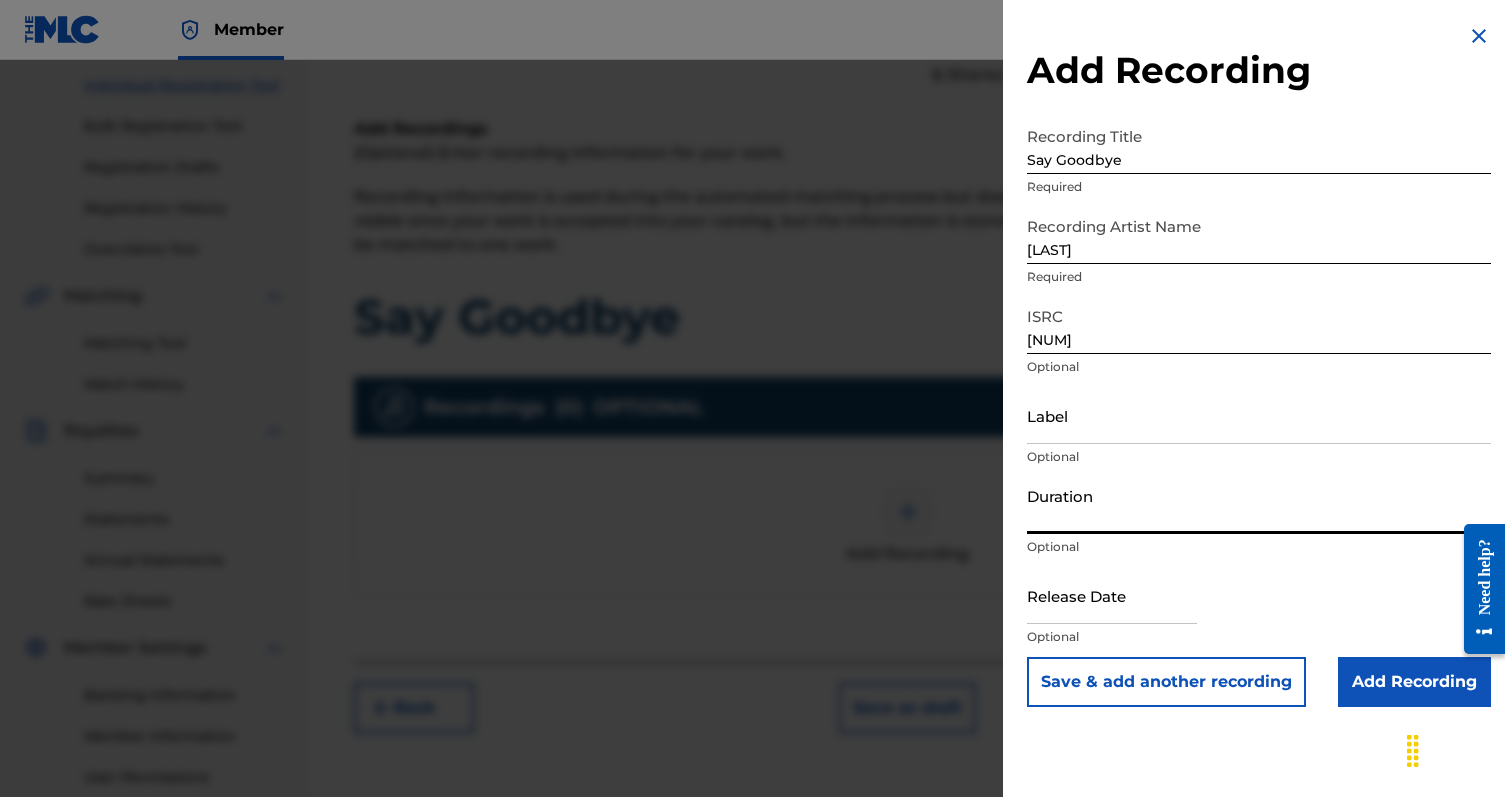 click on "Duration" at bounding box center [1259, 505] 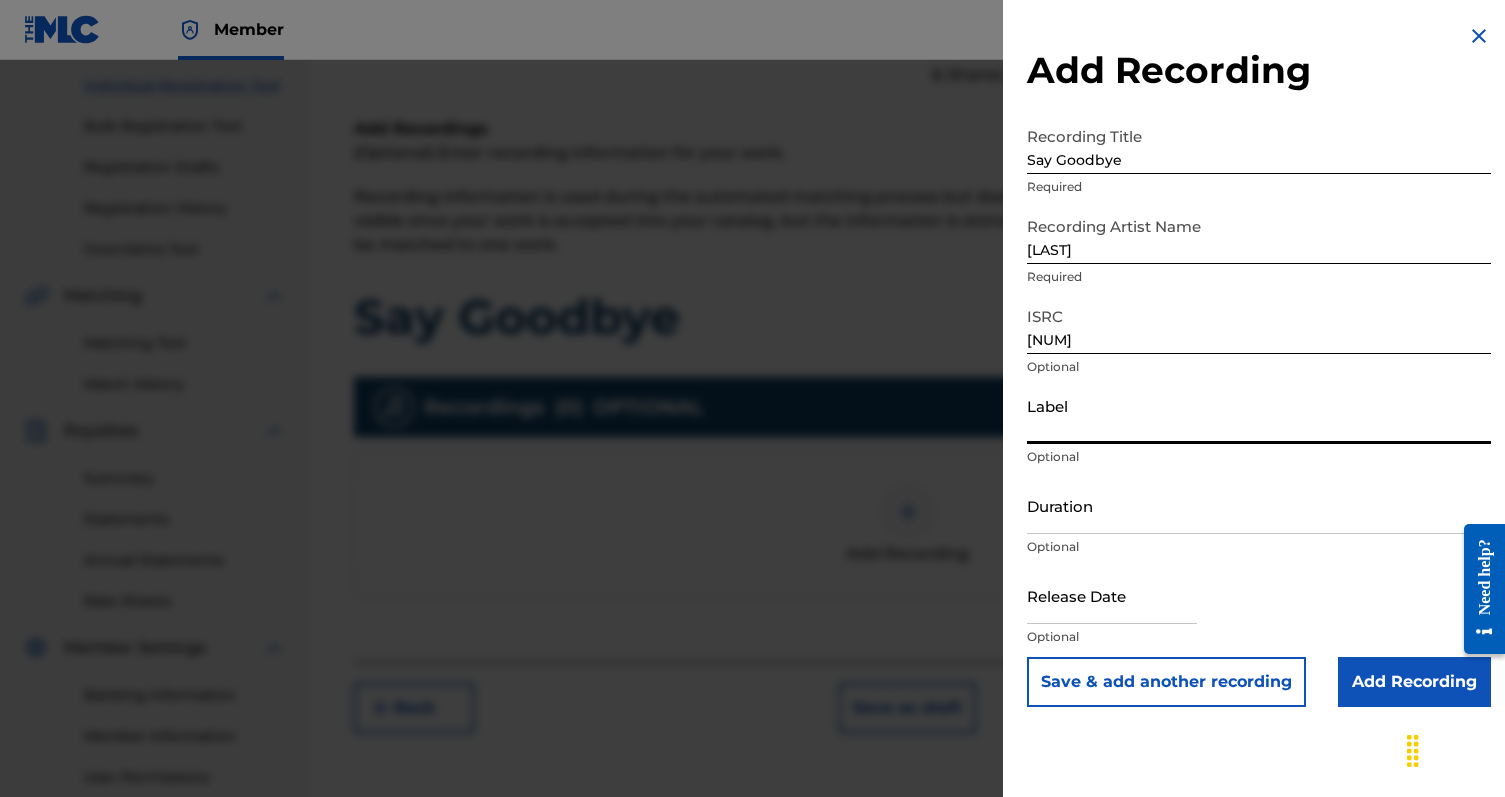 click on "Label" at bounding box center [1259, 415] 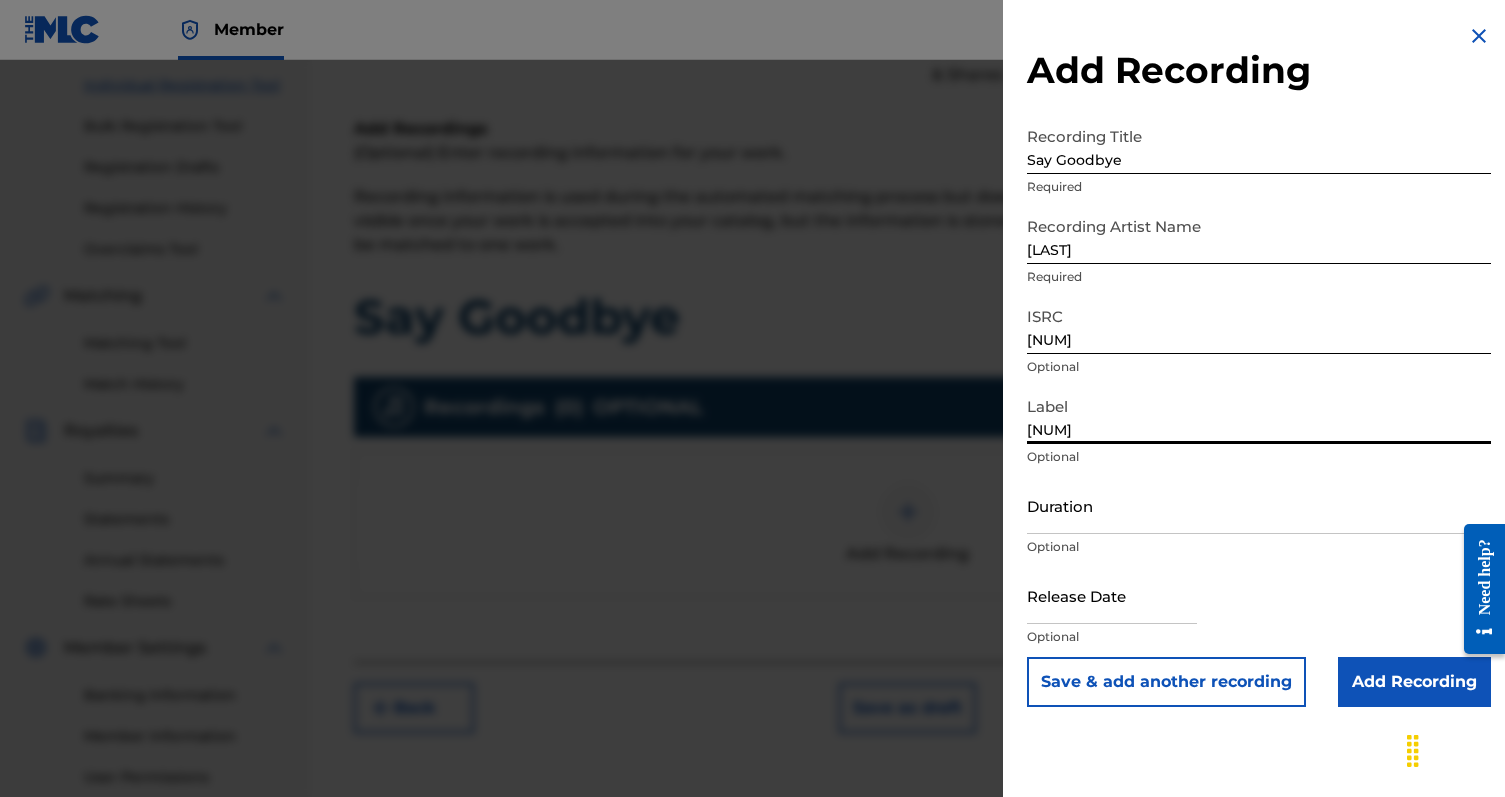 type 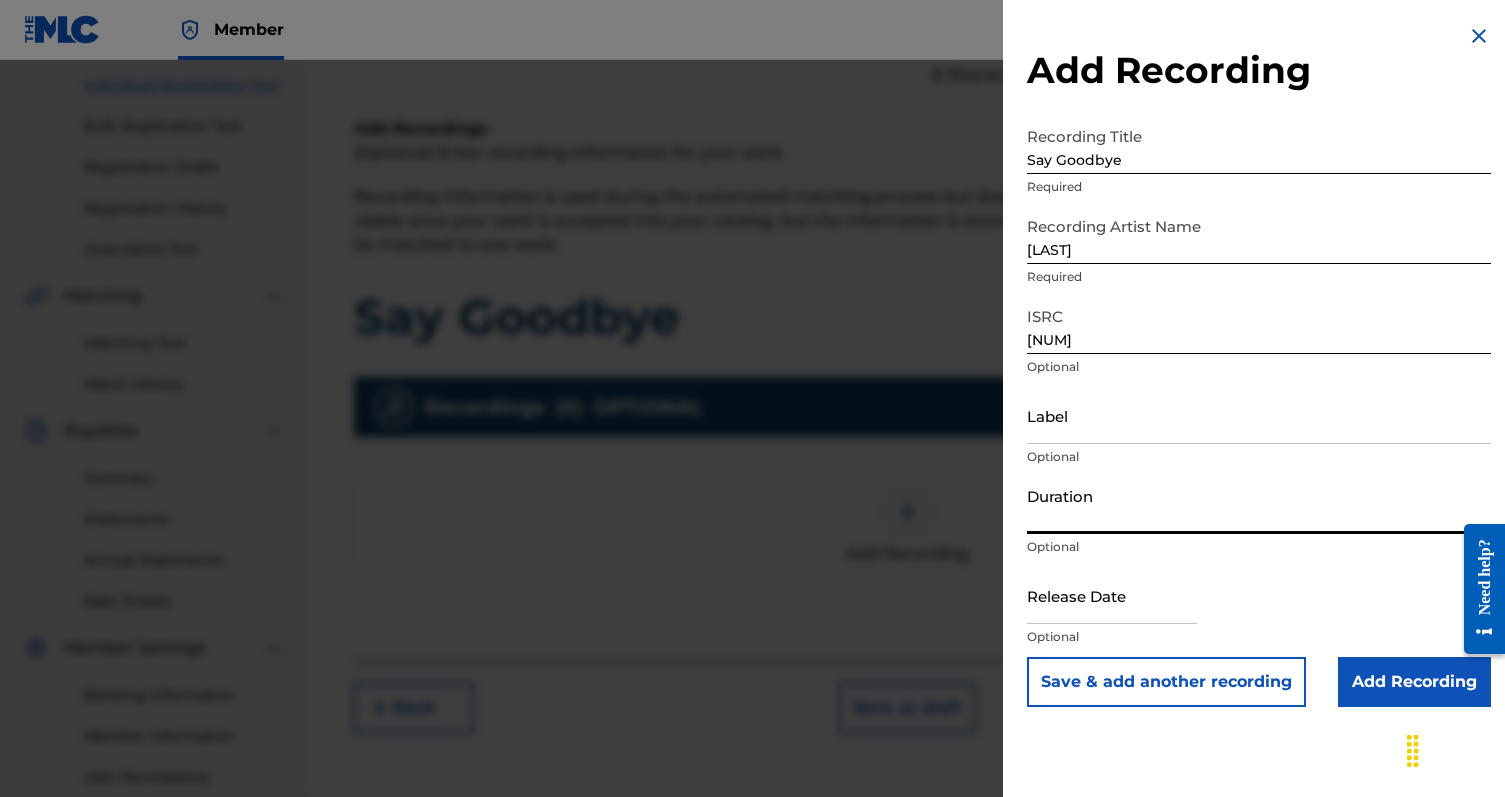 click on "Duration" at bounding box center (1259, 505) 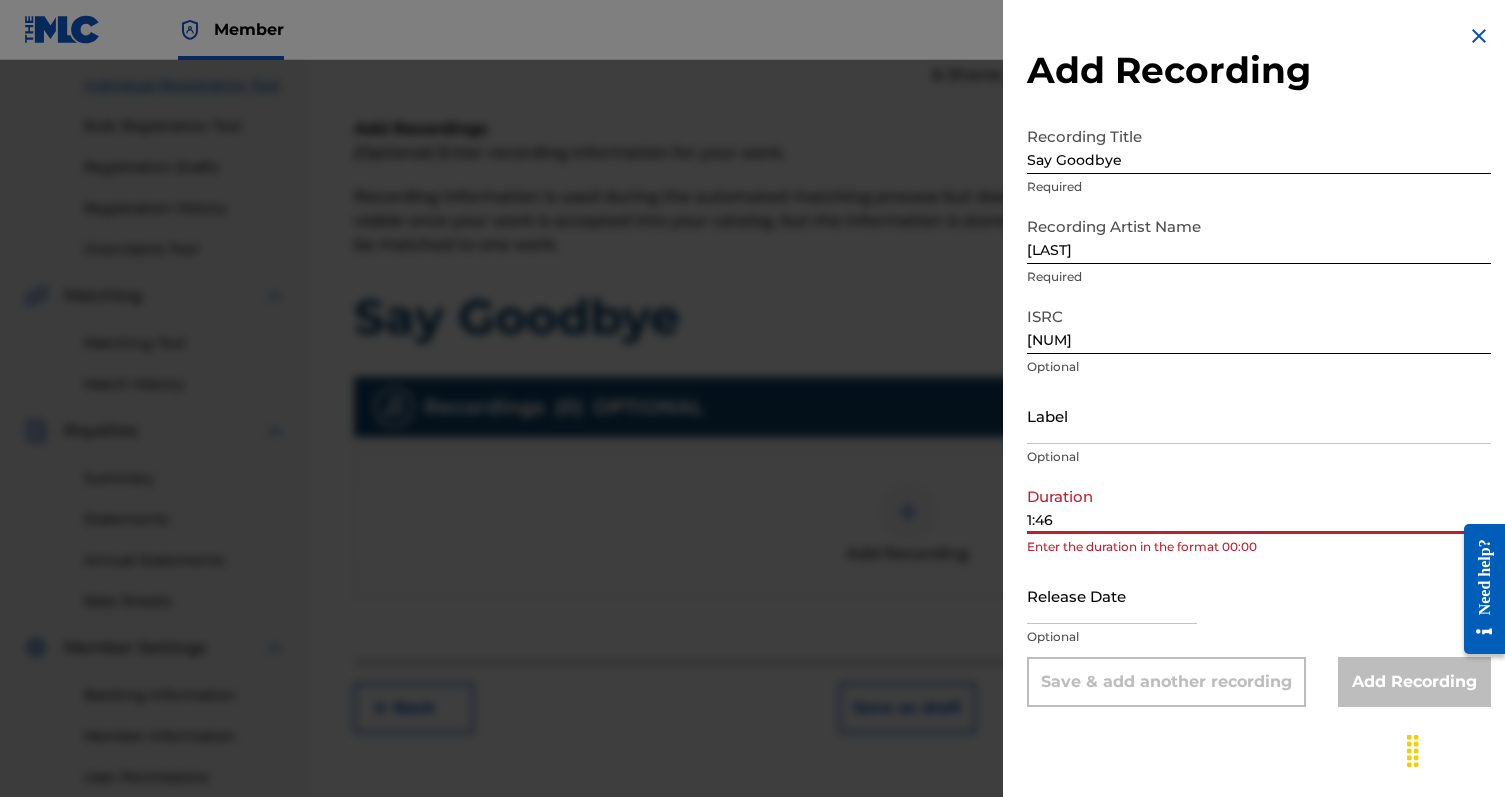 type on "1:46" 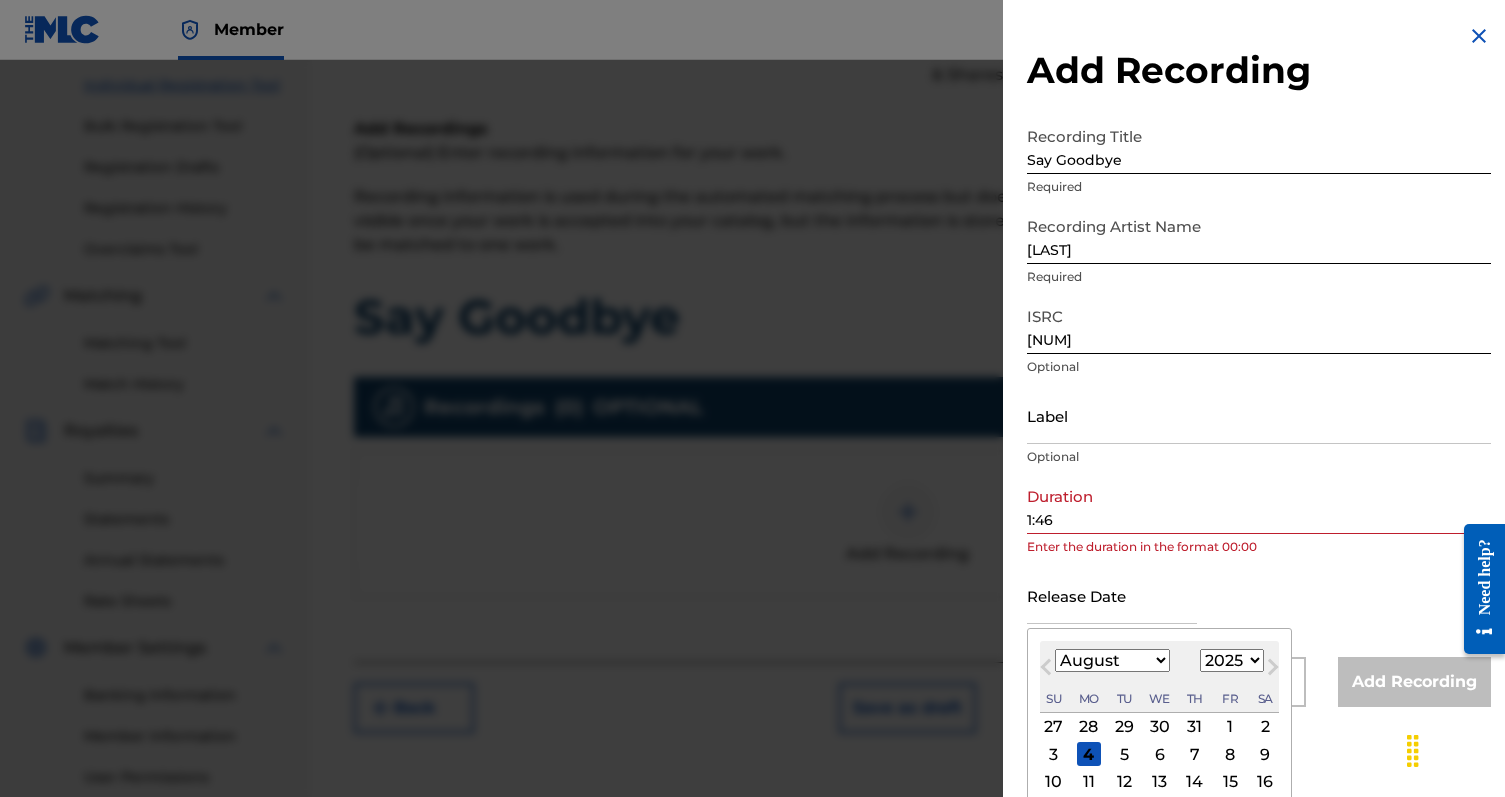 drag, startPoint x: 1026, startPoint y: 520, endPoint x: 1036, endPoint y: 530, distance: 14.142136 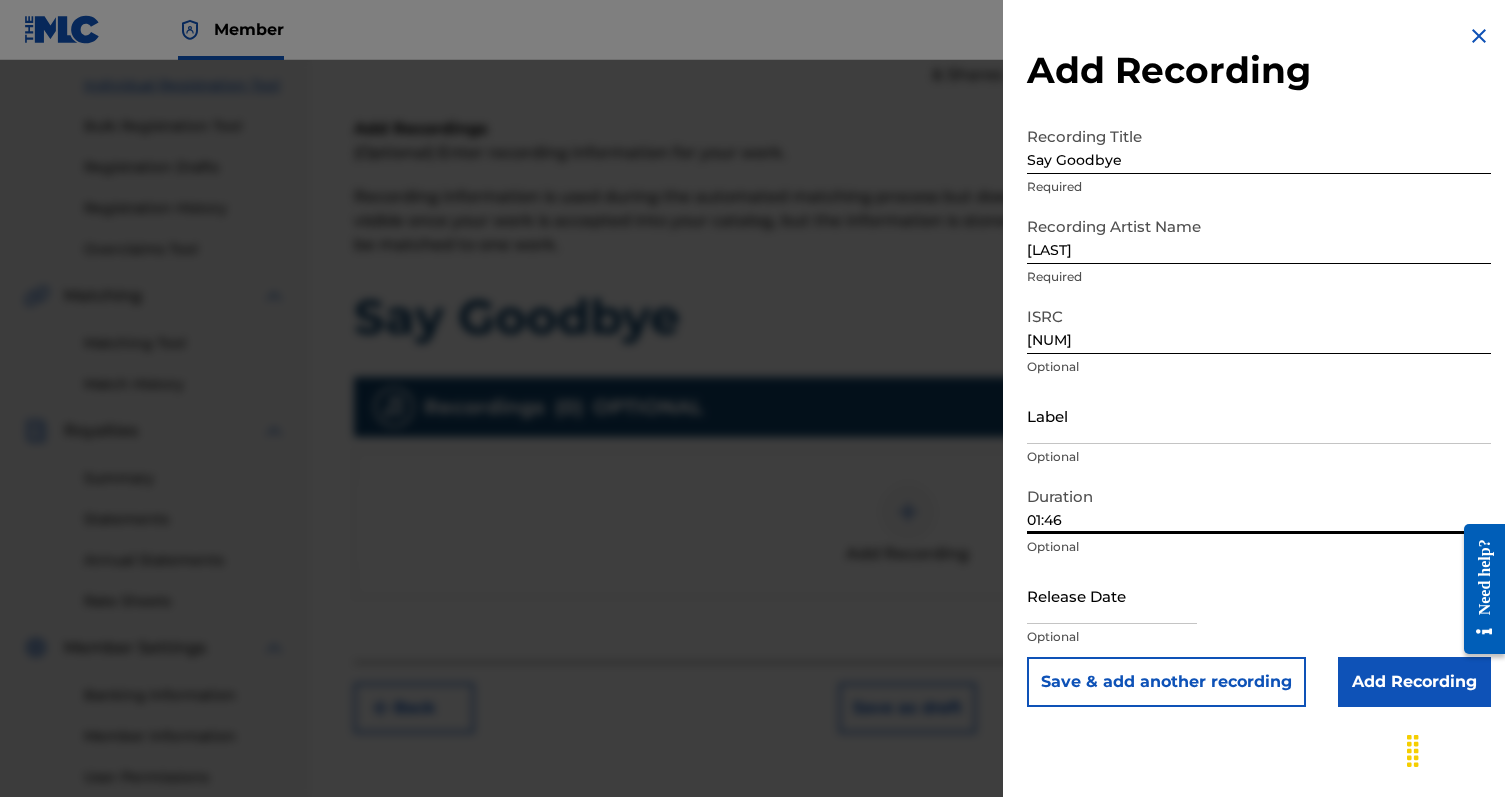 type on "01:46" 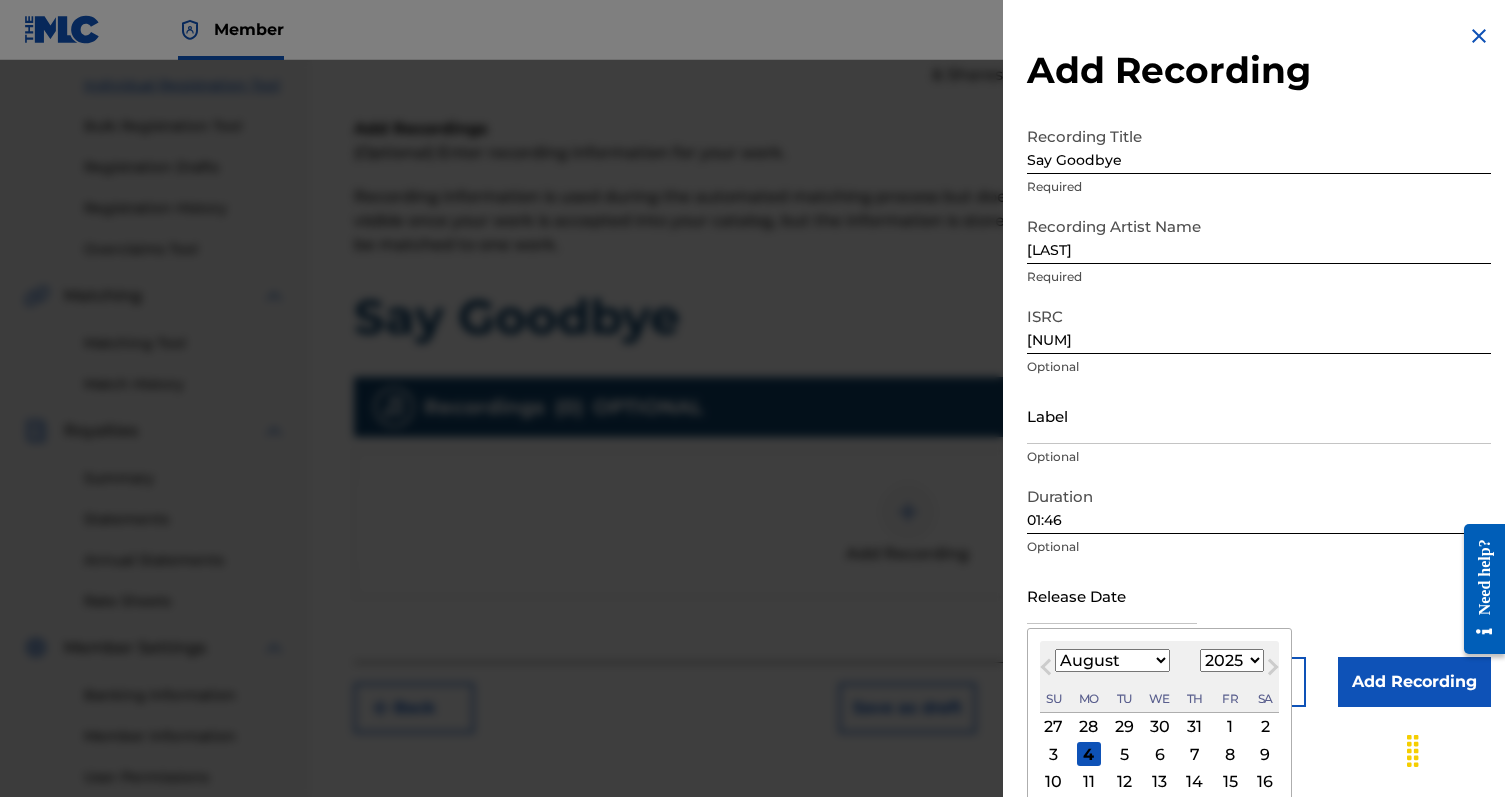 click at bounding box center (1112, 595) 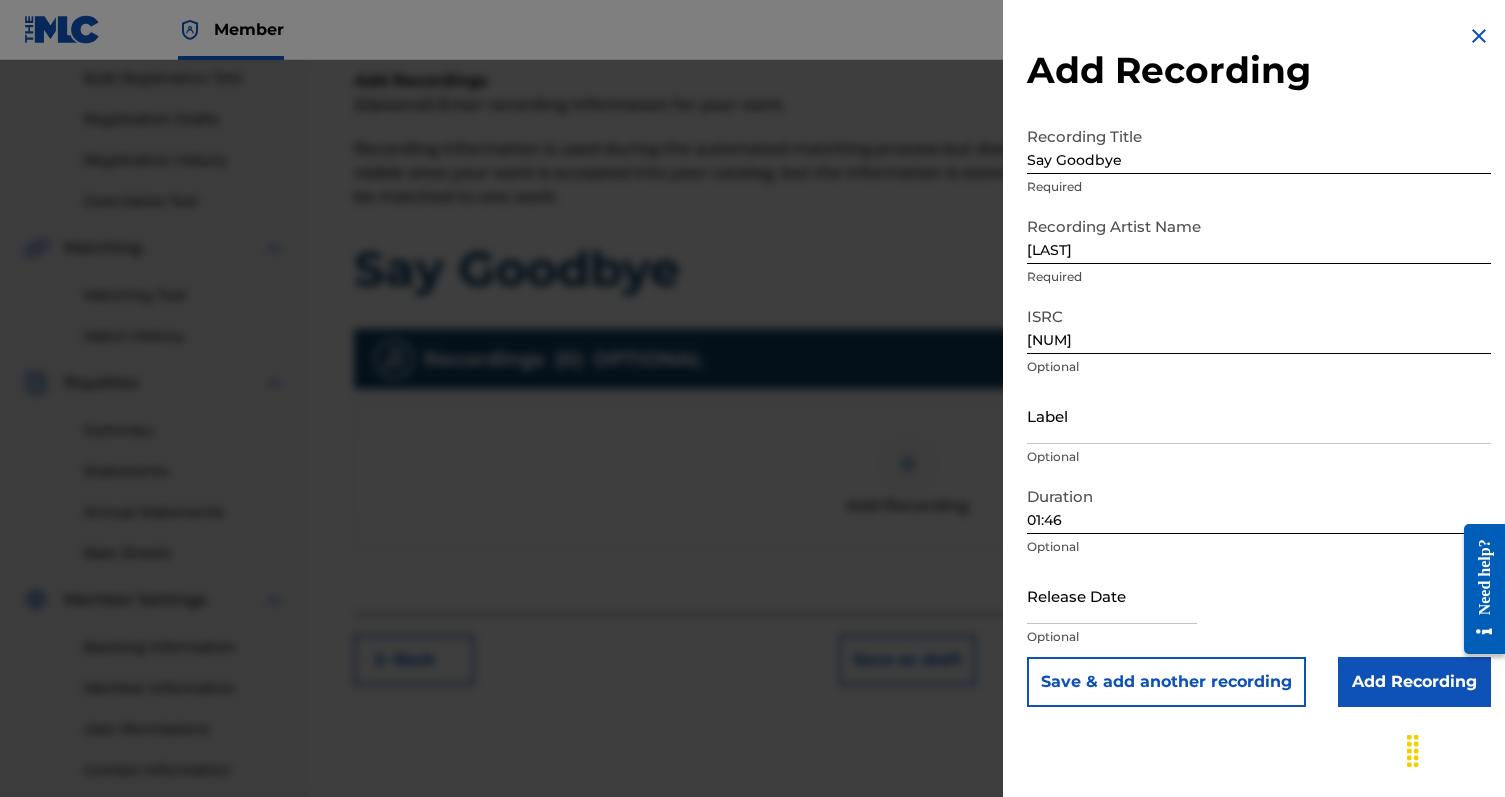 scroll, scrollTop: 309, scrollLeft: 0, axis: vertical 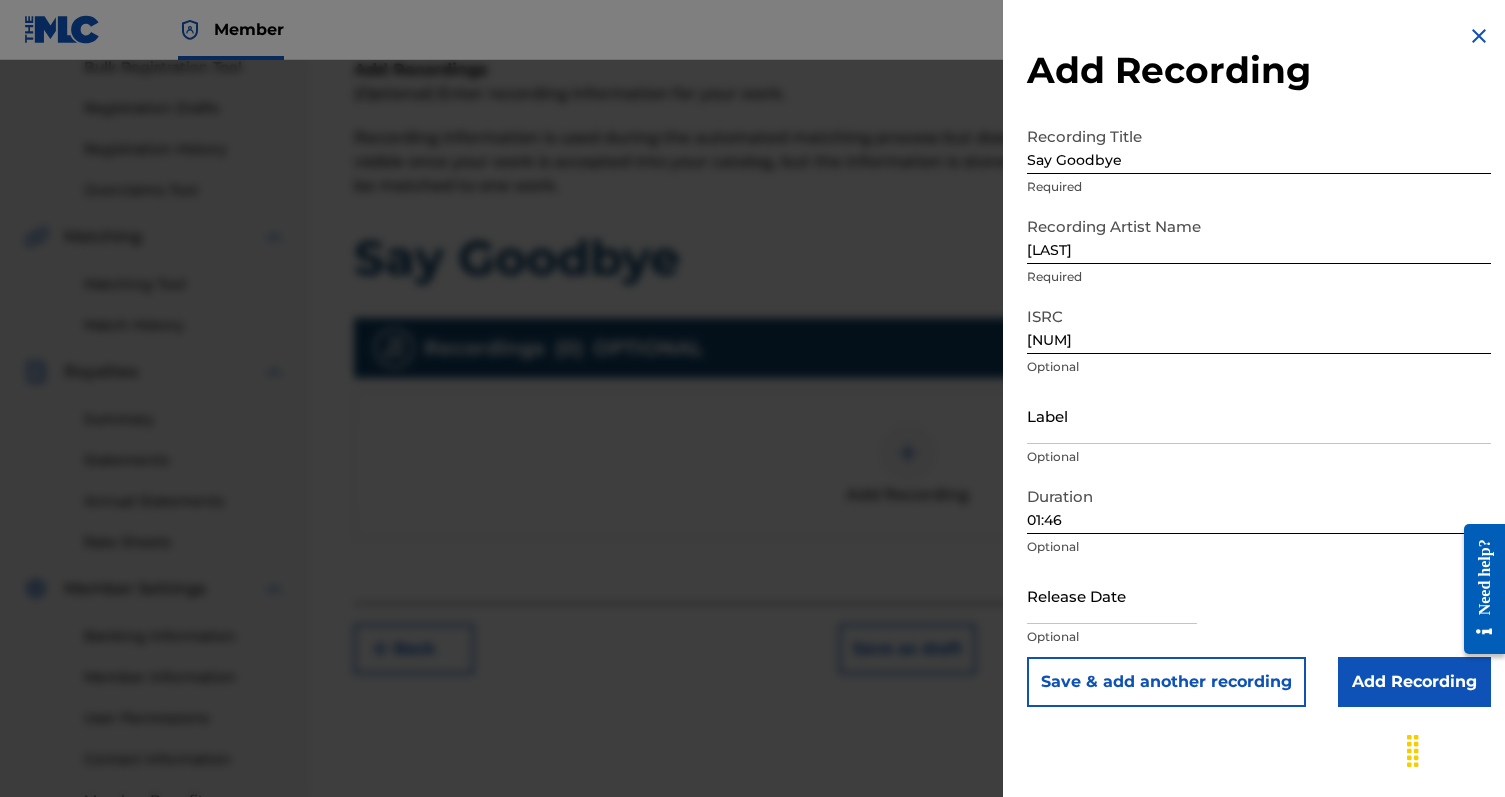 select on "7" 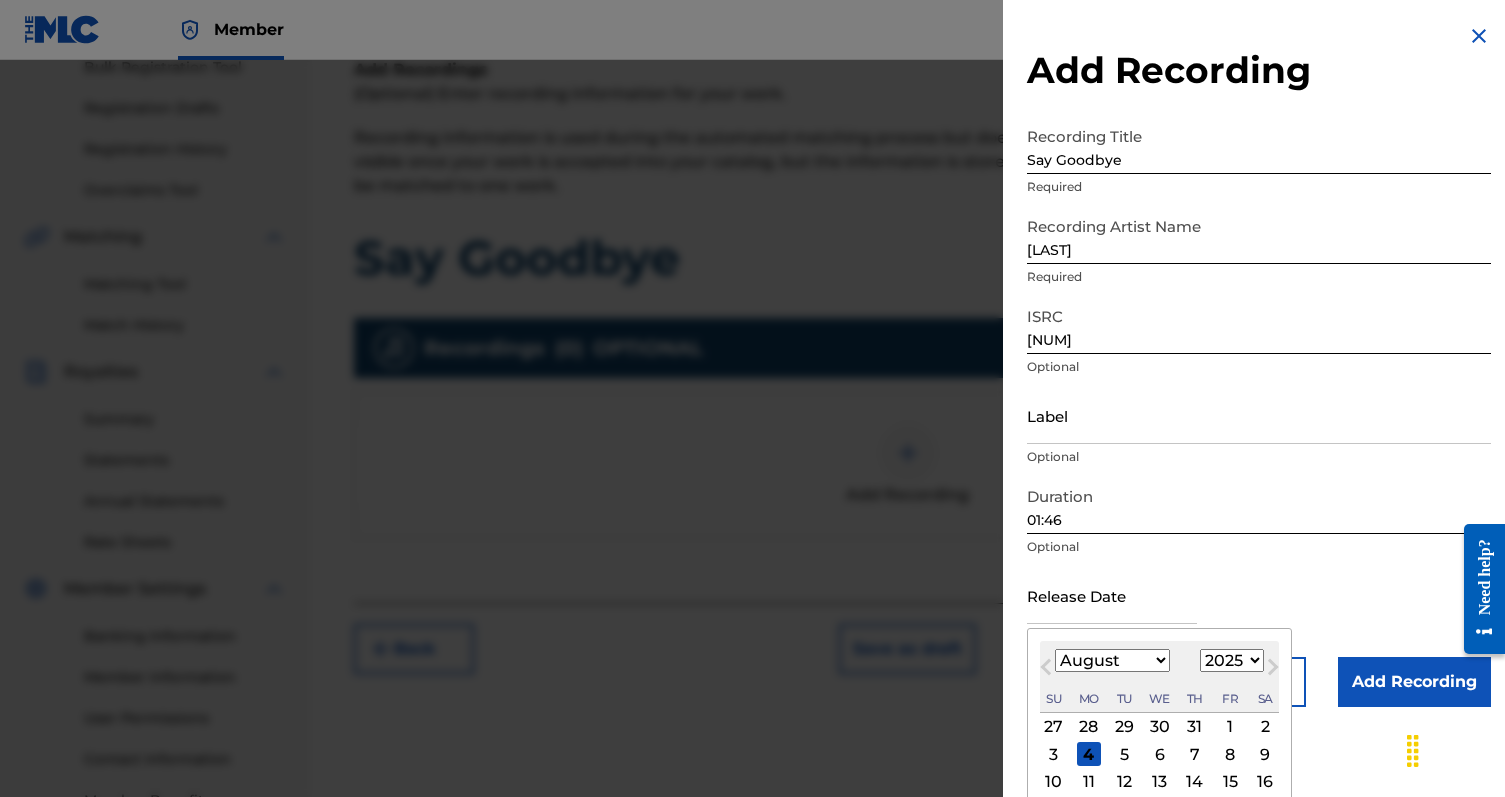 click at bounding box center [1112, 595] 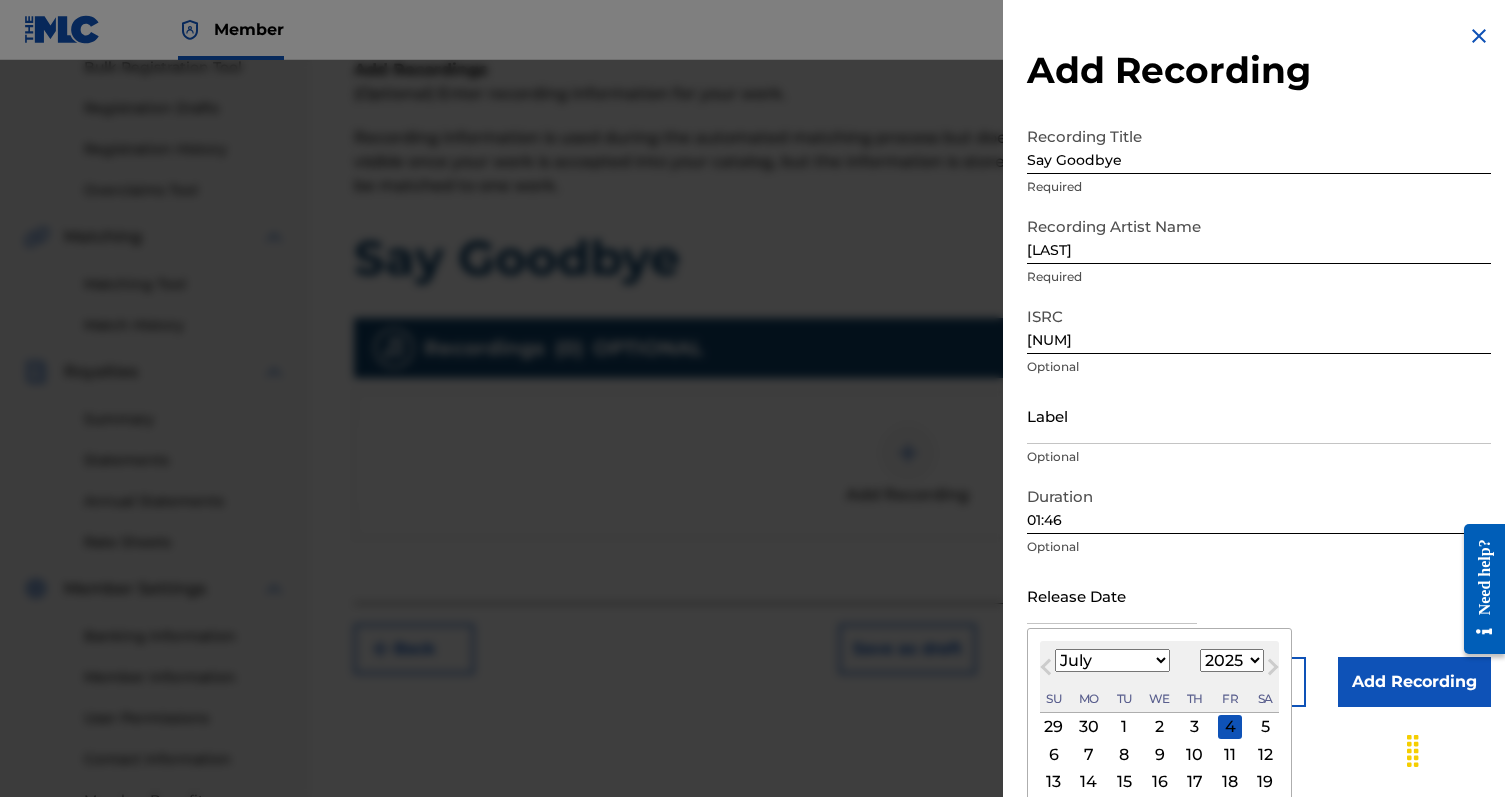 click on "Previous Month" at bounding box center [1048, 670] 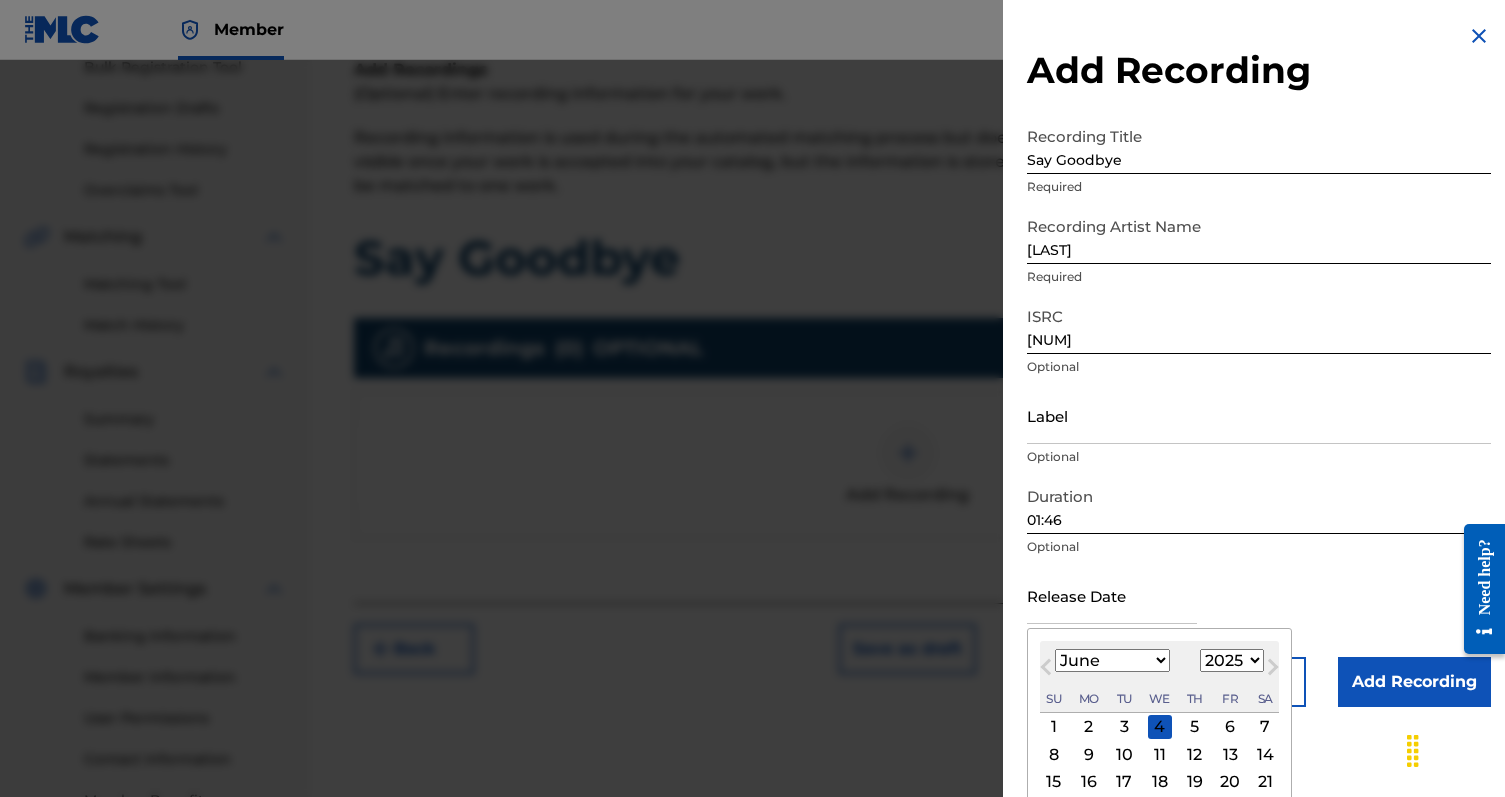 scroll, scrollTop: 93, scrollLeft: 0, axis: vertical 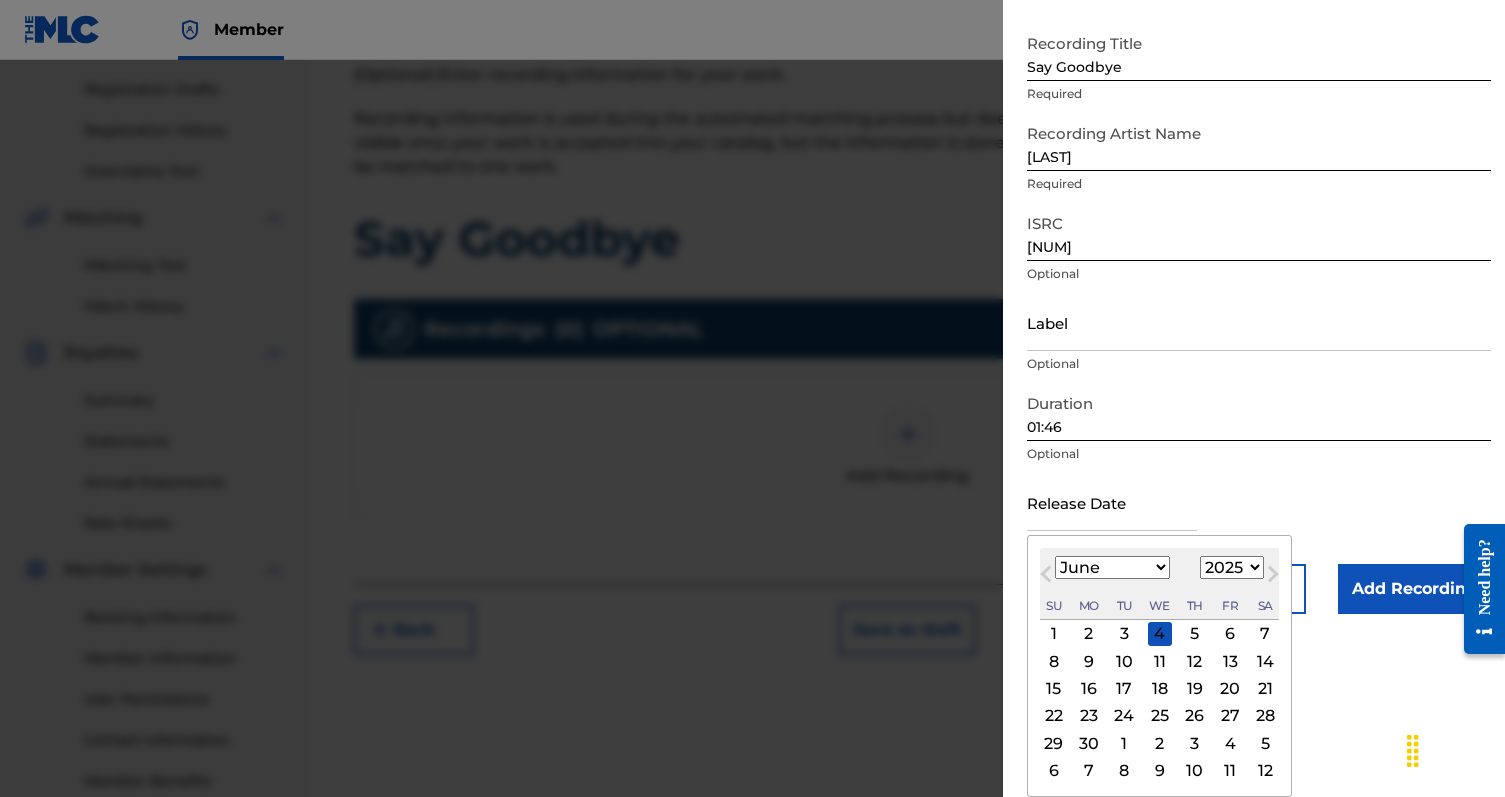 click on "25" at bounding box center [1160, 716] 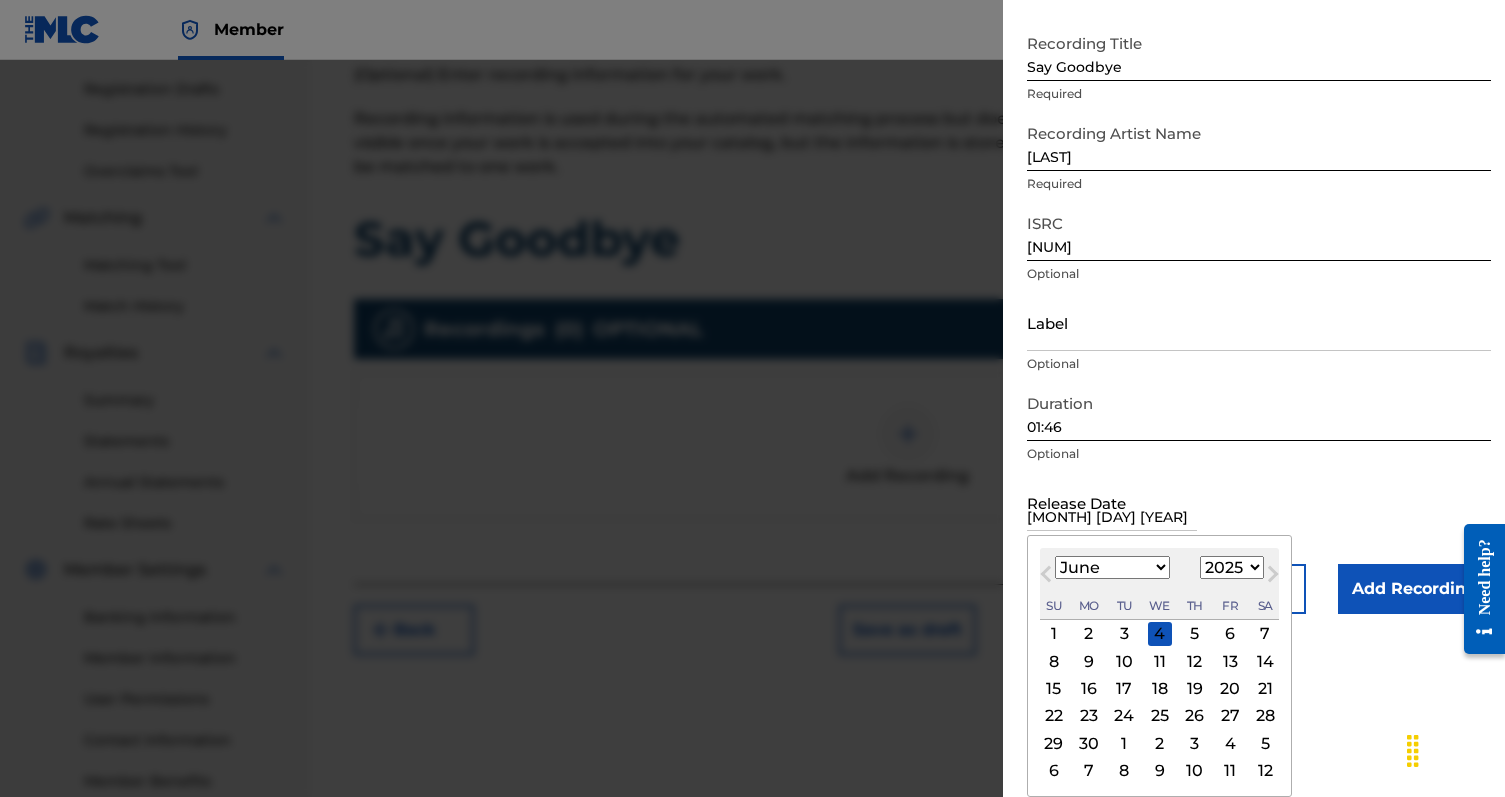scroll, scrollTop: 0, scrollLeft: 0, axis: both 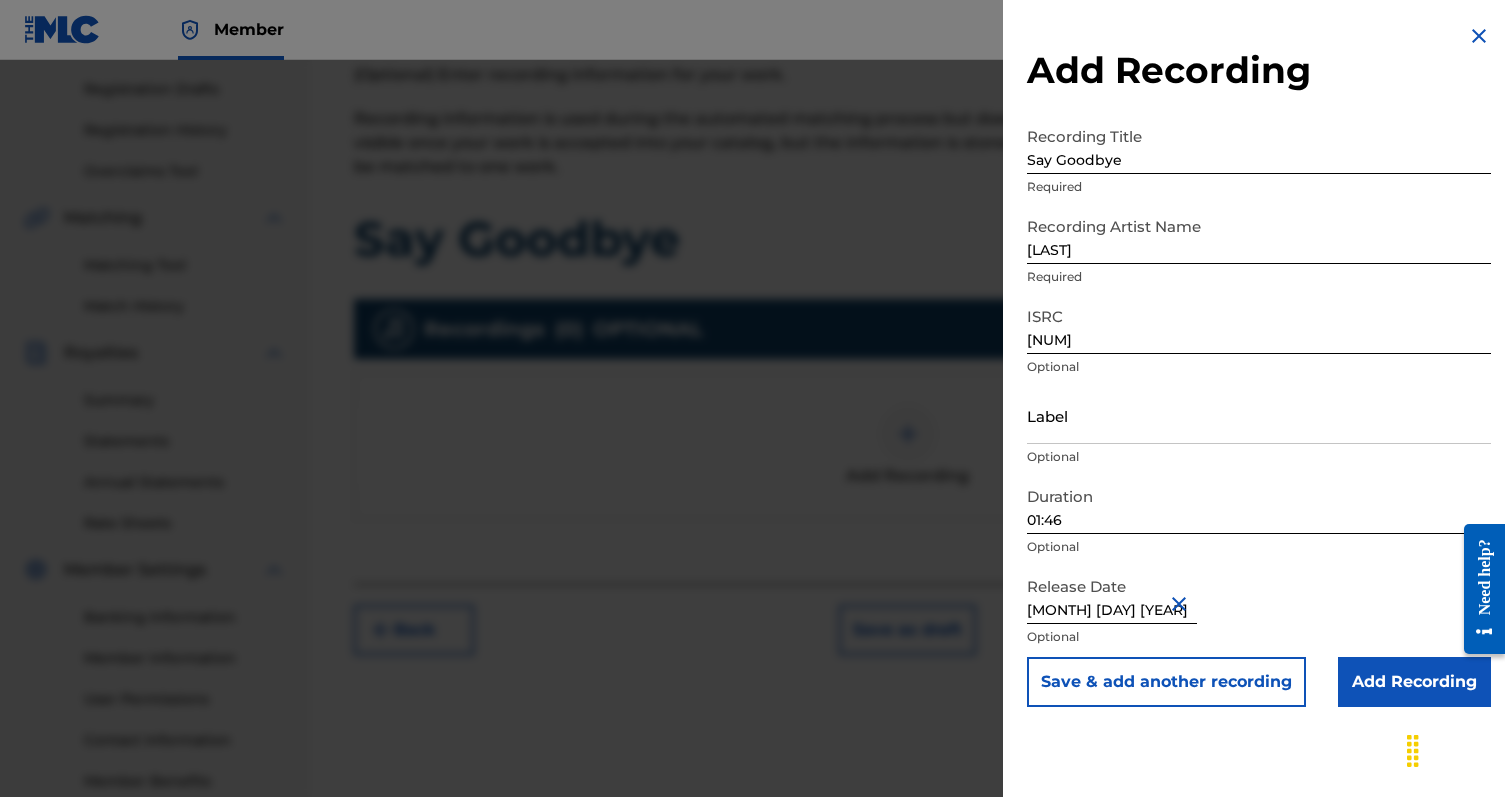 click on "June 25 2025" at bounding box center [1112, 595] 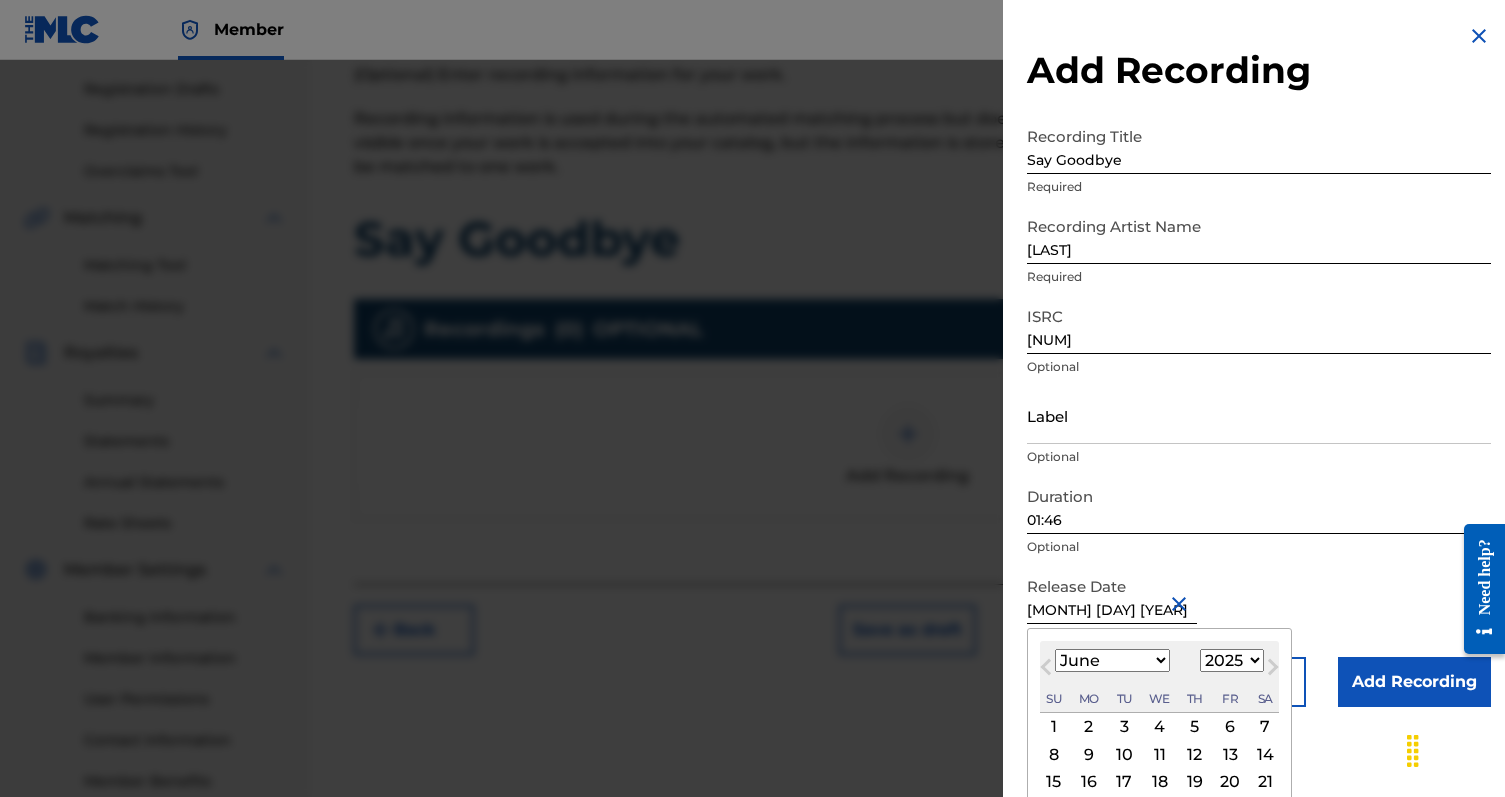 click on "1899 1900 1901 1902 1903 1904 1905 1906 1907 1908 1909 1910 1911 1912 1913 1914 1915 1916 1917 1918 1919 1920 1921 1922 1923 1924 1925 1926 1927 1928 1929 1930 1931 1932 1933 1934 1935 1936 1937 1938 1939 1940 1941 1942 1943 1944 1945 1946 1947 1948 1949 1950 1951 1952 1953 1954 1955 1956 1957 1958 1959 1960 1961 1962 1963 1964 1965 1966 1967 1968 1969 1970 1971 1972 1973 1974 1975 1976 1977 1978 1979 1980 1981 1982 1983 1984 1985 1986 1987 1988 1989 1990 1991 1992 1993 1994 1995 1996 1997 1998 1999 2000 2001 2002 2003 2004 2005 2006 2007 2008 2009 2010 2011 2012 2013 2014 2015 2016 2017 2018 2019 2020 2021 2022 2023 2024 2025 2026 2027 2028 2029 2030 2031 2032 2033 2034 2035 2036 2037 2038 2039 2040 2041 2042 2043 2044 2045 2046 2047 2048 2049 2050 2051 2052 2053 2054 2055 2056 2057 2058 2059 2060 2061 2062 2063 2064 2065 2066 2067 2068 2069 2070 2071 2072 2073 2074 2075 2076 2077 2078 2079 2080 2081 2082 2083 2084 2085 2086 2087 2088 2089 2090 2091 2092 2093 2094 2095 2096 2097 2098 2099 2100" at bounding box center (1232, 660) 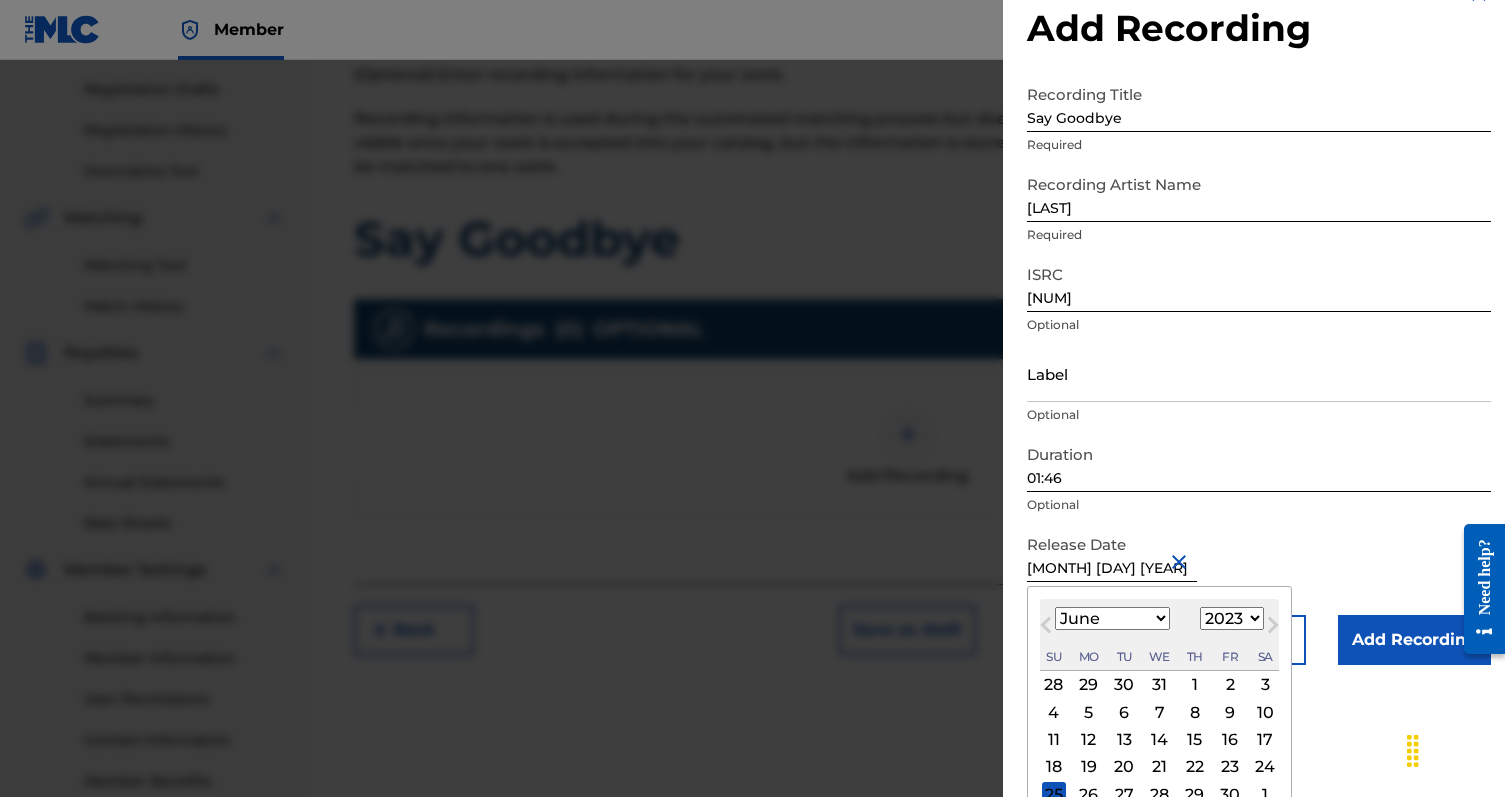 scroll, scrollTop: 55, scrollLeft: 0, axis: vertical 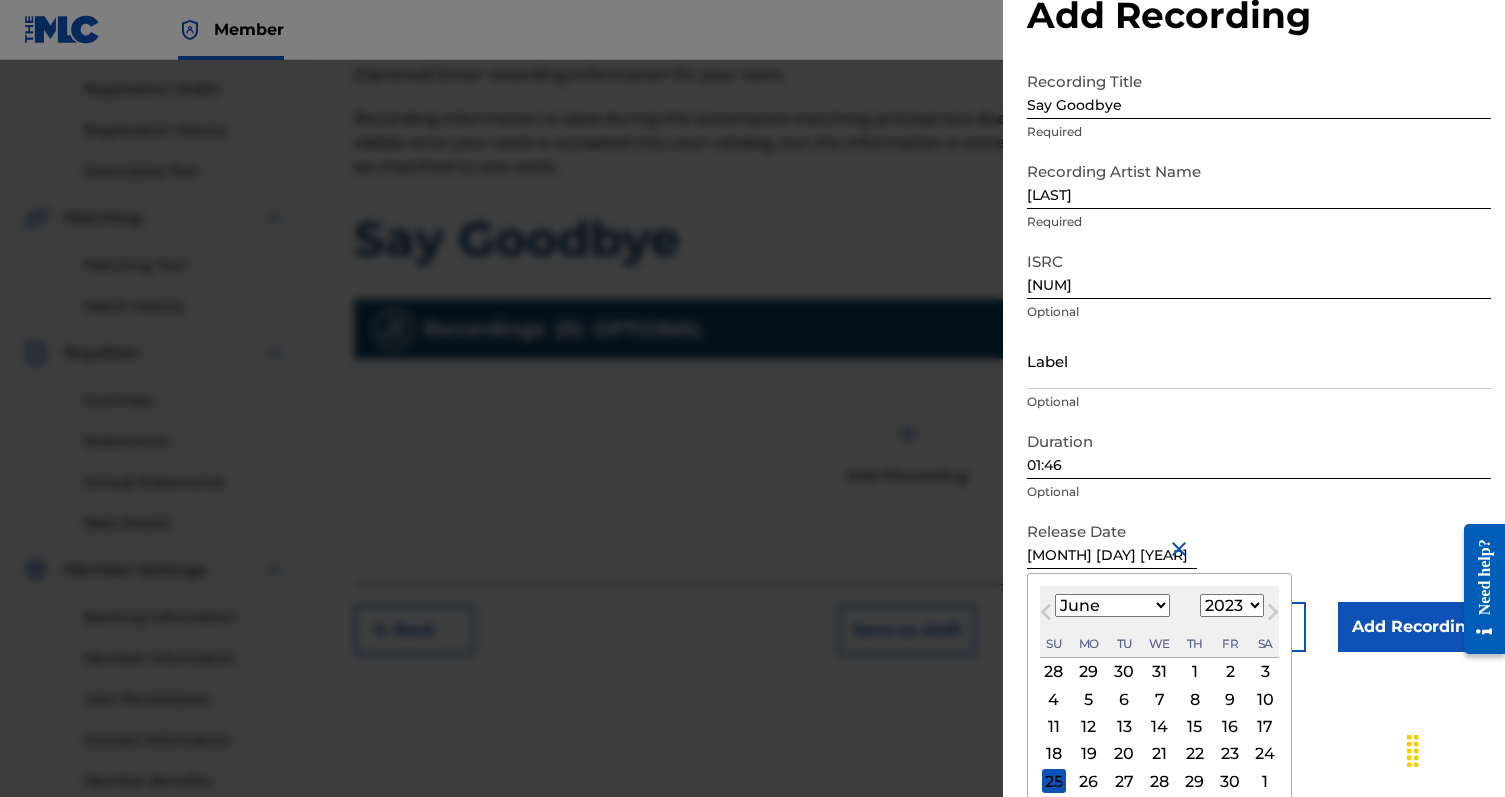click on "25" at bounding box center [1054, 781] 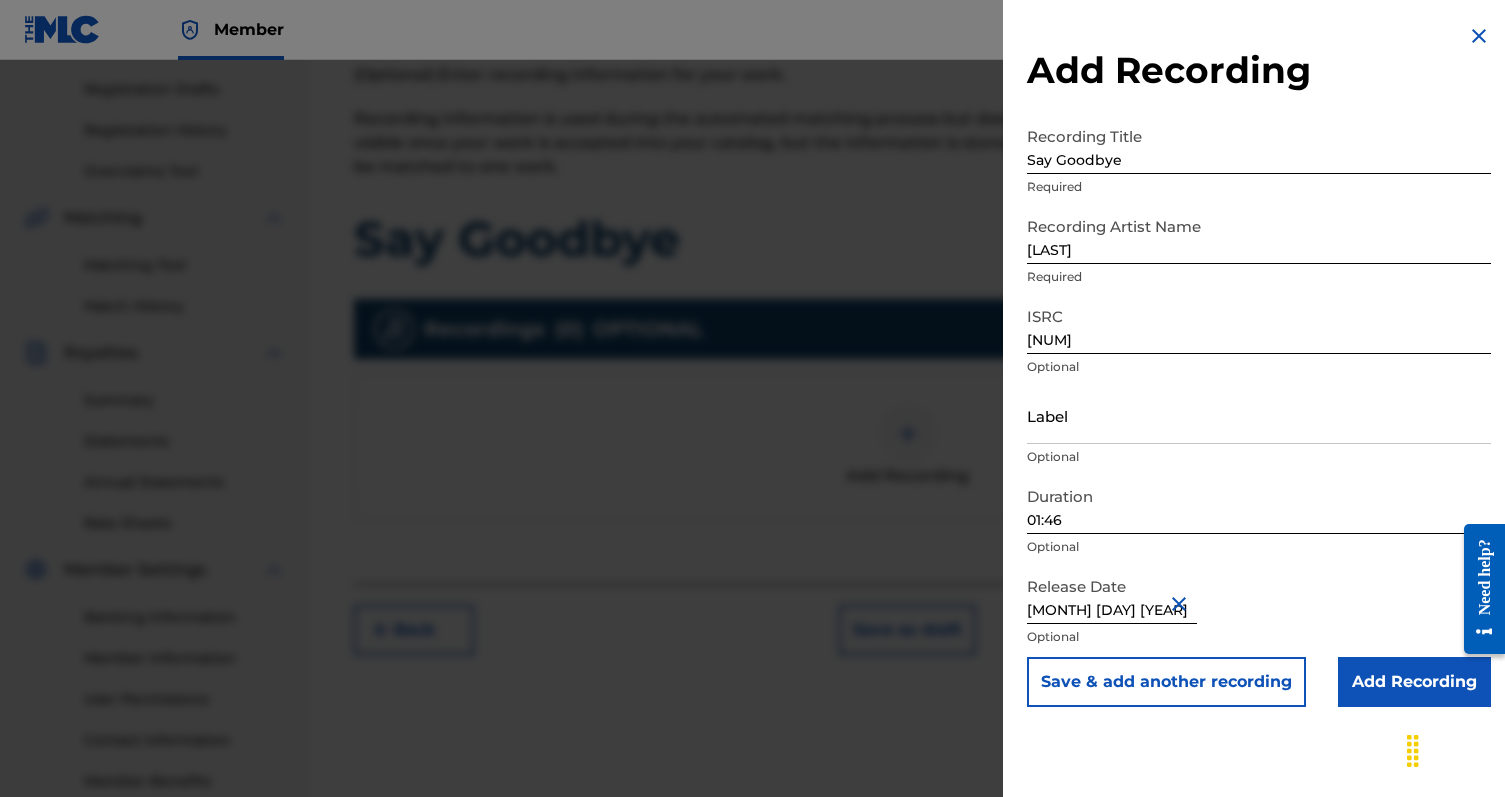 scroll, scrollTop: 0, scrollLeft: 0, axis: both 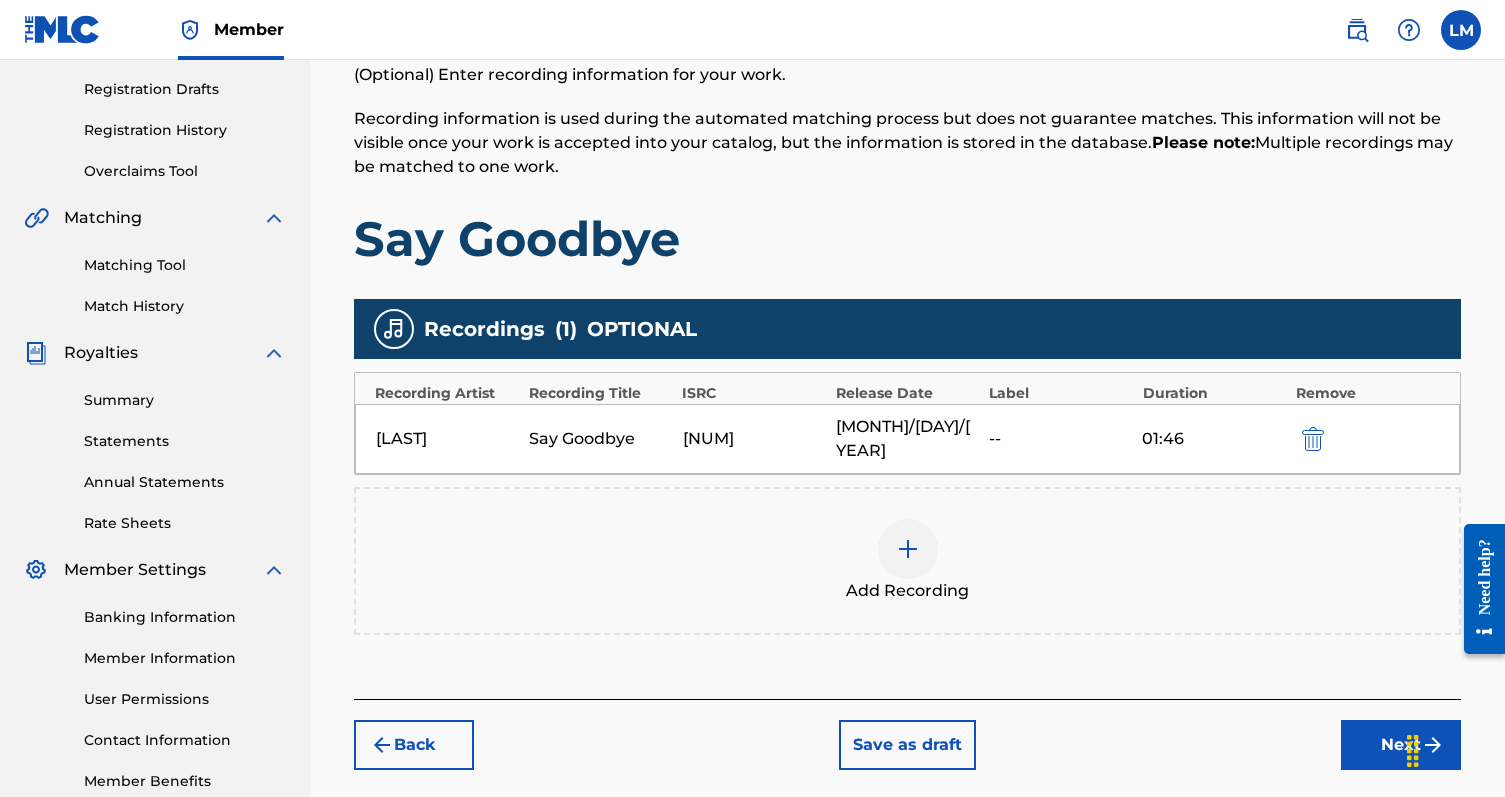 click on "Next" at bounding box center [1401, 745] 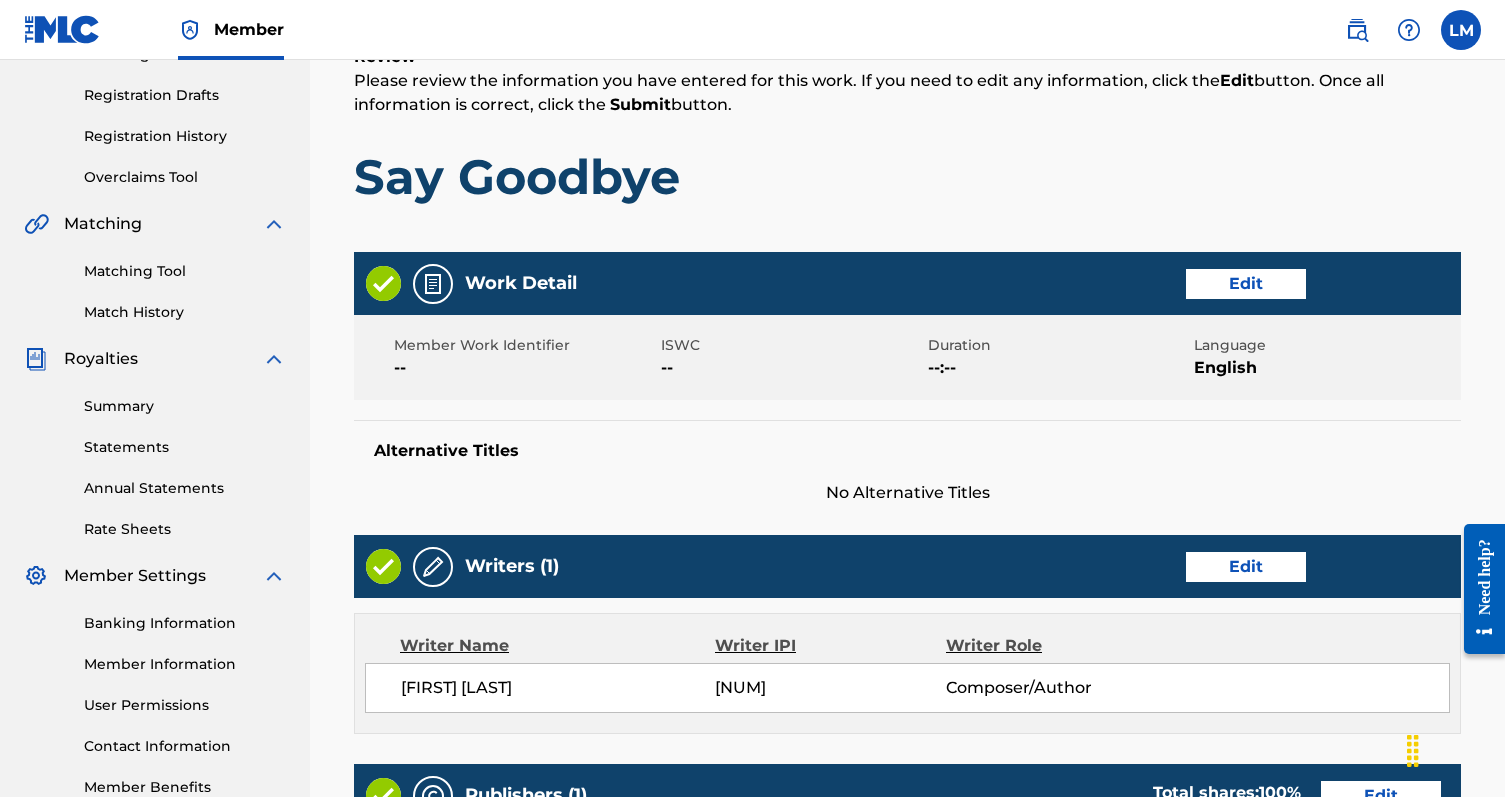 scroll, scrollTop: 327, scrollLeft: 0, axis: vertical 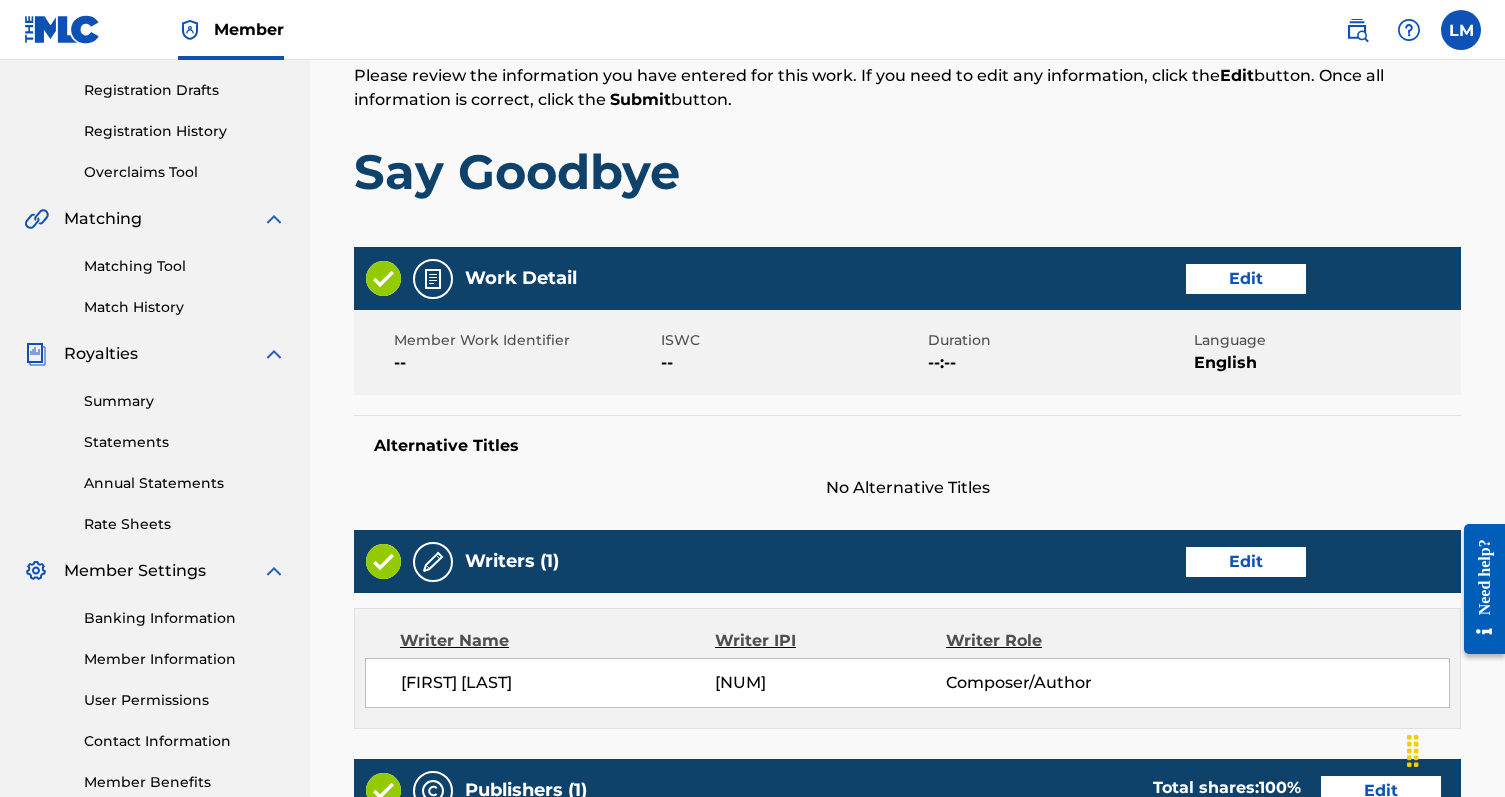 click on "Edit" at bounding box center (1246, 279) 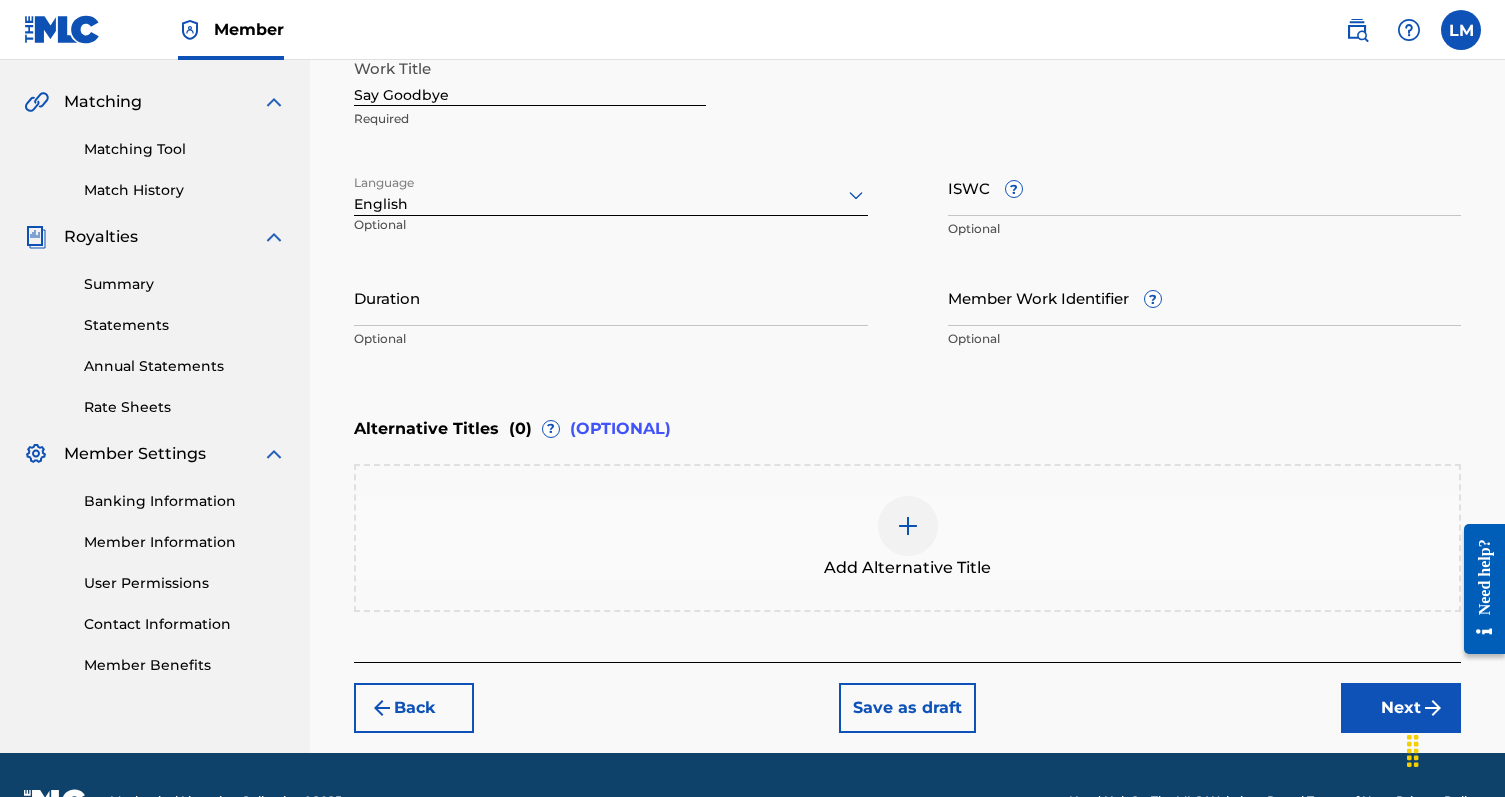 scroll, scrollTop: 495, scrollLeft: 0, axis: vertical 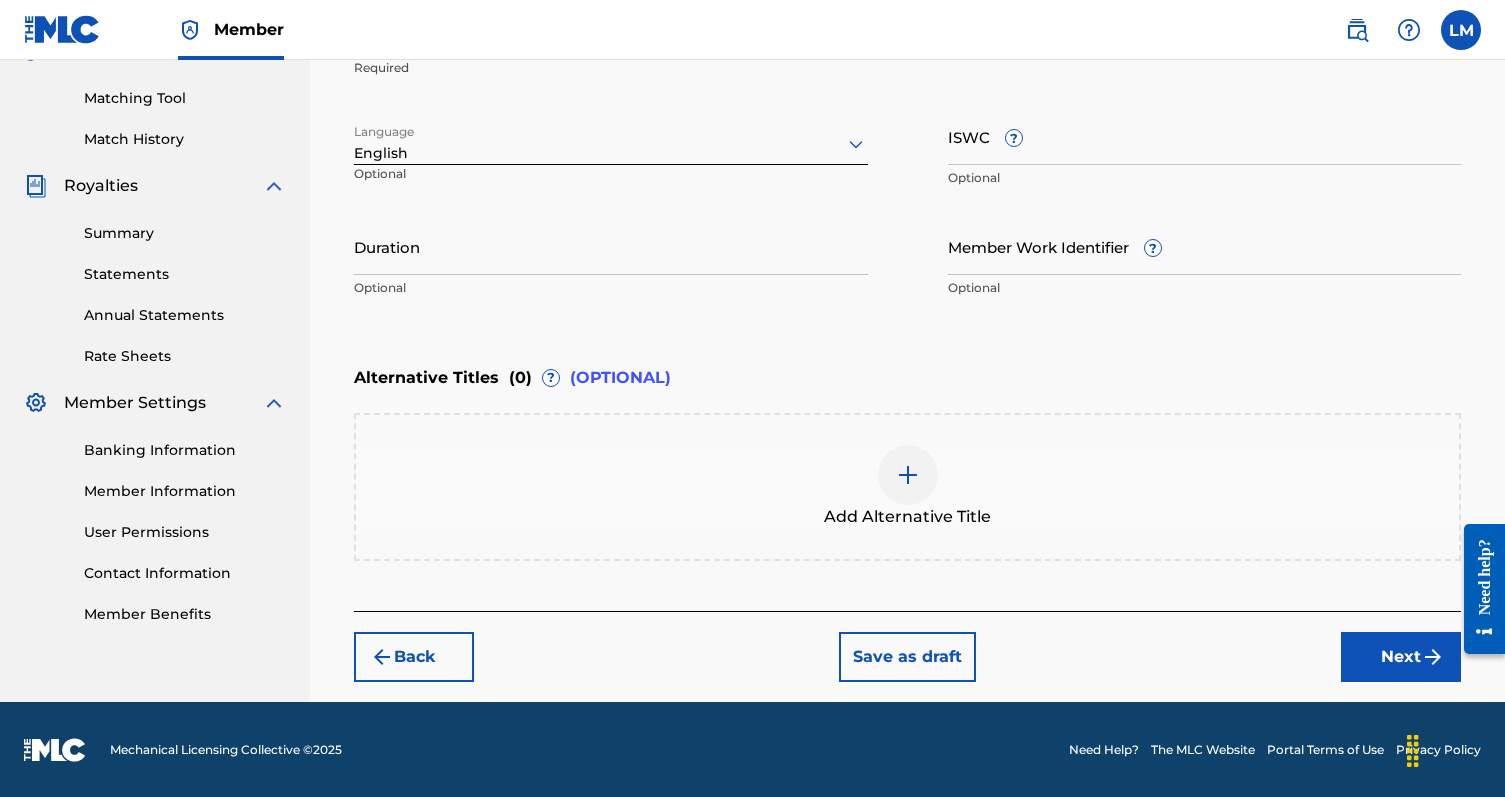 click on "Duration" at bounding box center [611, 246] 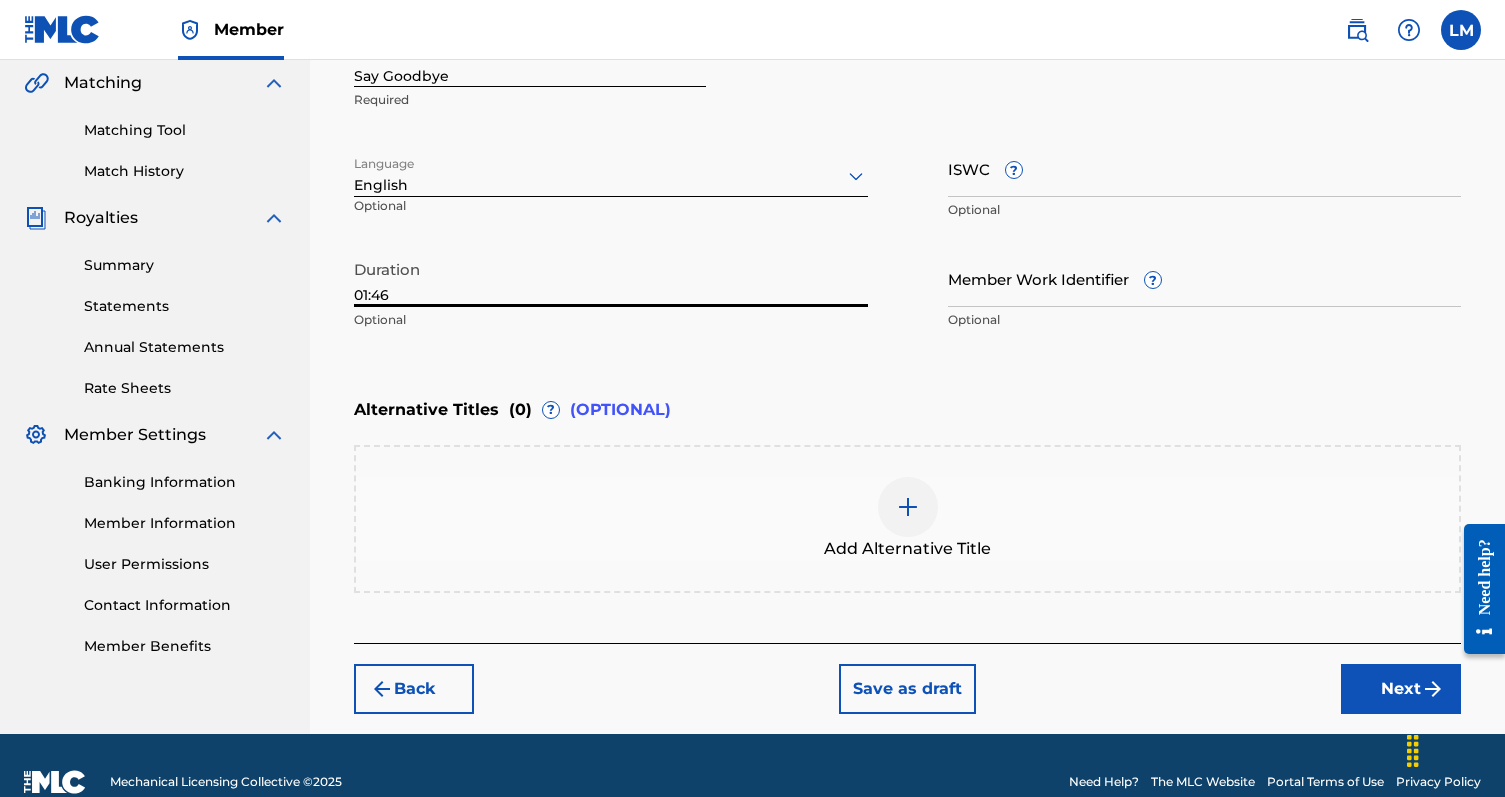 scroll, scrollTop: 449, scrollLeft: 0, axis: vertical 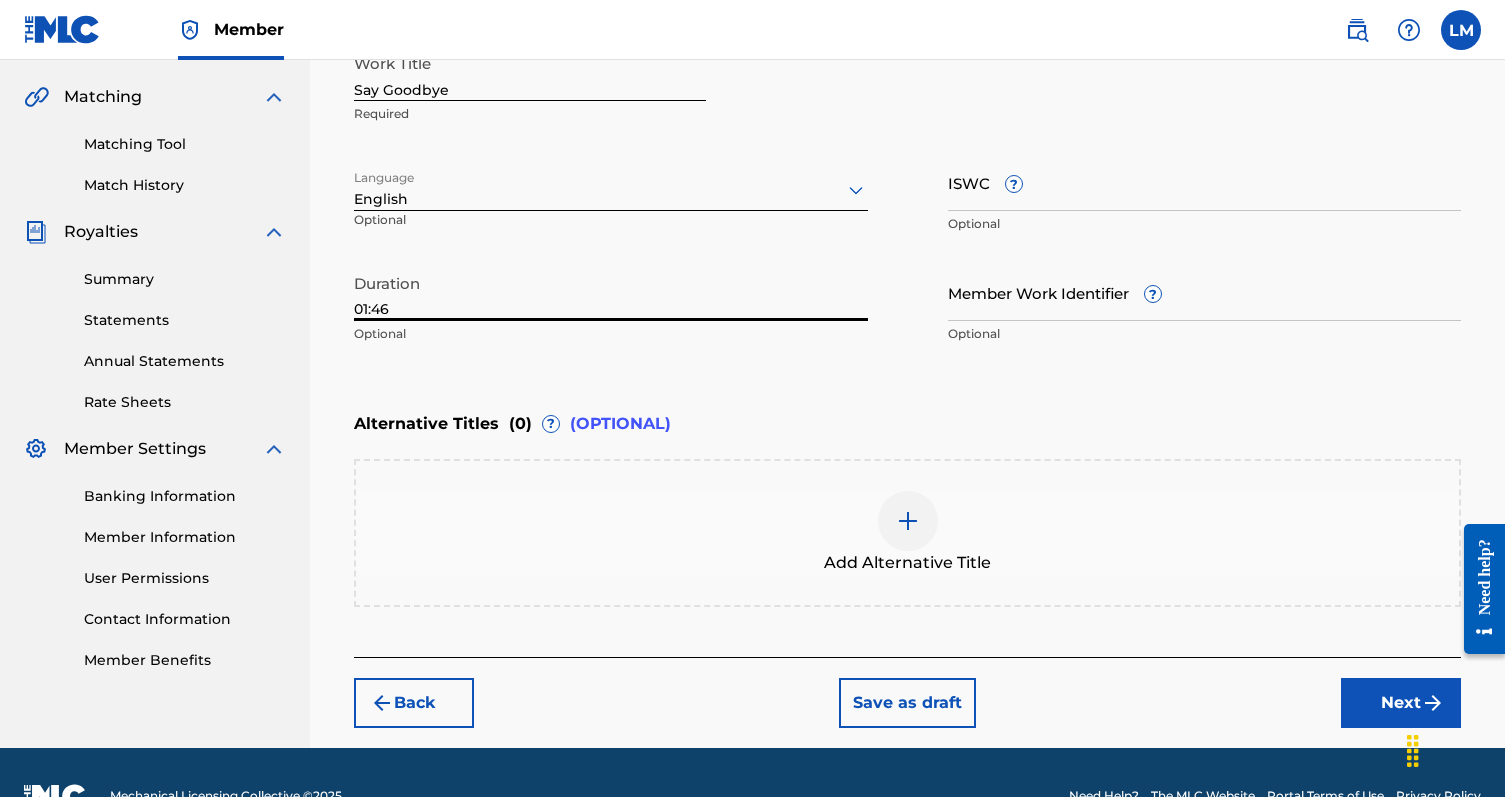 type on "01:46" 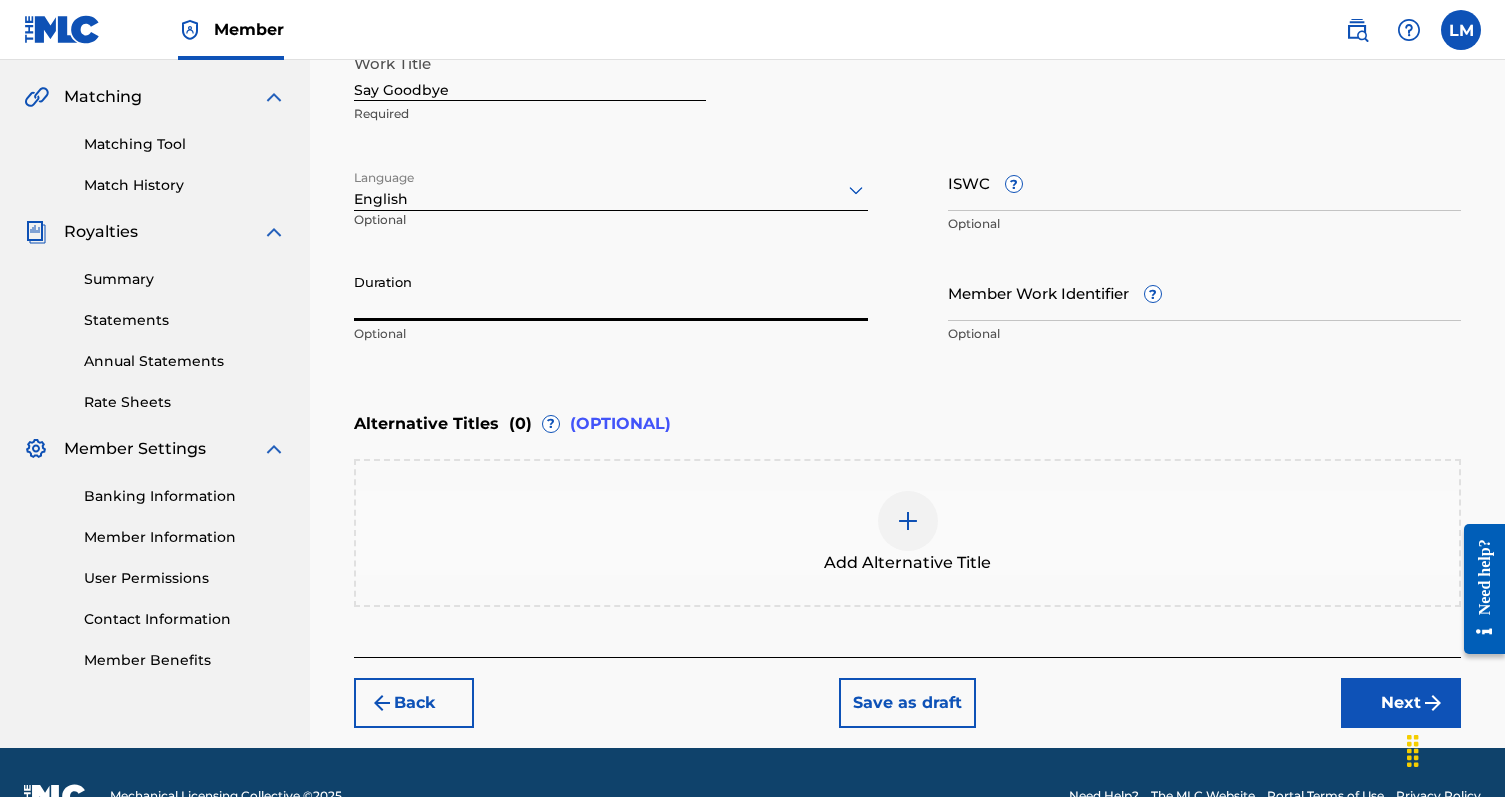 type 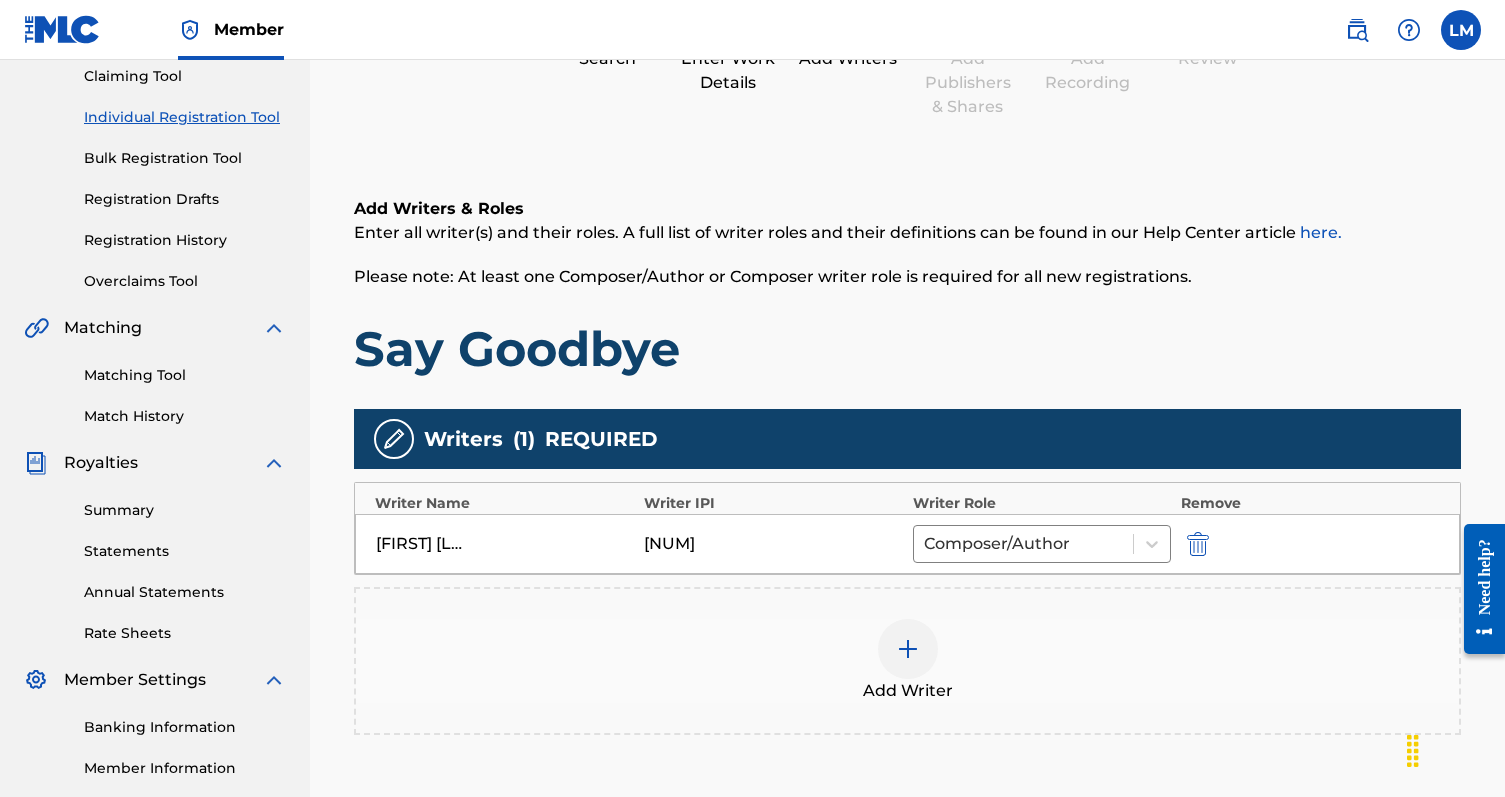 scroll, scrollTop: 443, scrollLeft: 0, axis: vertical 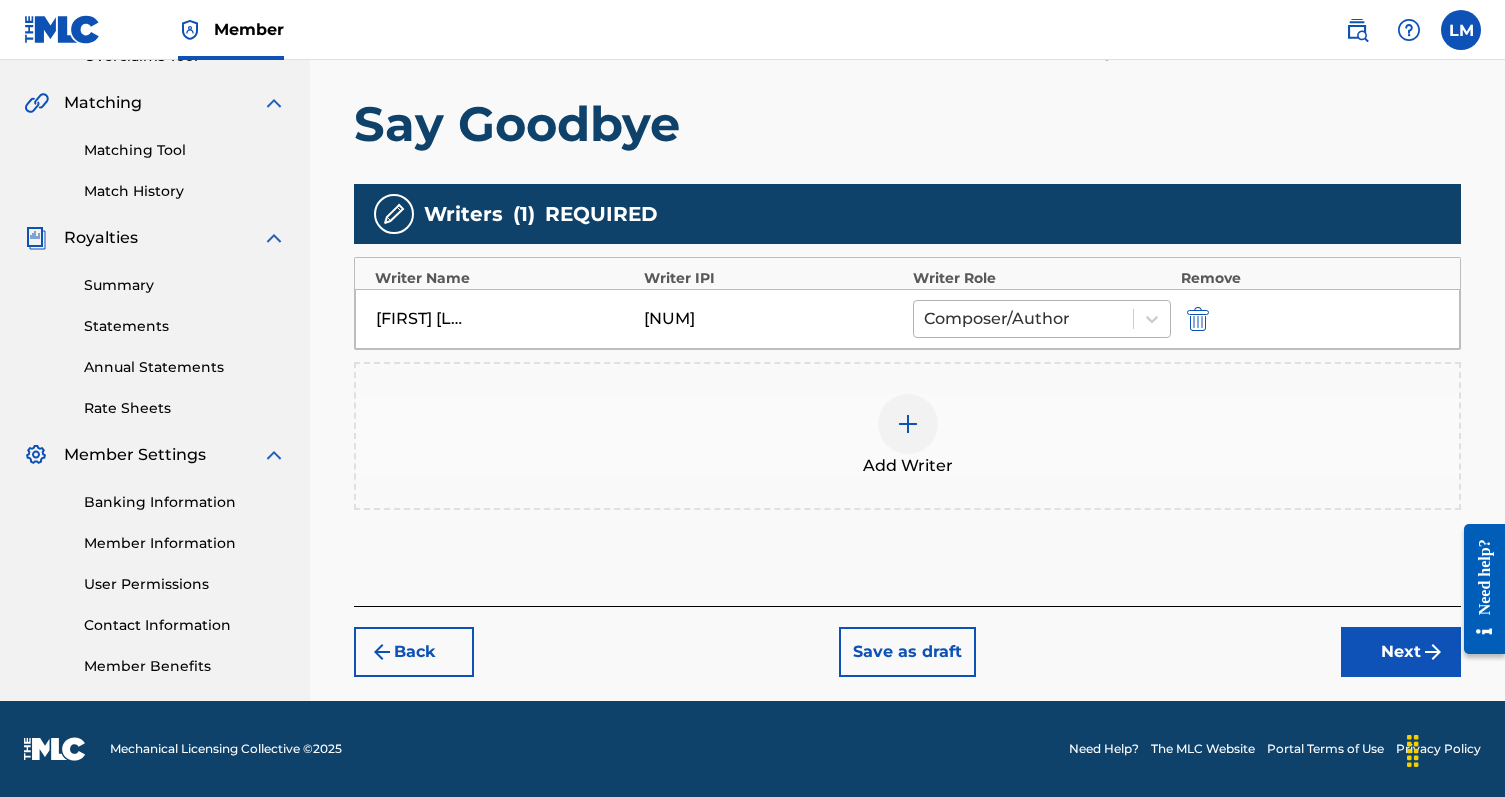 click at bounding box center [1023, 319] 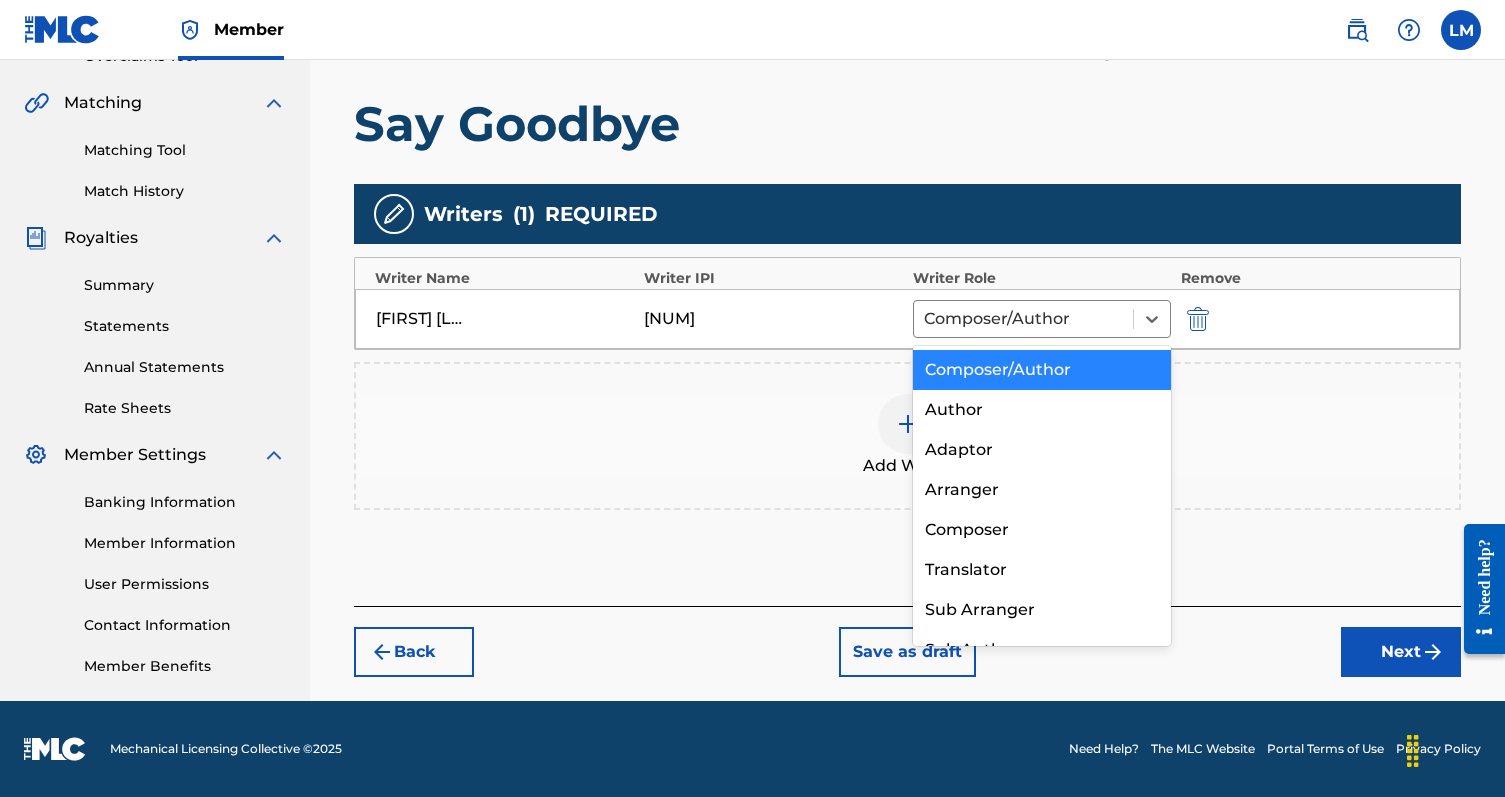 click on "LORENZO MARQUES SPADONI" at bounding box center (505, 319) 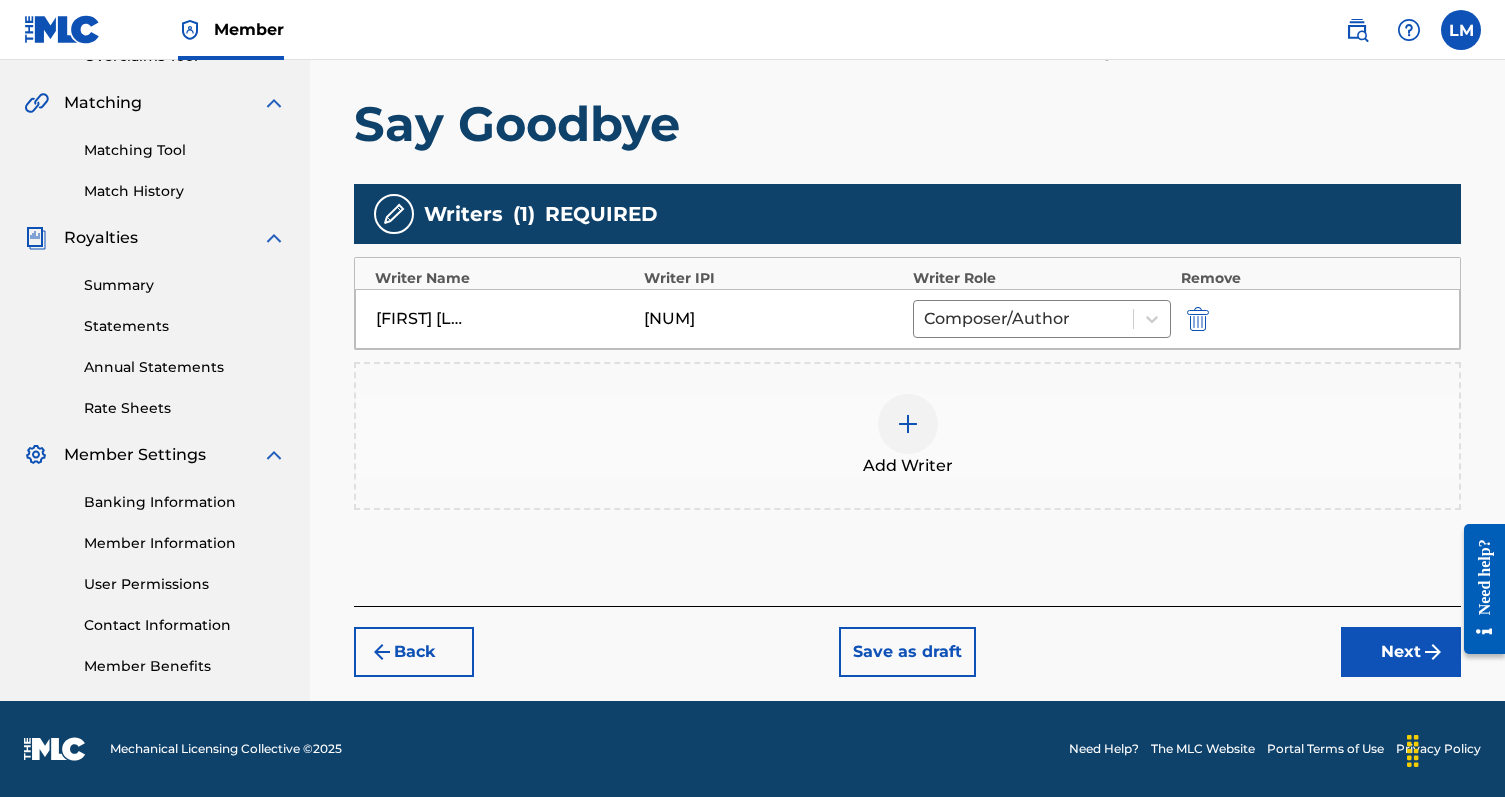 click on "LORENZO MARQUES SPADONI" at bounding box center (505, 319) 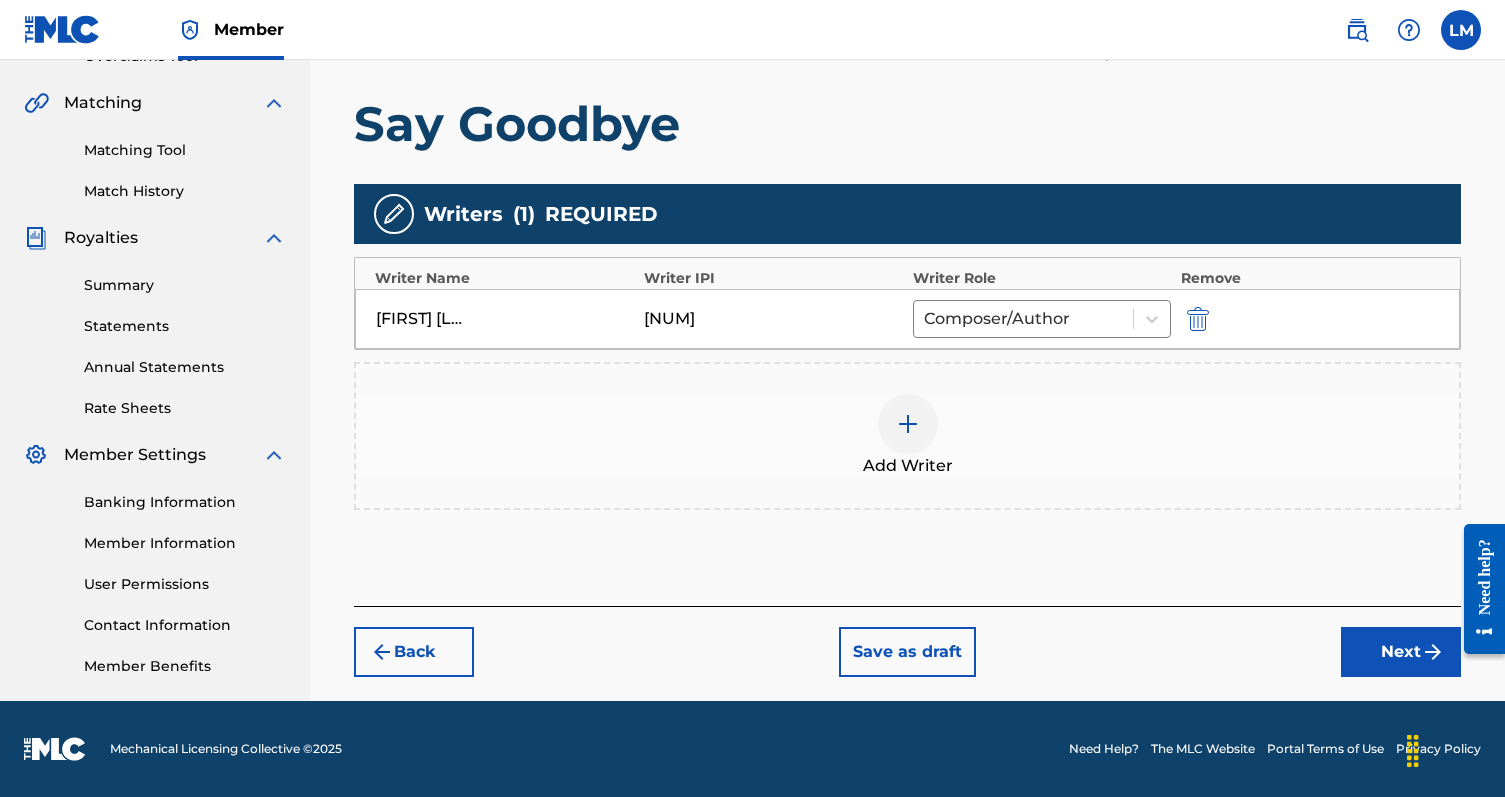 click on "Member LM LM Lorenzo   Marques Spadoni lodoniprod@gmail.com Profile Log out" at bounding box center (752, 30) 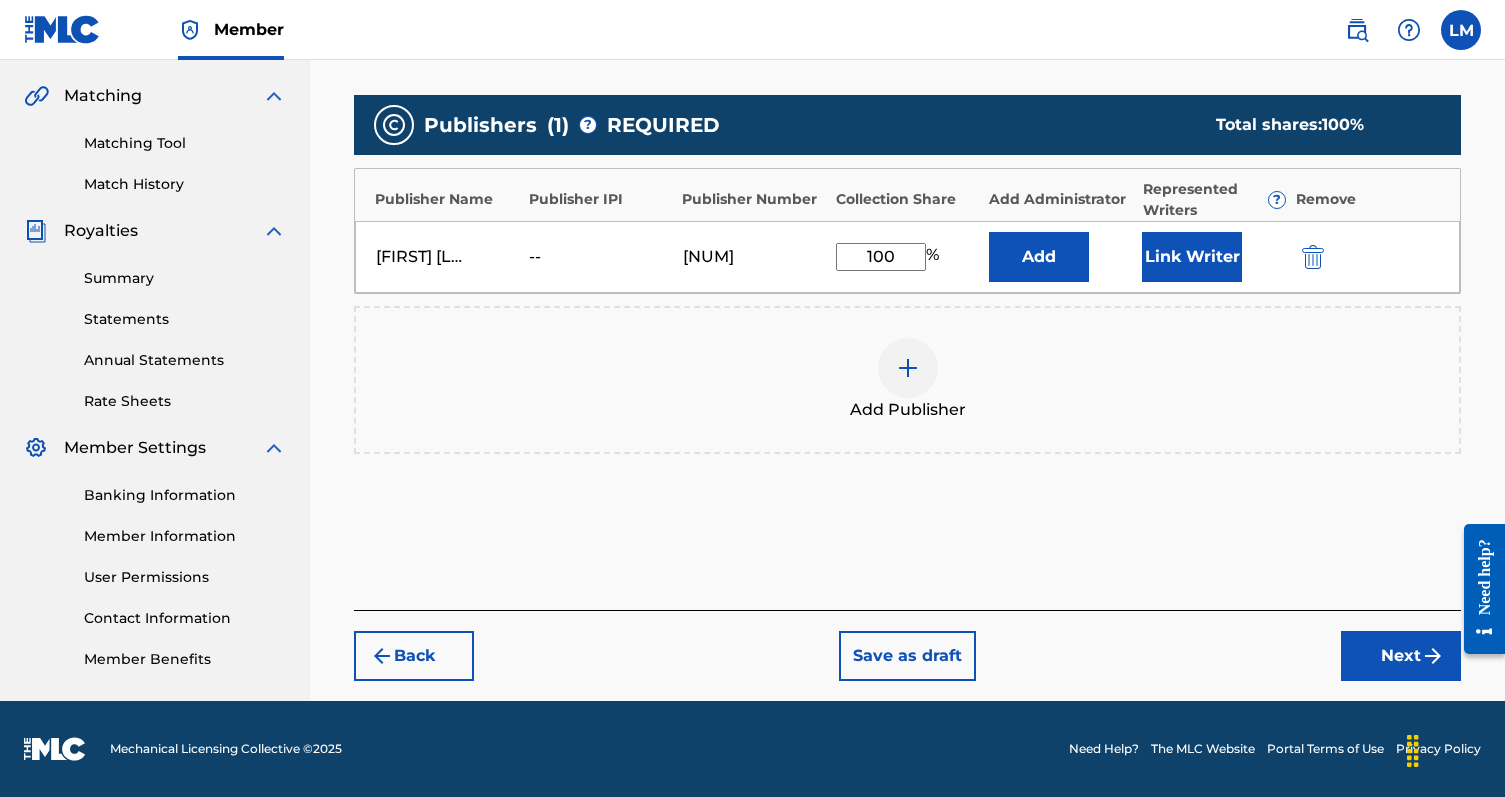 click on "Next" at bounding box center (1401, 656) 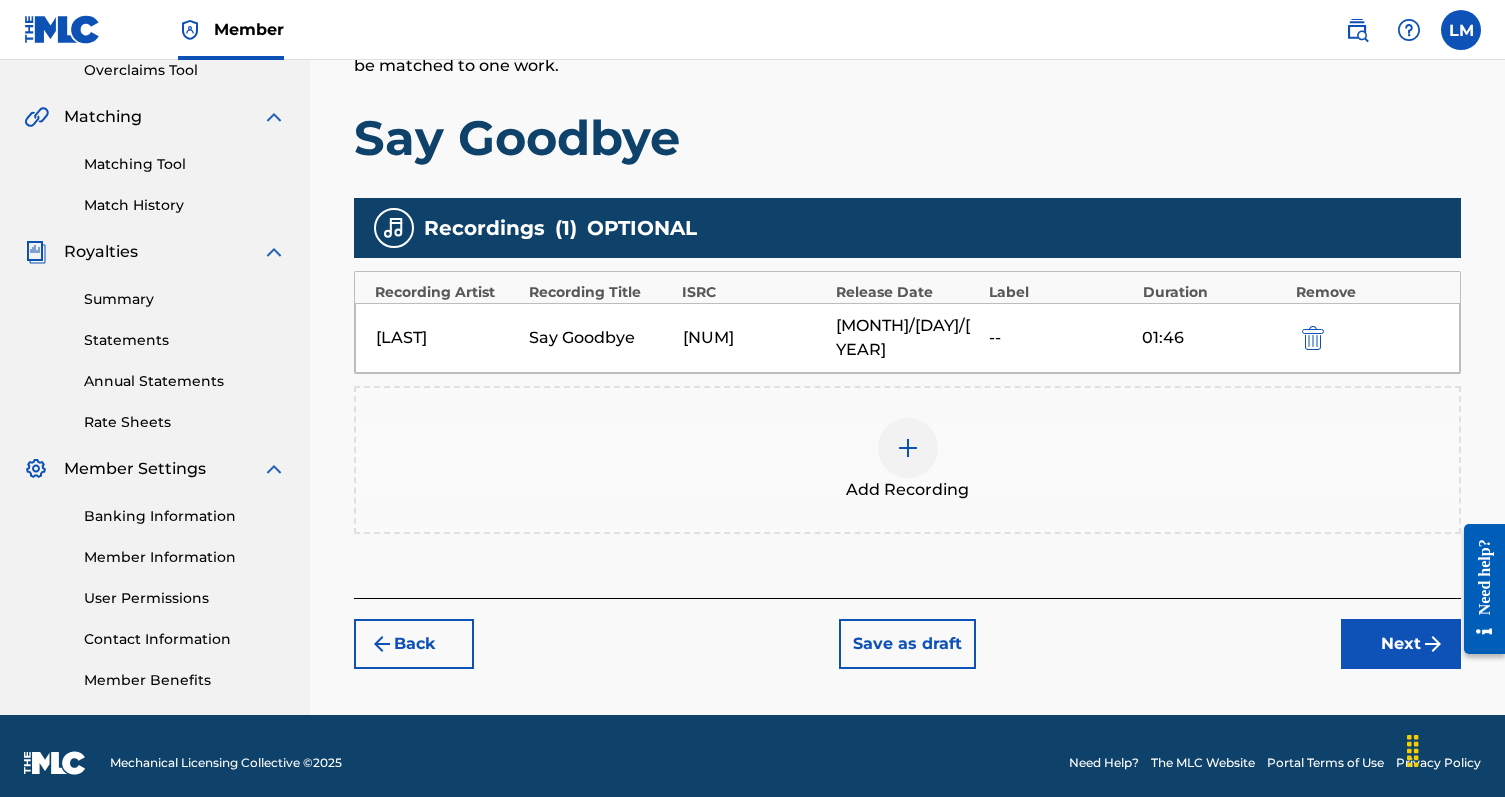 scroll, scrollTop: 443, scrollLeft: 0, axis: vertical 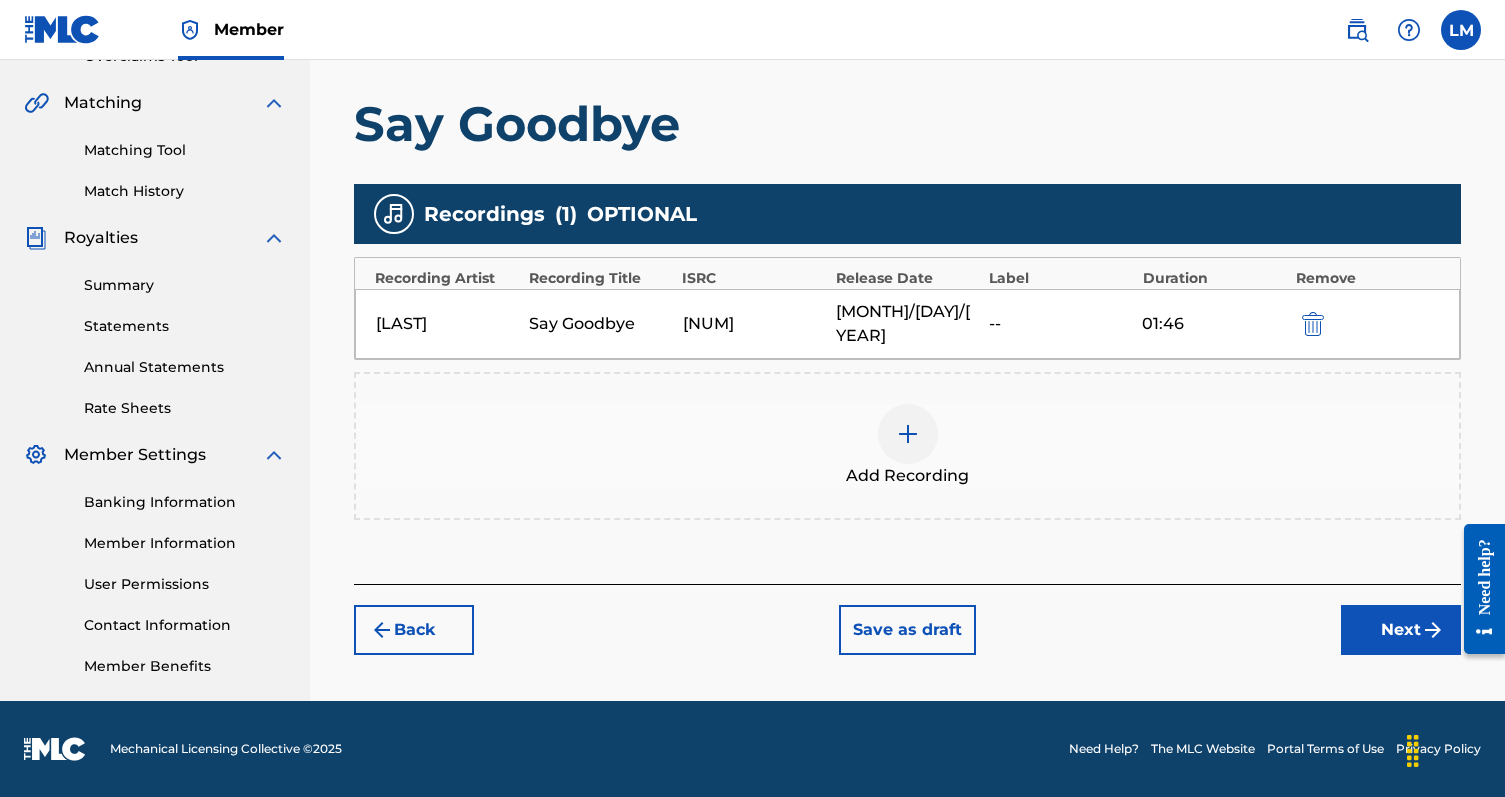 click on "Register Work Search Enter Work Details Add Writers Add Publishers & Shares Add Recording Review Add Recordings (Optional) Enter recording information for your work. Recording information is used during the automated matching process but does not guarantee matches. This information will not be visible once your work is accepted into your catalog, but the information is stored in the database.  Please note:  Multiple recordings may be matched to one work. Say Goodbye Recordings ( 1 ) OPTIONAL Recording Artist Recording Title ISRC Release Date Label Duration Remove Lodoni Say Goodbye QZMER2322789 06/25/2023 -- 01:46 Add Recording Back Save as draft Next" at bounding box center [907, 171] 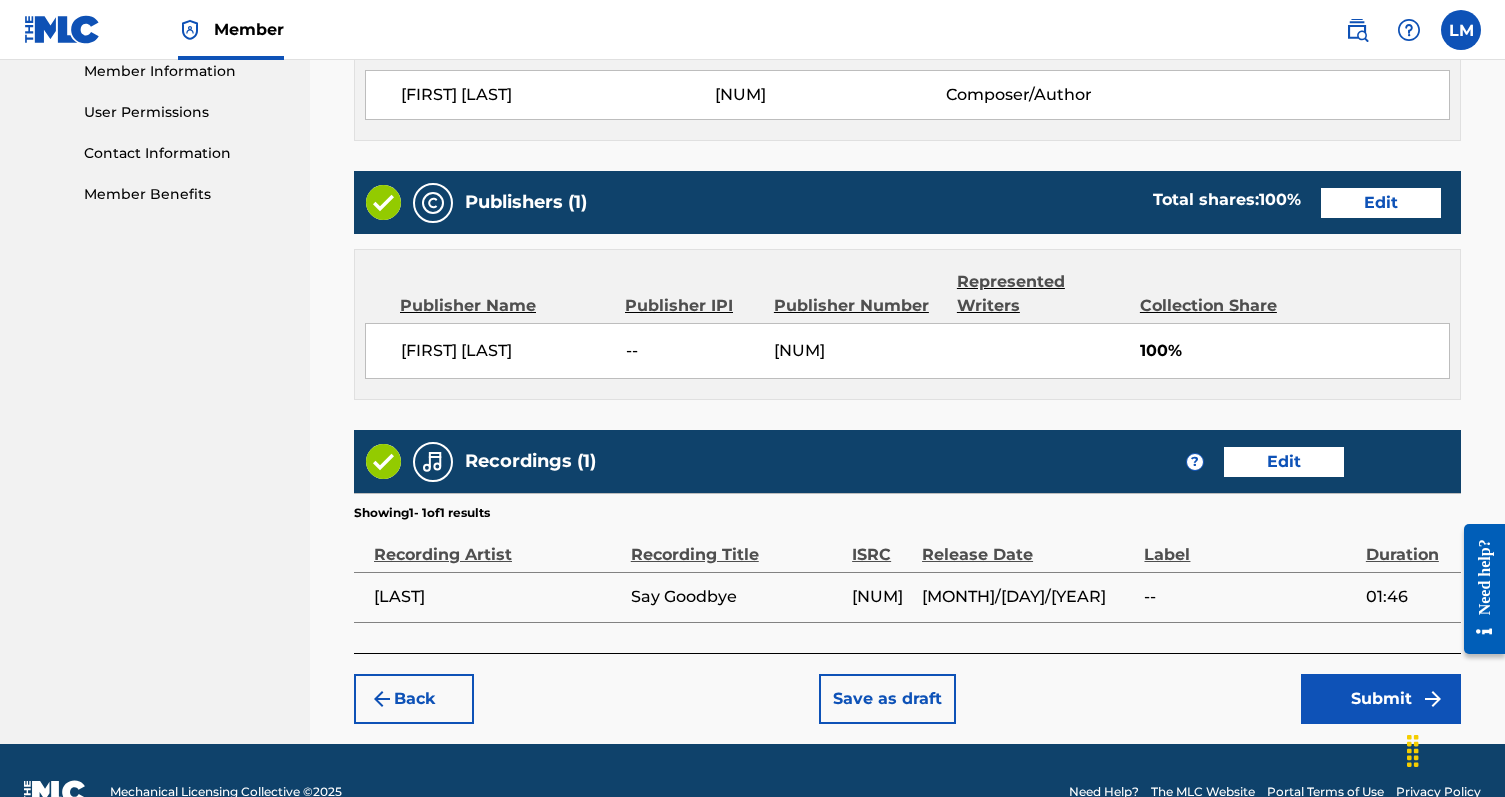 scroll, scrollTop: 956, scrollLeft: 0, axis: vertical 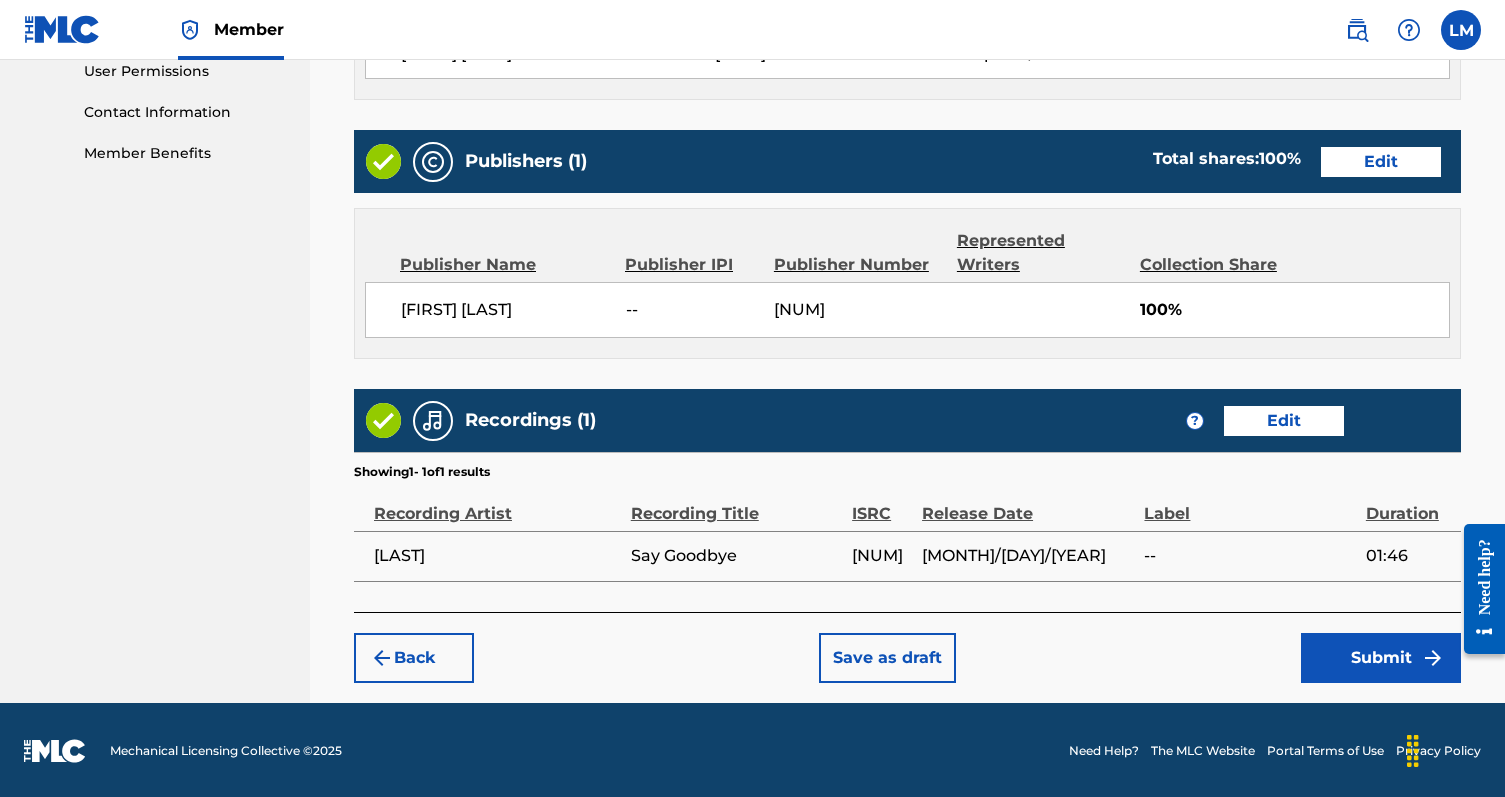 click on "Submit" at bounding box center [1381, 658] 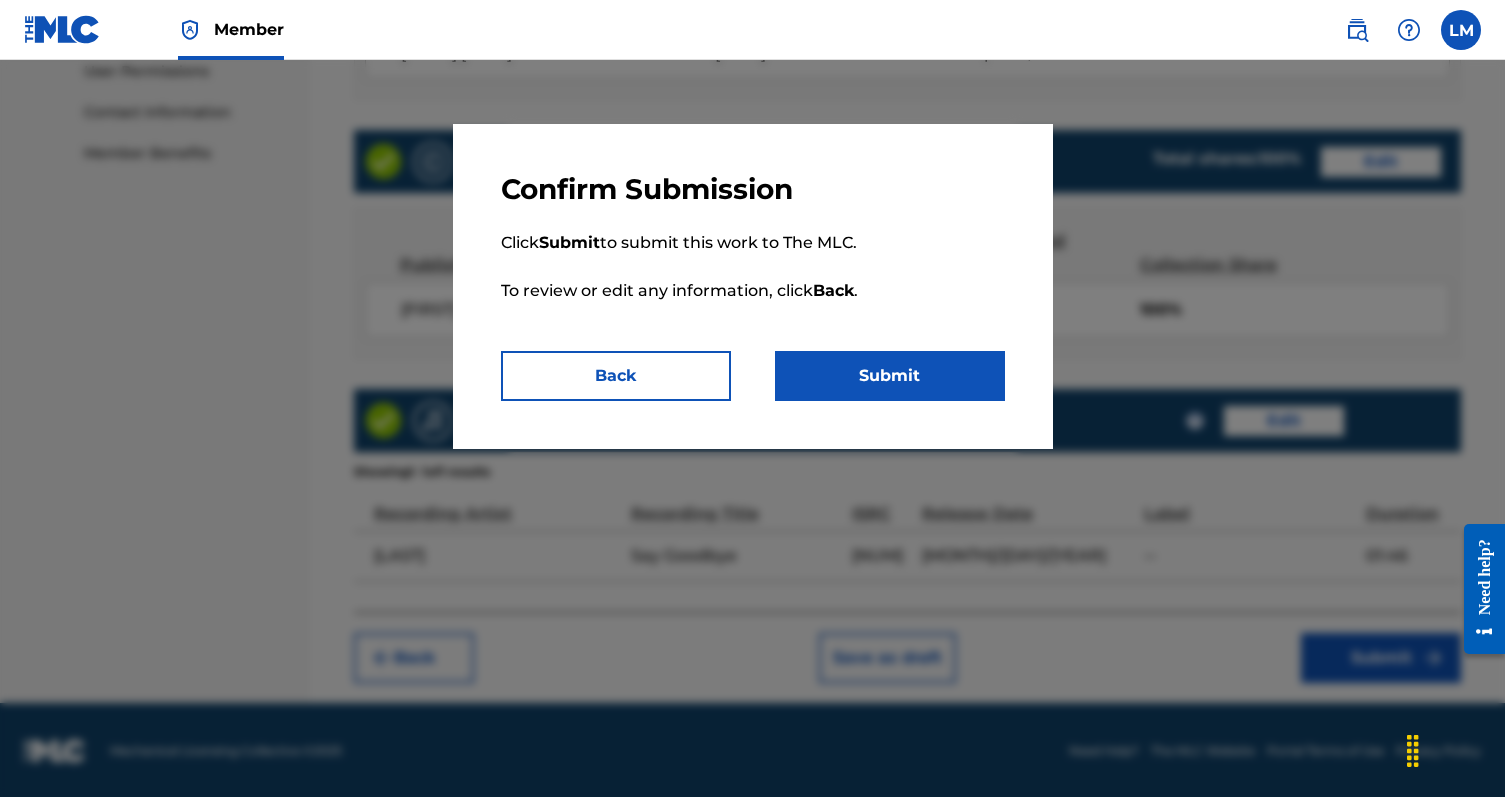 click on "Submit" at bounding box center (890, 376) 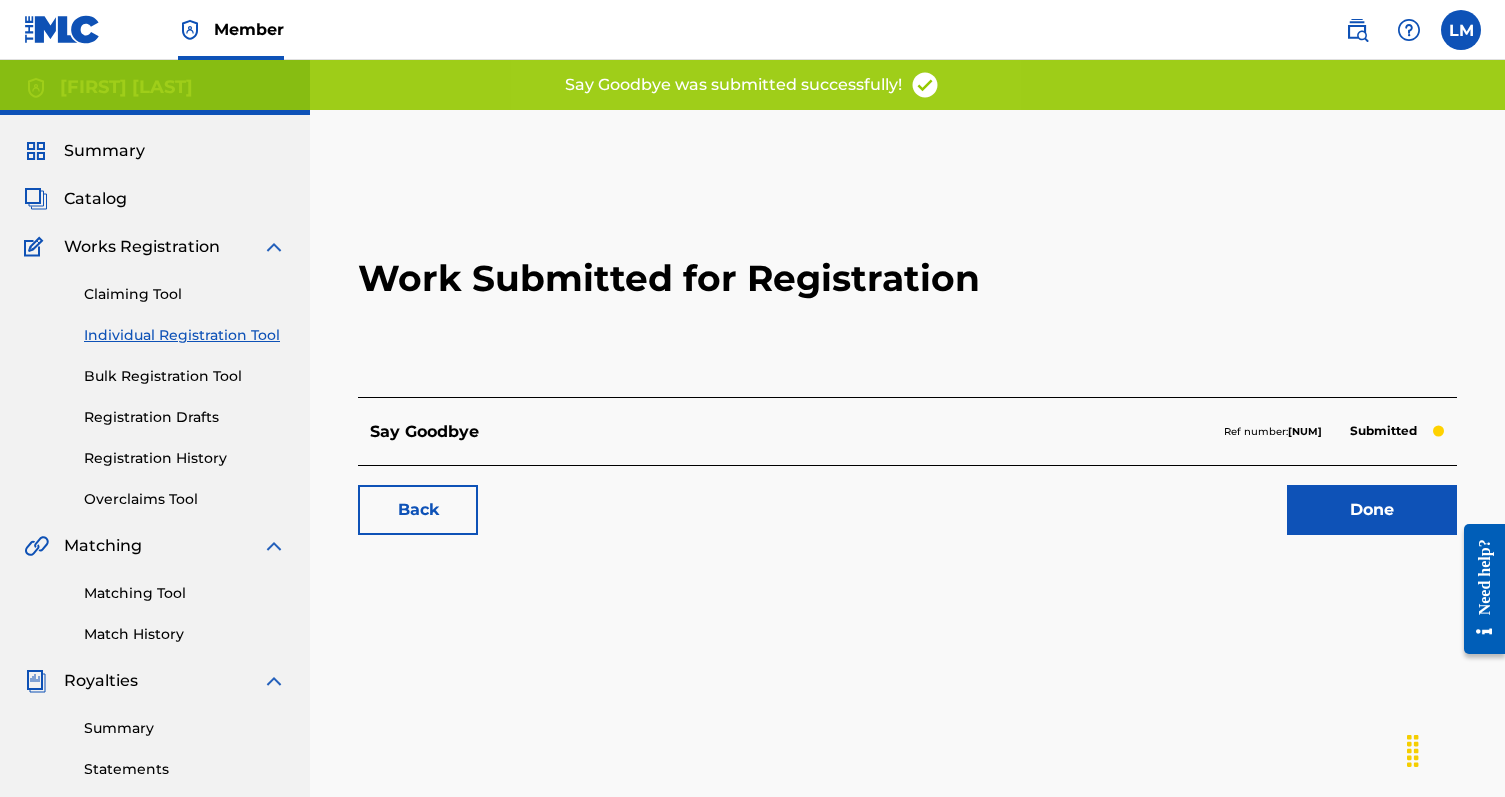 click at bounding box center [62, 29] 